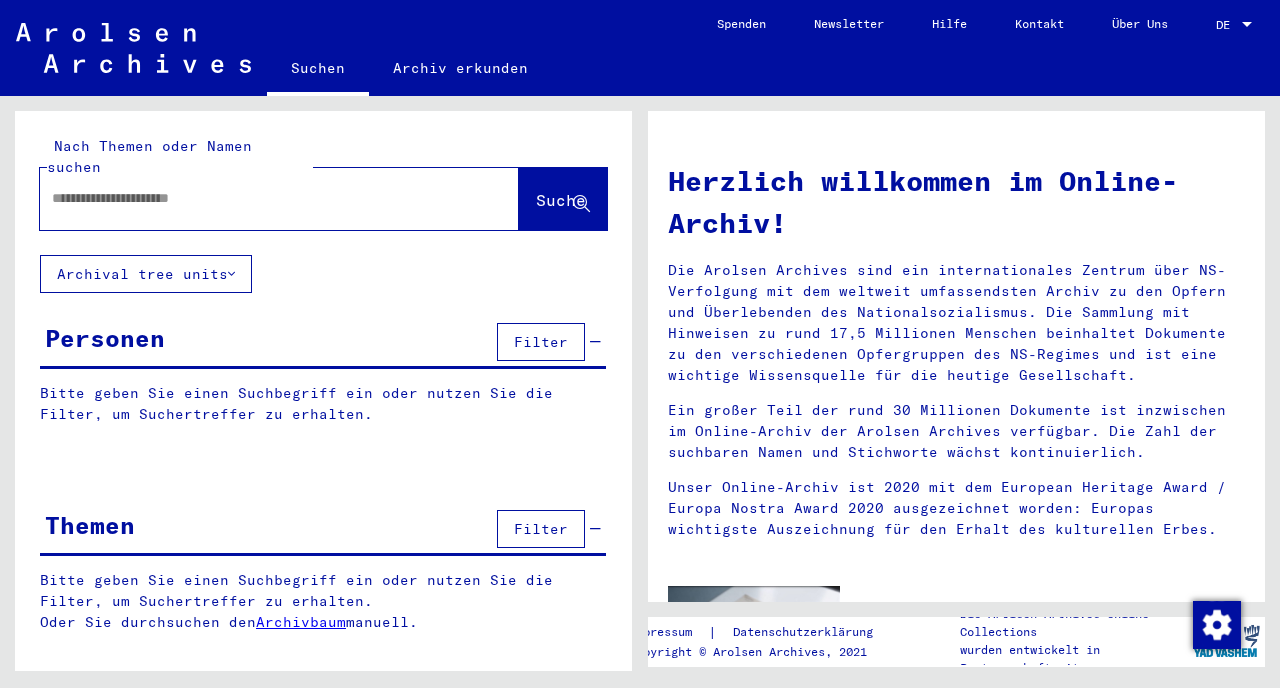 scroll, scrollTop: 0, scrollLeft: 0, axis: both 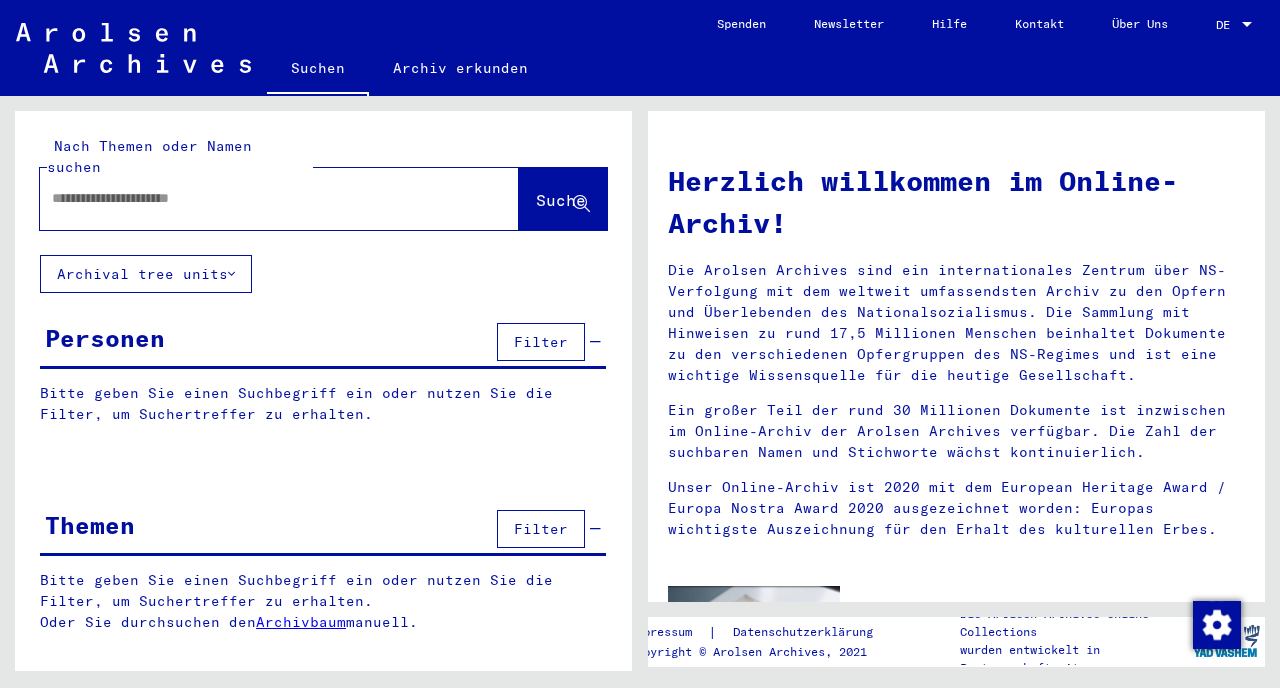 click at bounding box center [255, 198] 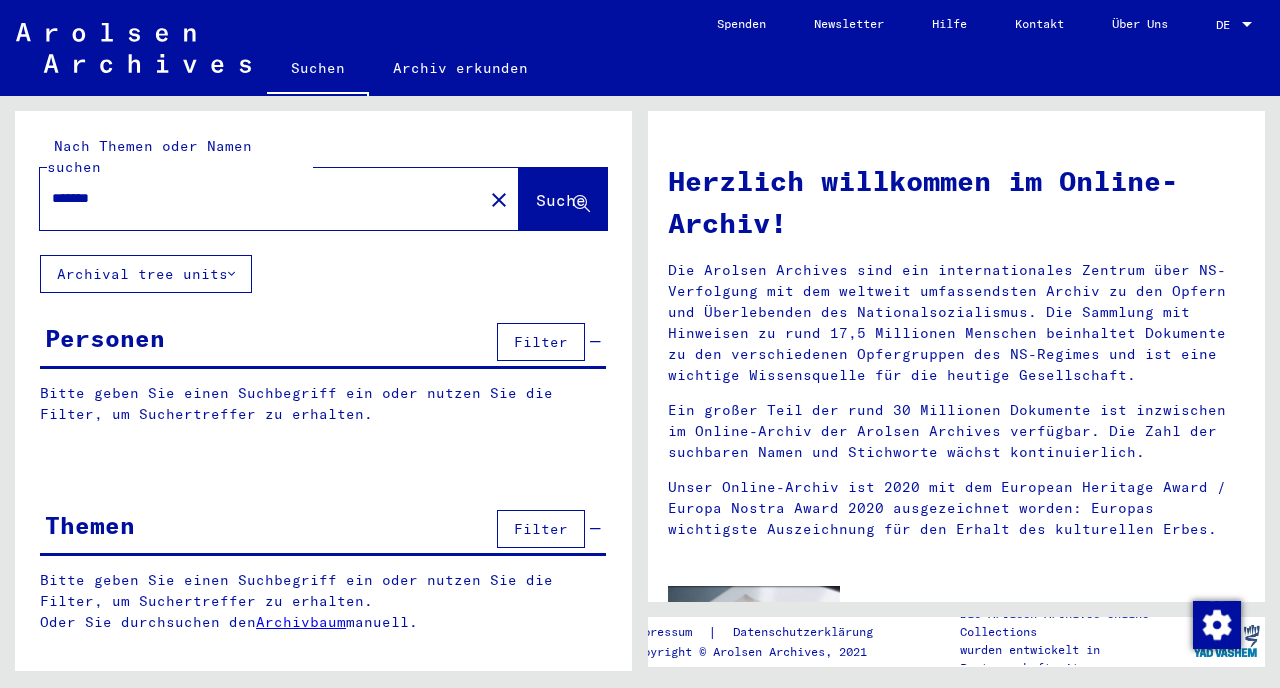 click on "Suche" 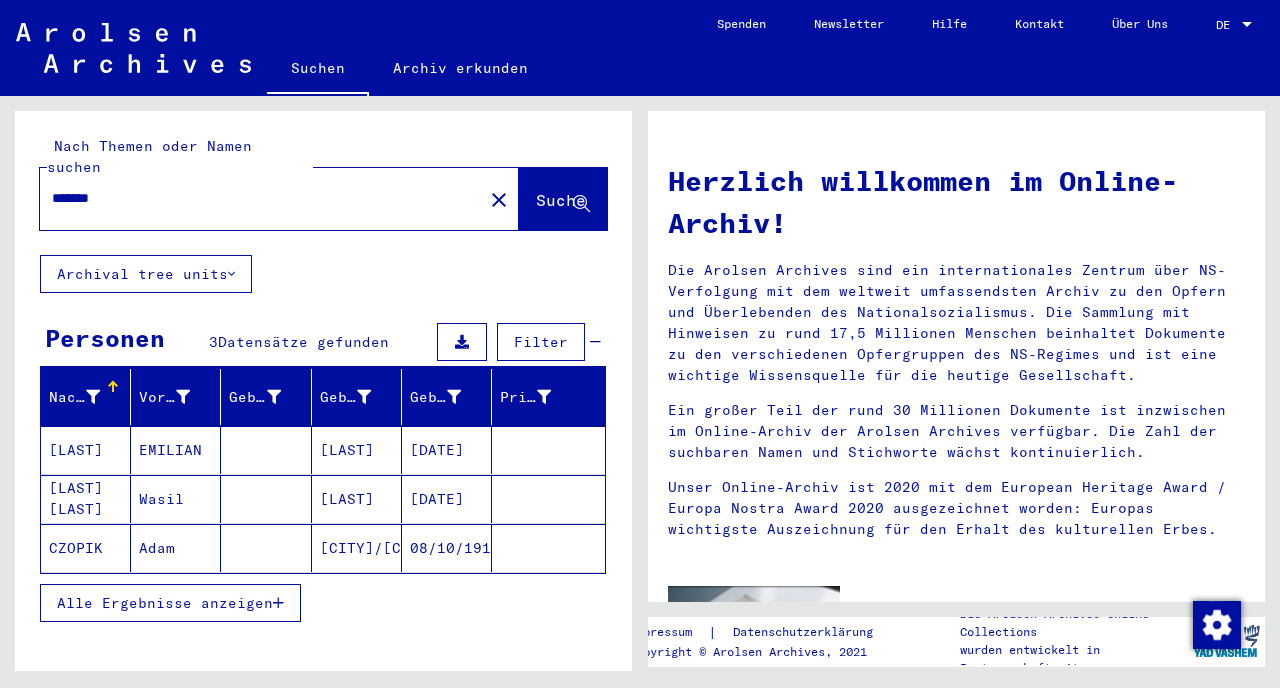 click on "CZOPIK" 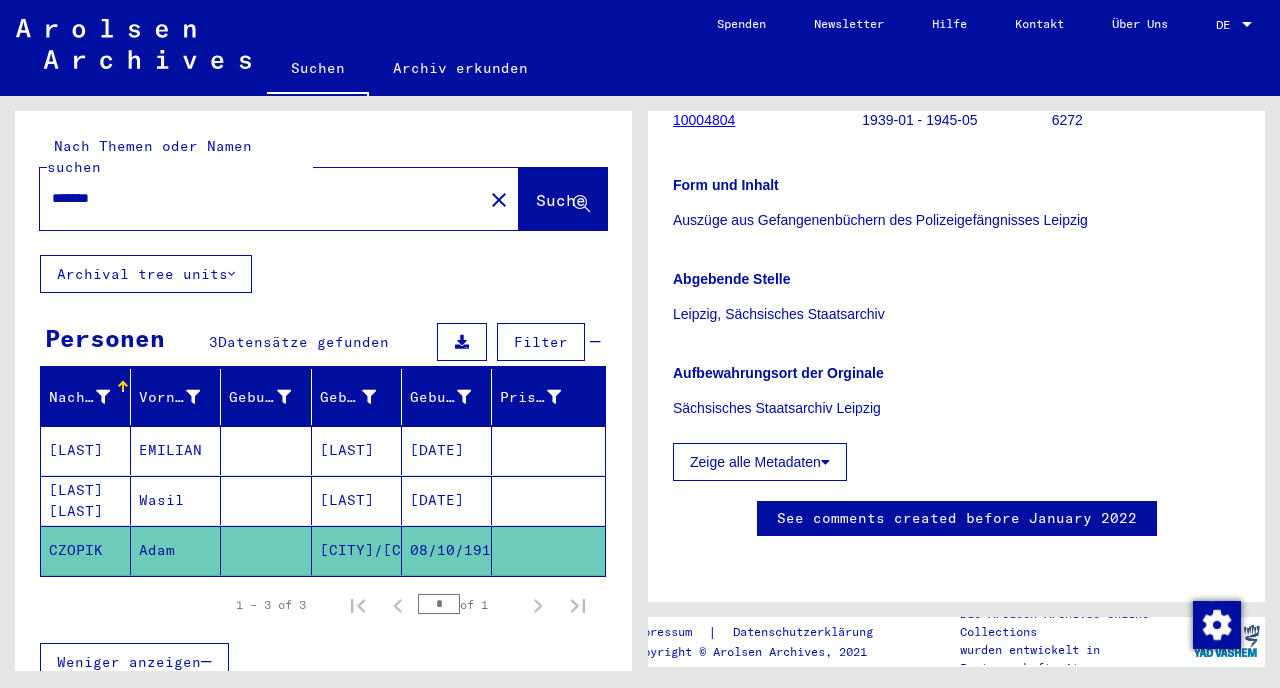 scroll, scrollTop: 311, scrollLeft: 0, axis: vertical 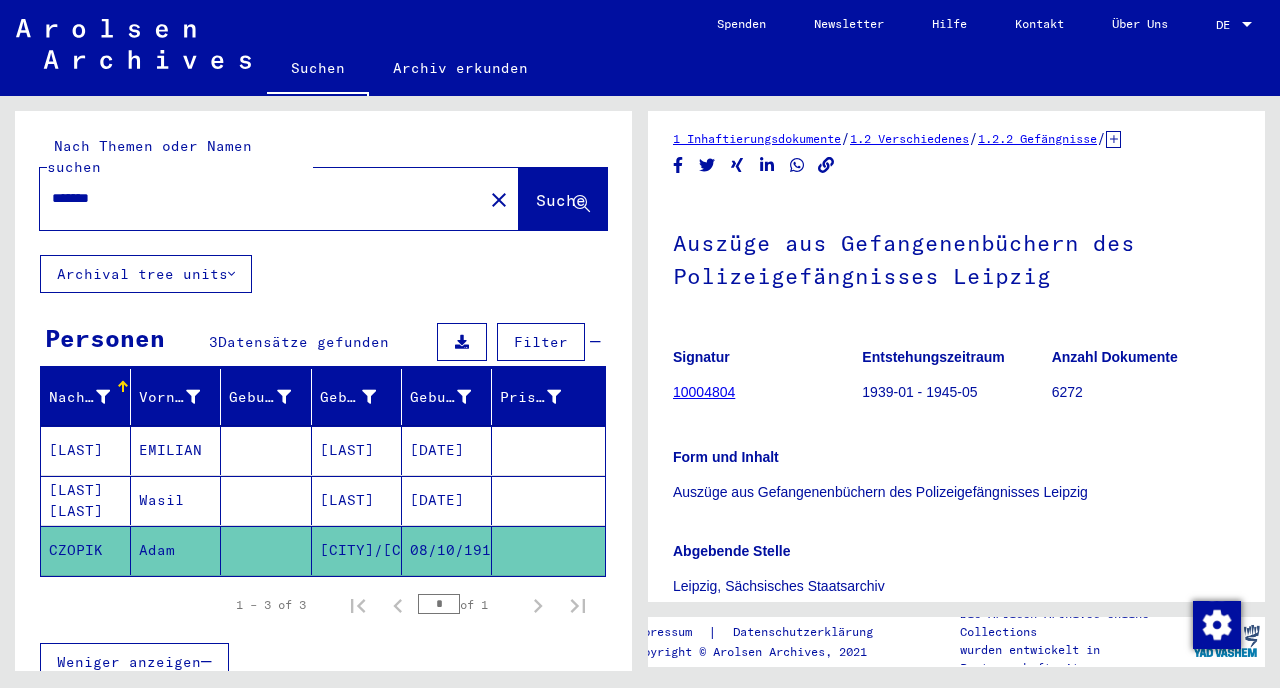 click on "[CITY]/[CITY]" 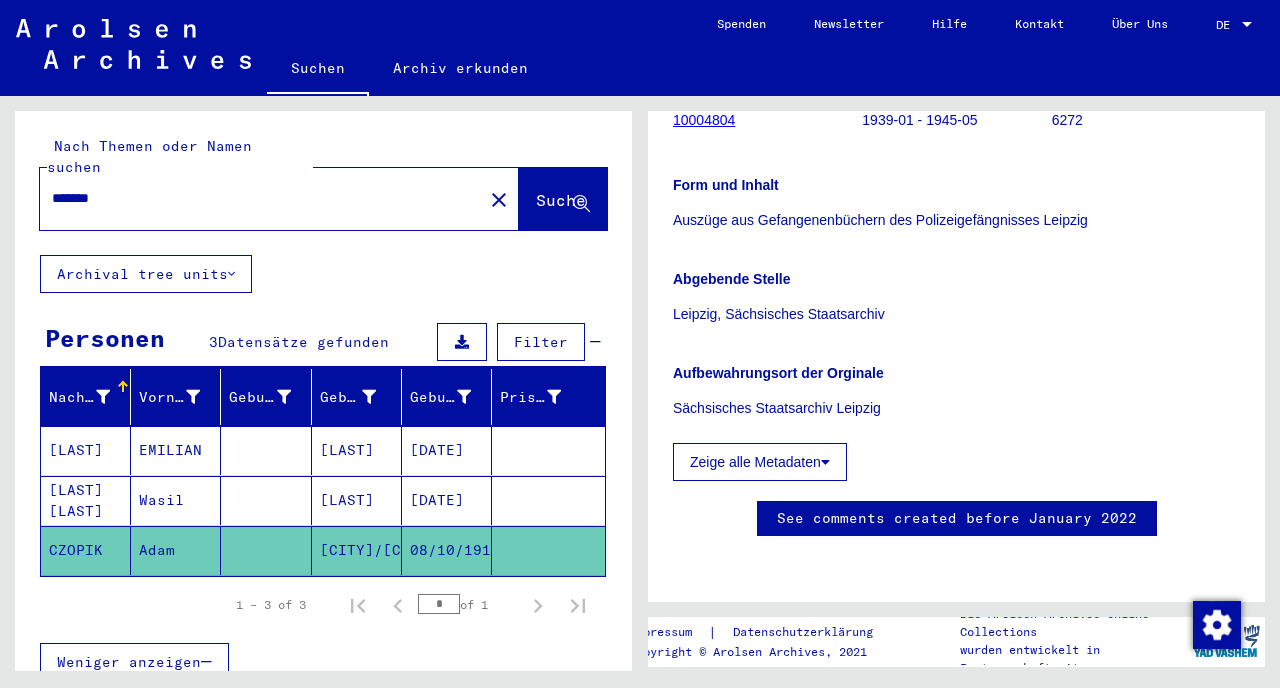 scroll, scrollTop: 0, scrollLeft: 0, axis: both 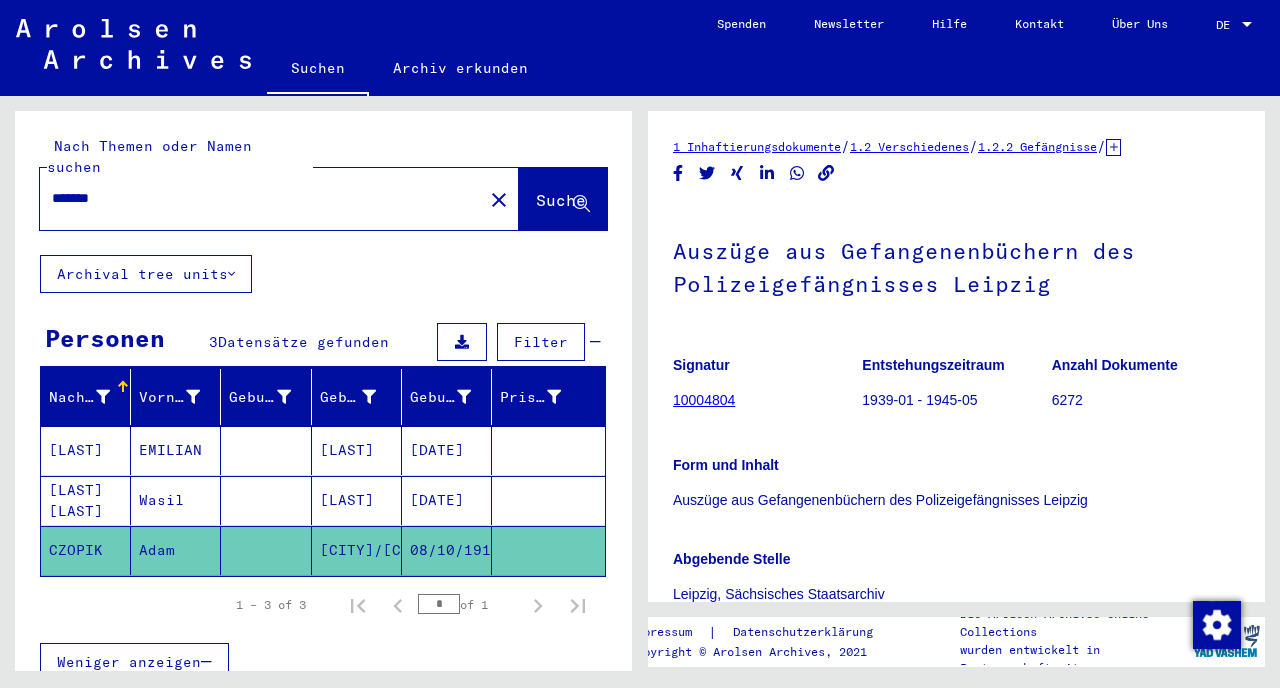 click on "10004804" 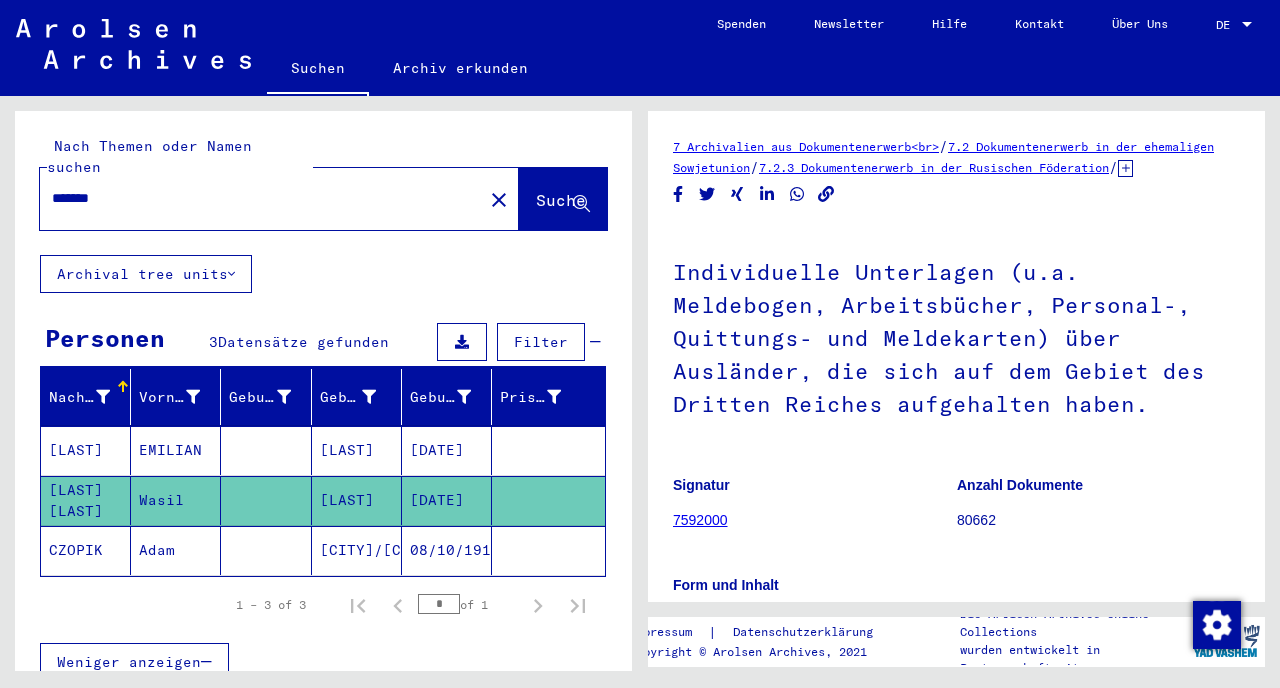 scroll, scrollTop: 0, scrollLeft: 0, axis: both 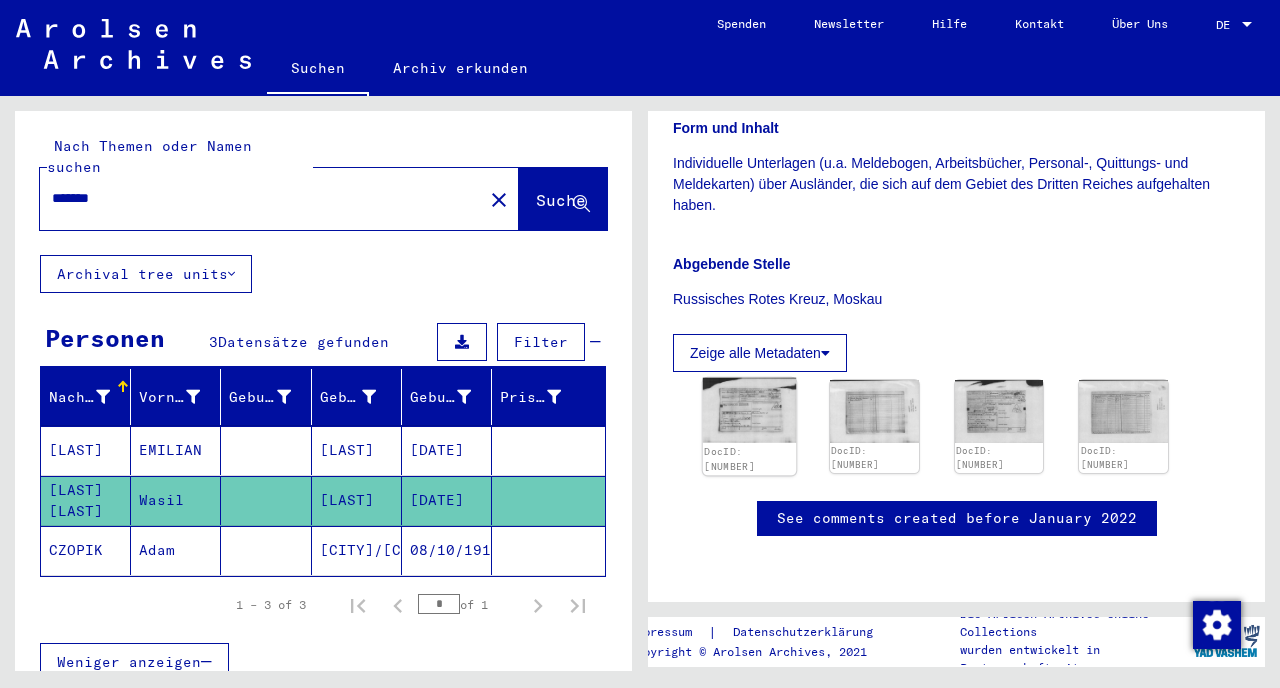click 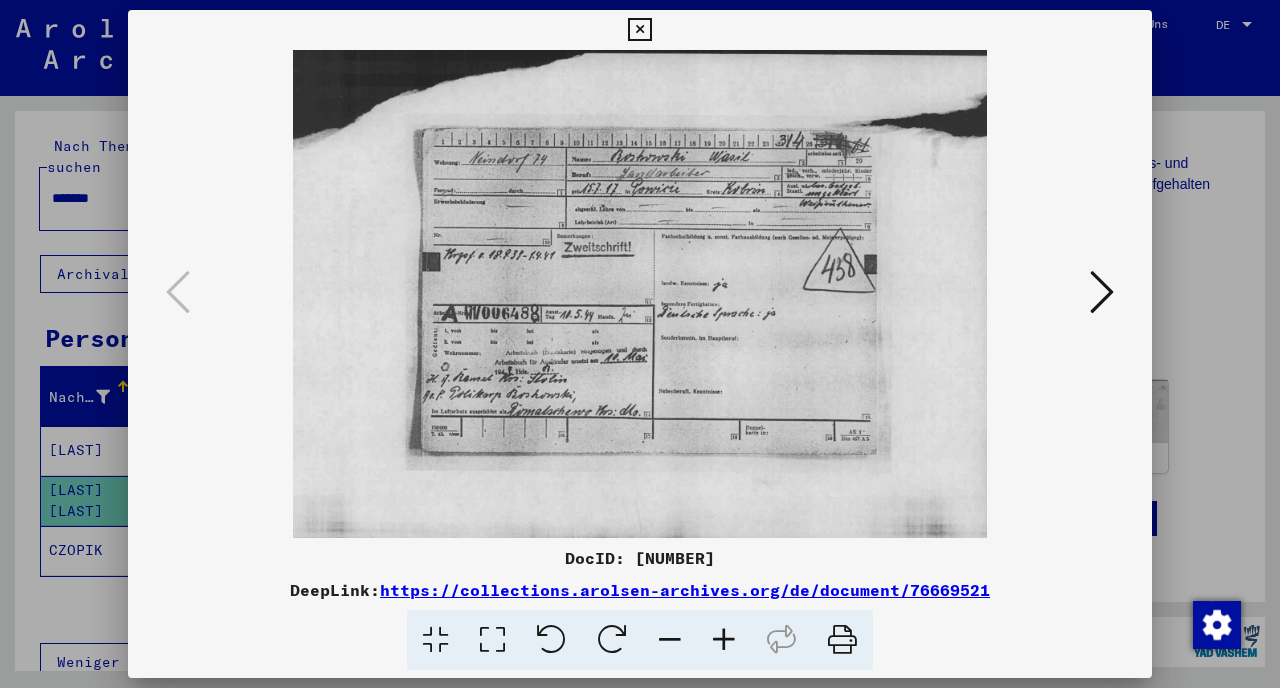 click at bounding box center [435, 640] 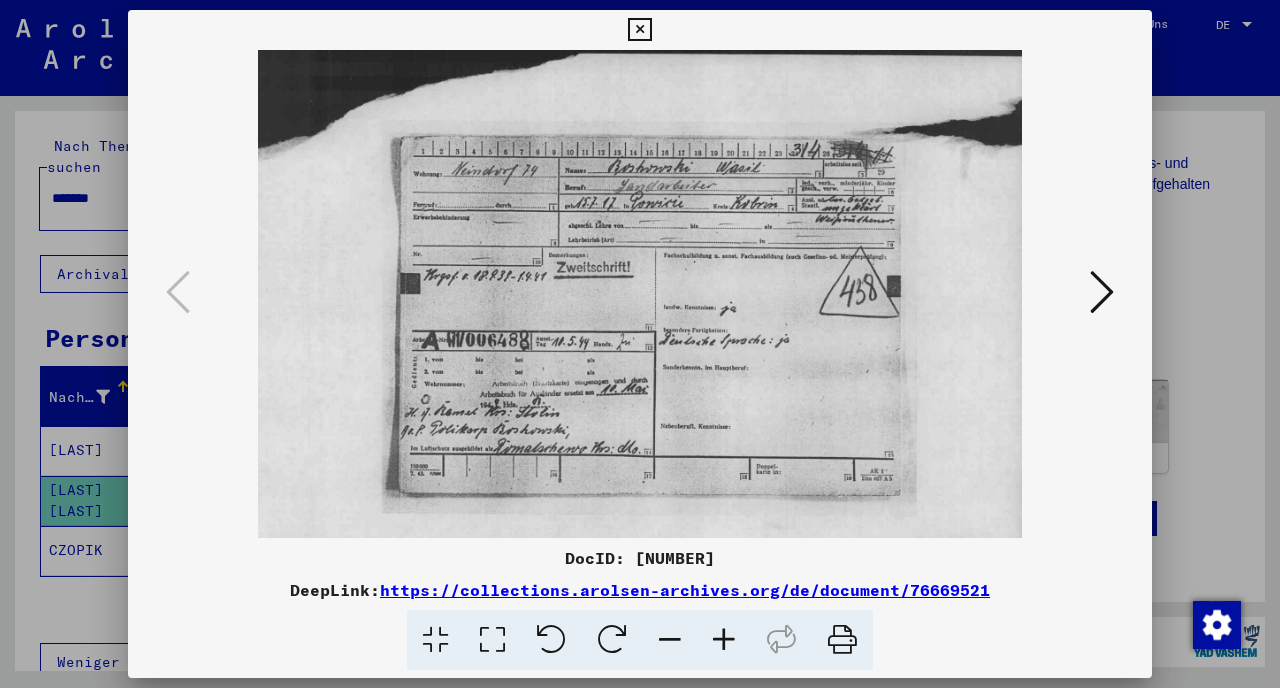 click at bounding box center [724, 640] 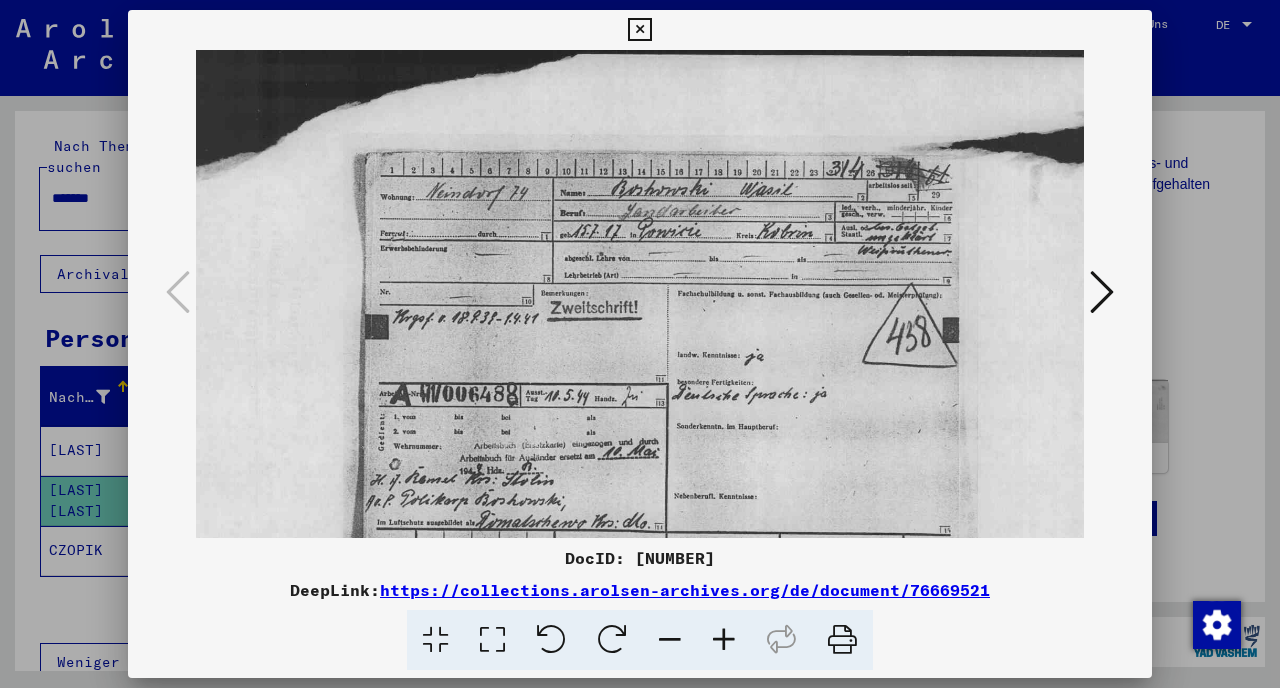 click at bounding box center [724, 640] 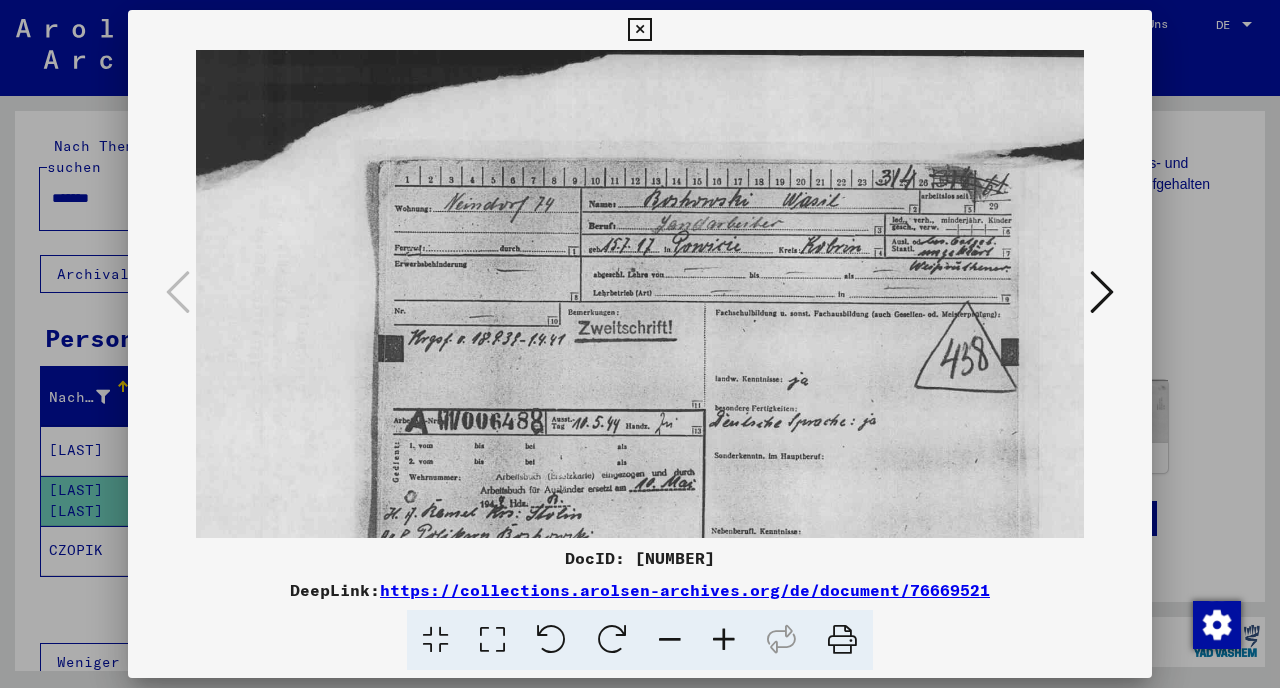 click at bounding box center (724, 640) 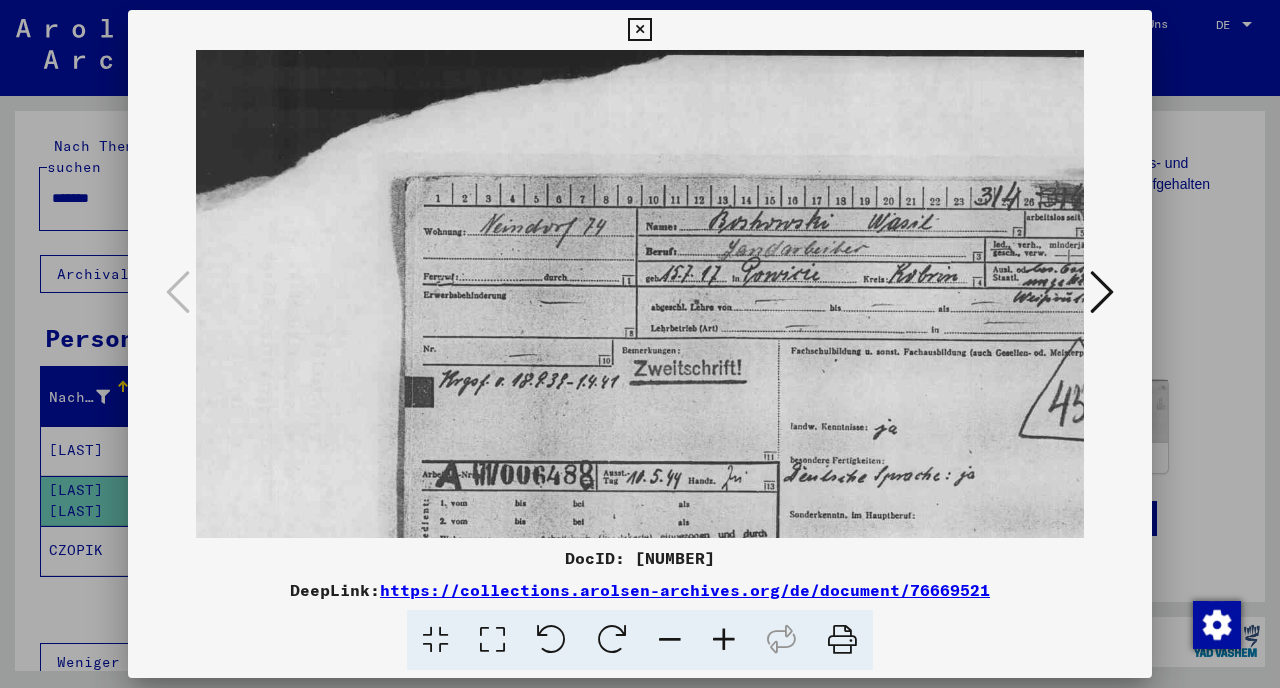 click at bounding box center (724, 640) 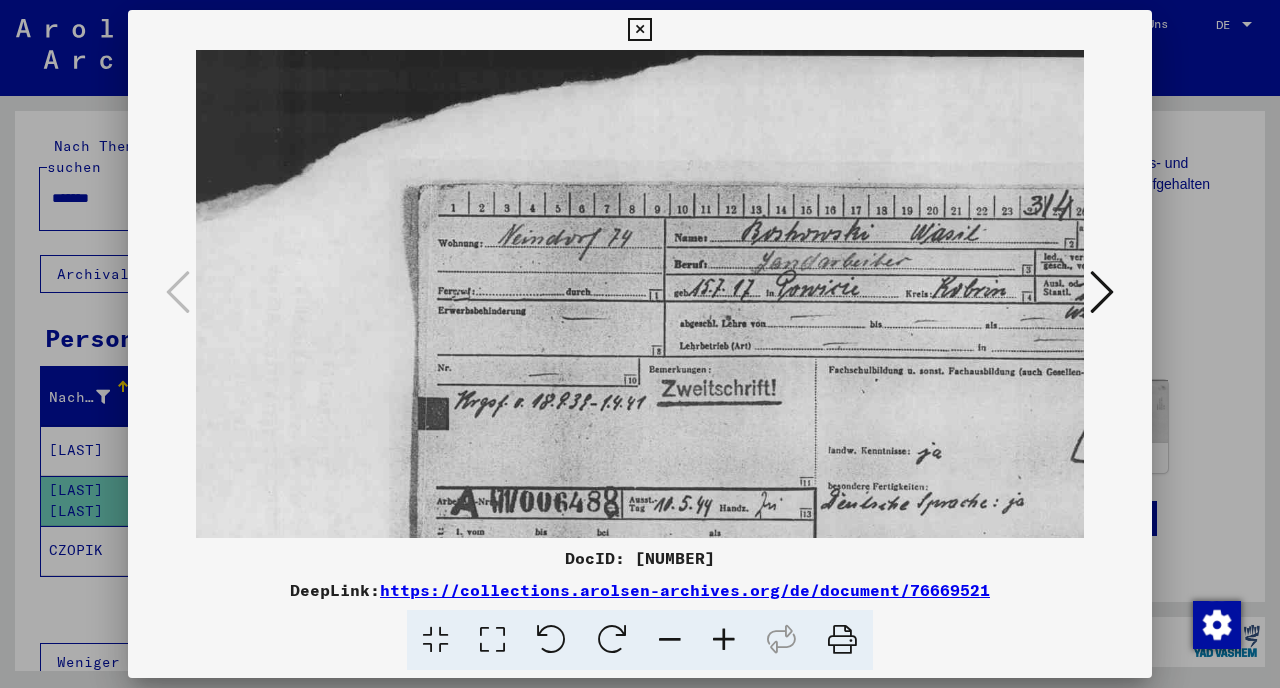 click at bounding box center [724, 640] 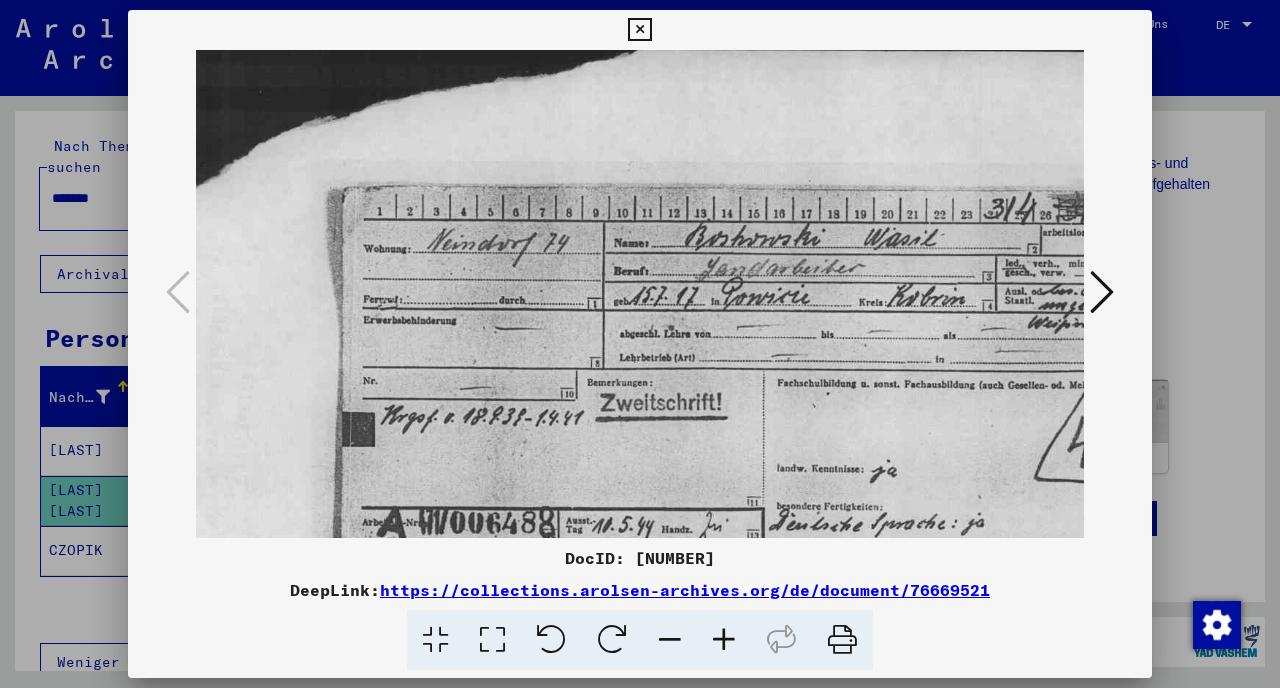 scroll, scrollTop: 7, scrollLeft: 103, axis: both 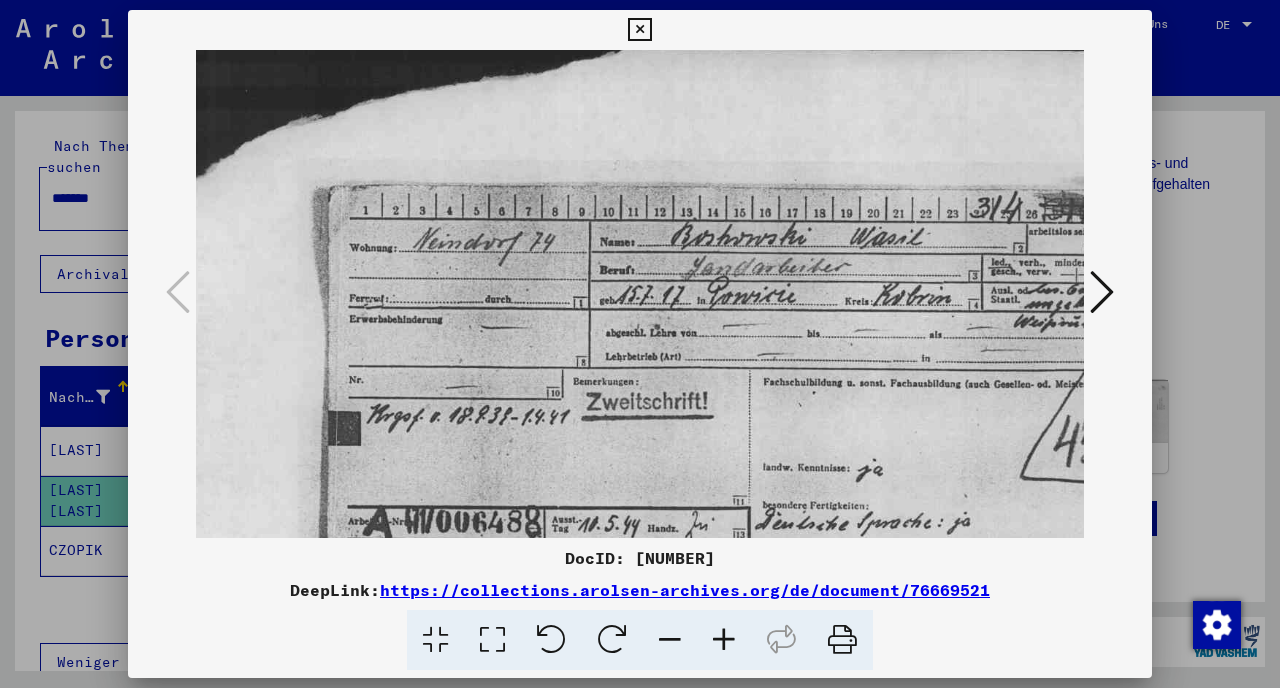 drag, startPoint x: 864, startPoint y: 342, endPoint x: 761, endPoint y: 335, distance: 103.23759 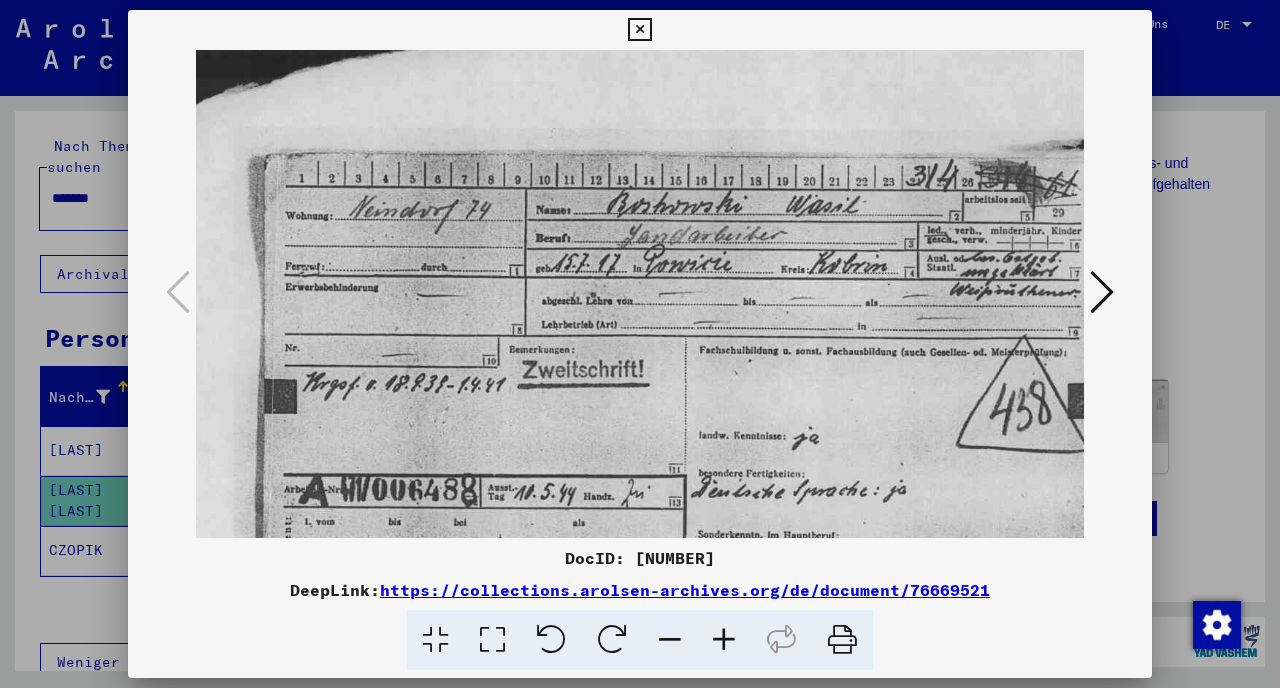 scroll, scrollTop: 51, scrollLeft: 185, axis: both 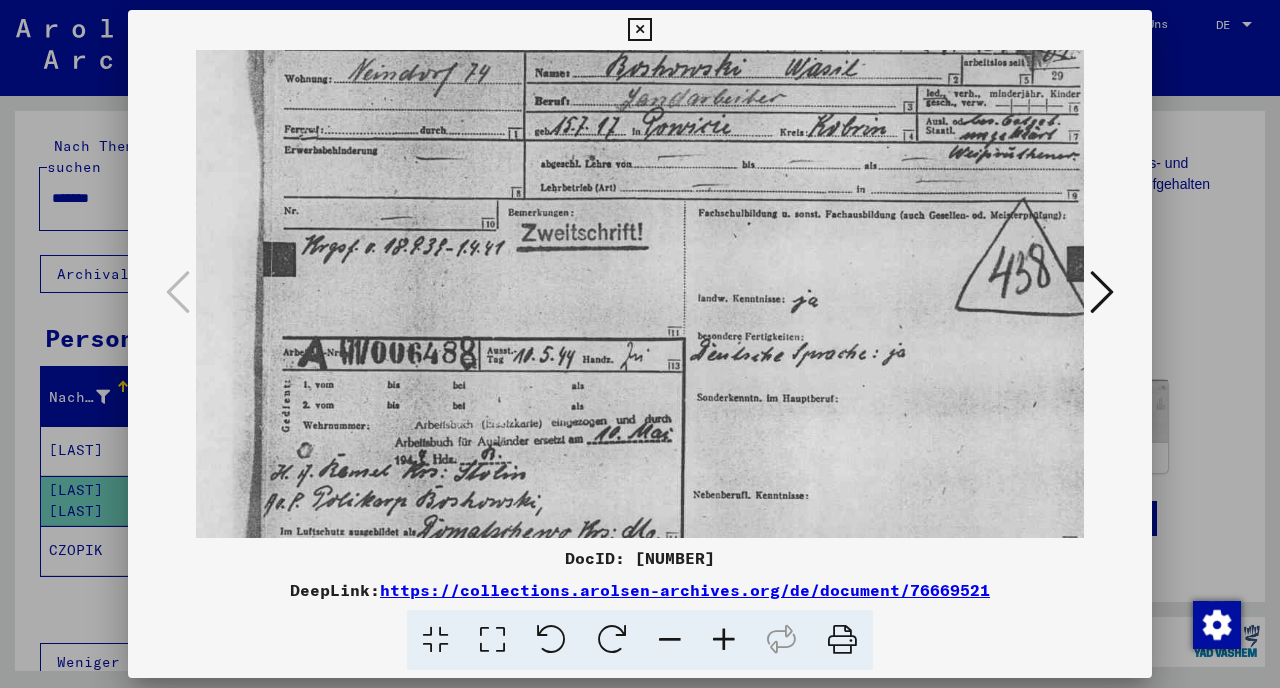 drag, startPoint x: 910, startPoint y: 432, endPoint x: 845, endPoint y: 266, distance: 178.27226 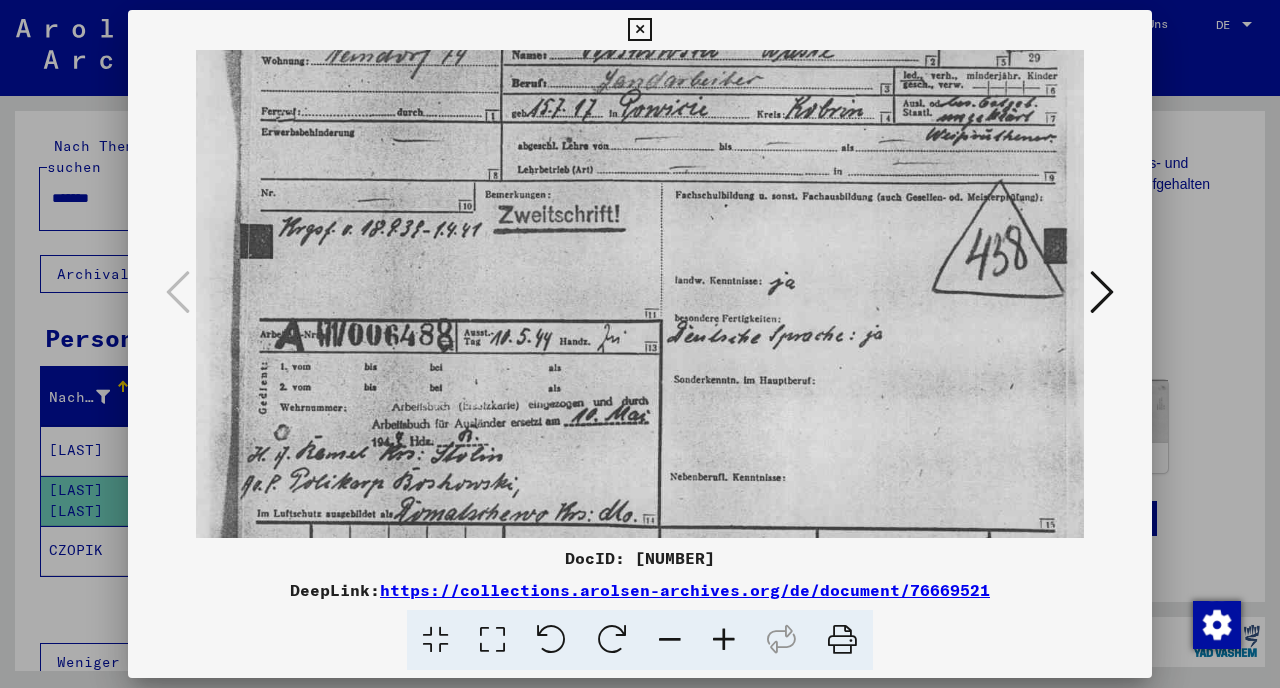 drag, startPoint x: 850, startPoint y: 402, endPoint x: 826, endPoint y: 382, distance: 31.241 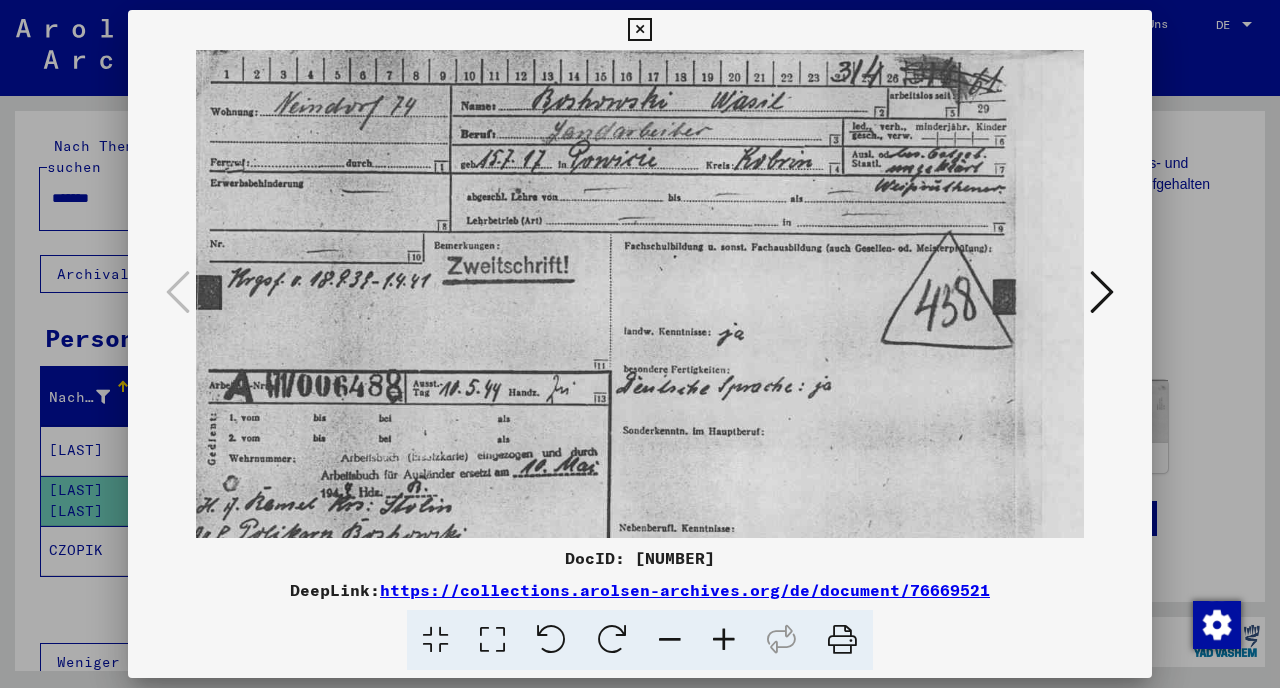 drag, startPoint x: 892, startPoint y: 297, endPoint x: 843, endPoint y: 348, distance: 70.724815 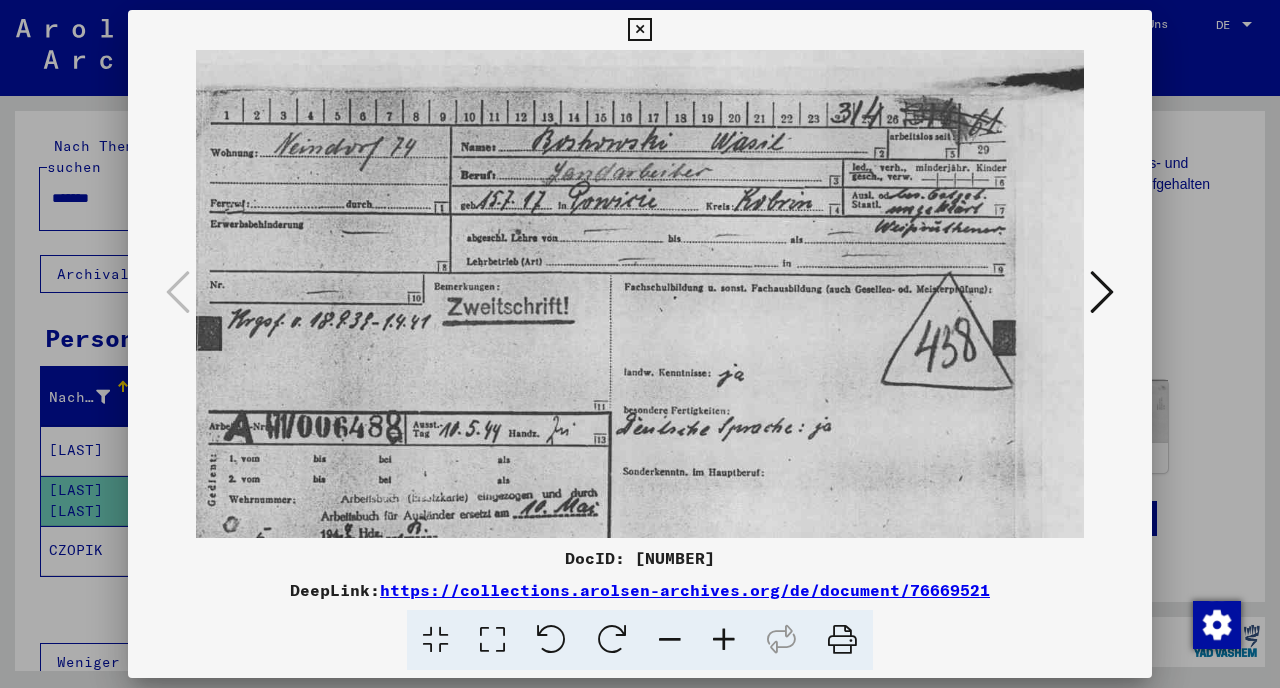 scroll, scrollTop: 99, scrollLeft: 242, axis: both 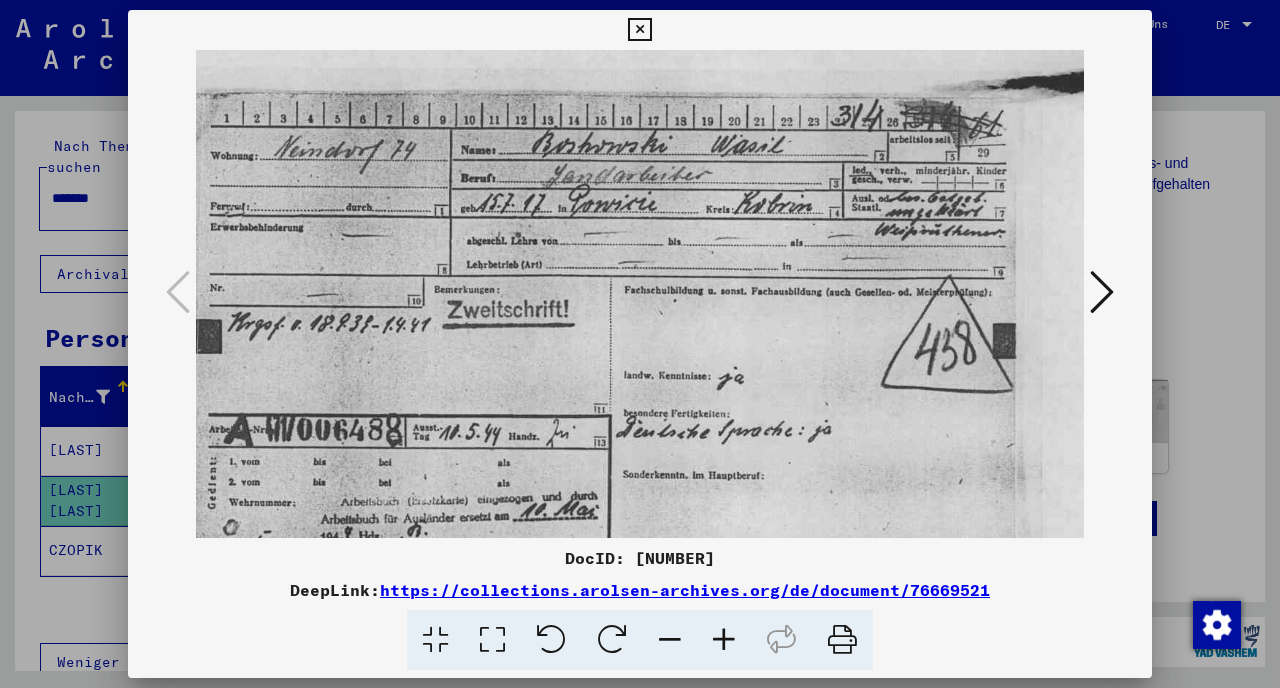 drag, startPoint x: 910, startPoint y: 249, endPoint x: 909, endPoint y: 293, distance: 44.011364 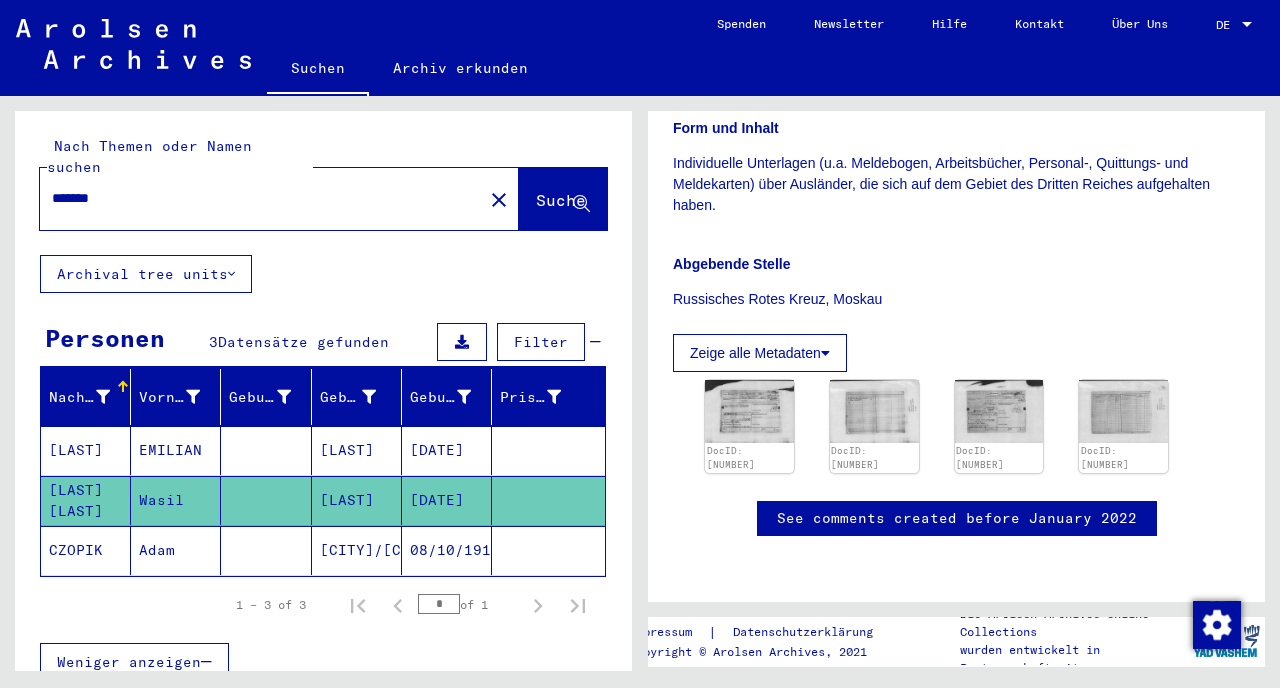 click on "[LAST]" at bounding box center (86, 500) 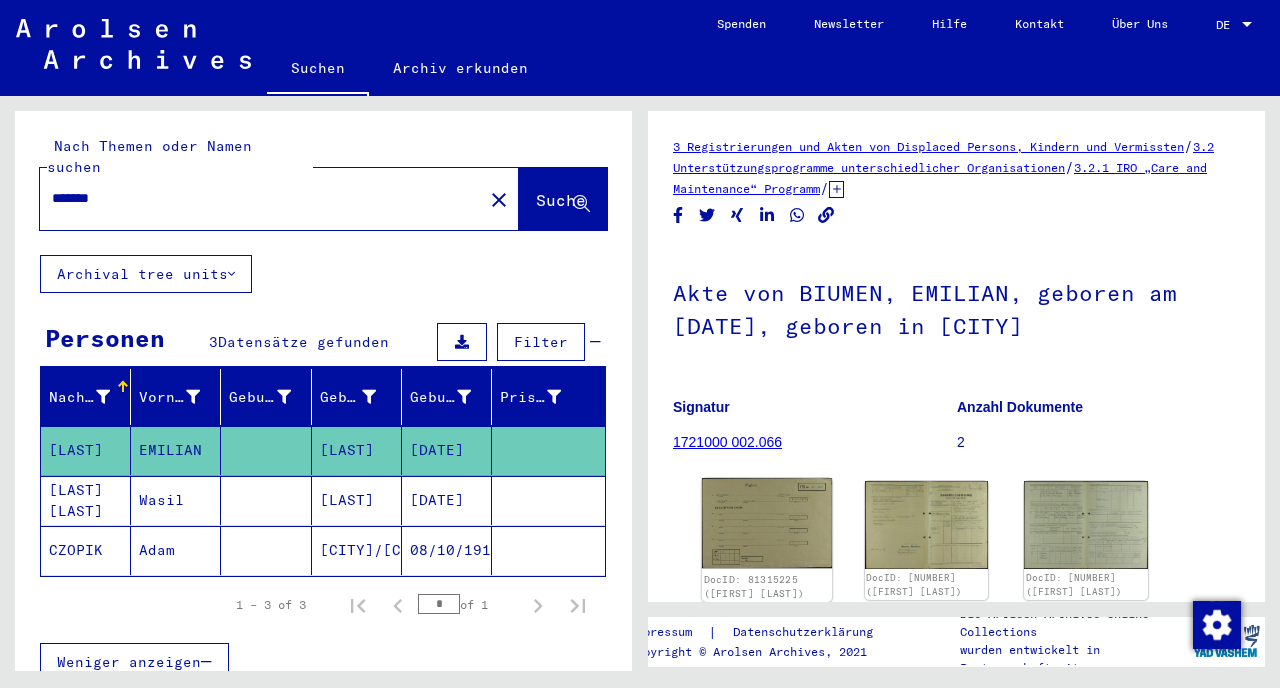 scroll, scrollTop: 0, scrollLeft: 0, axis: both 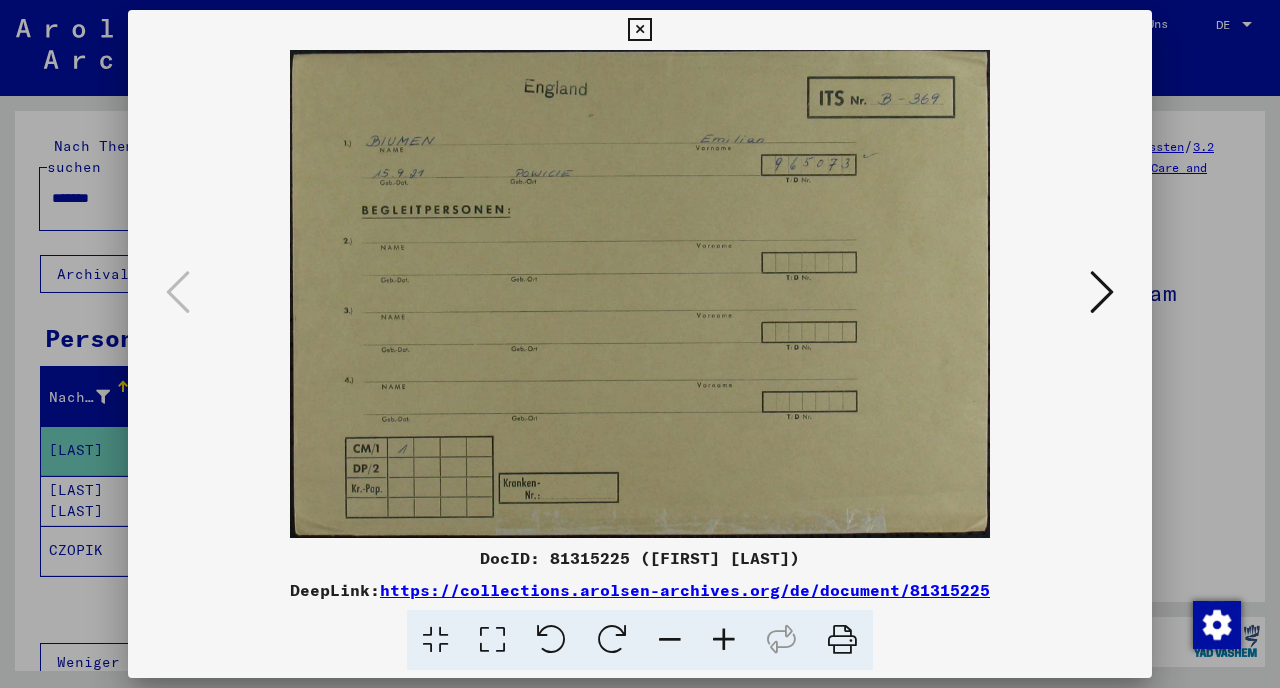 click at bounding box center (1102, 292) 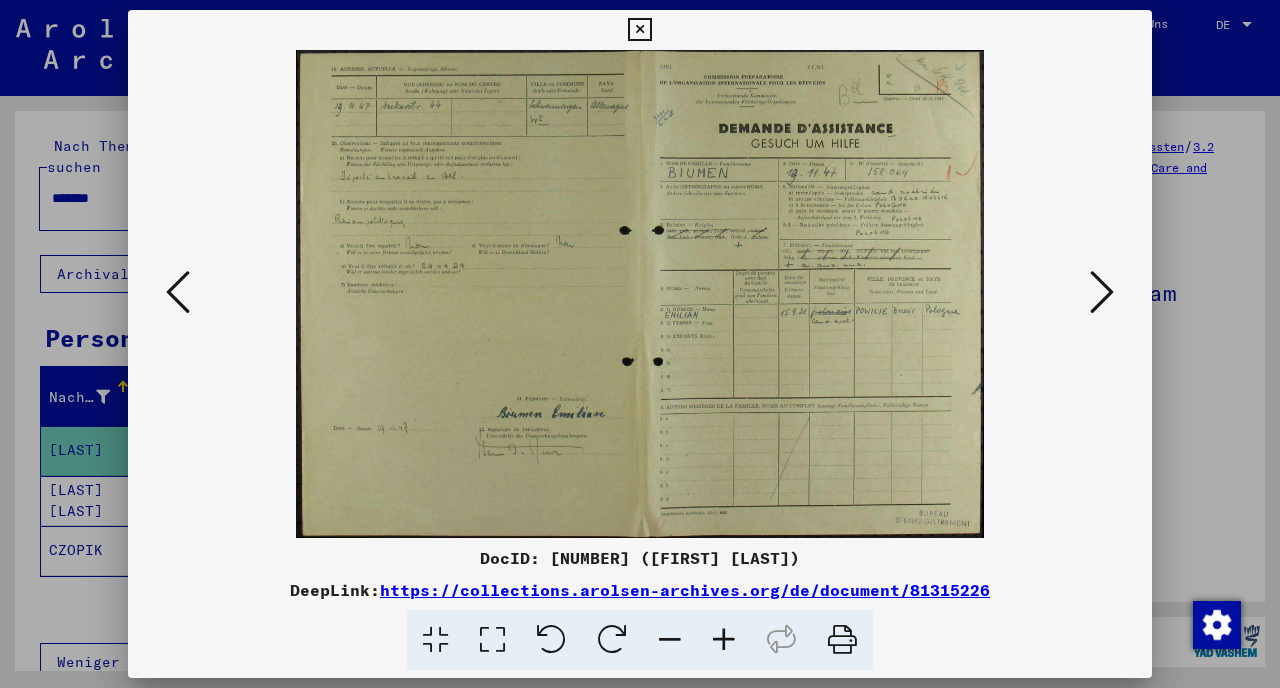 click at bounding box center (724, 640) 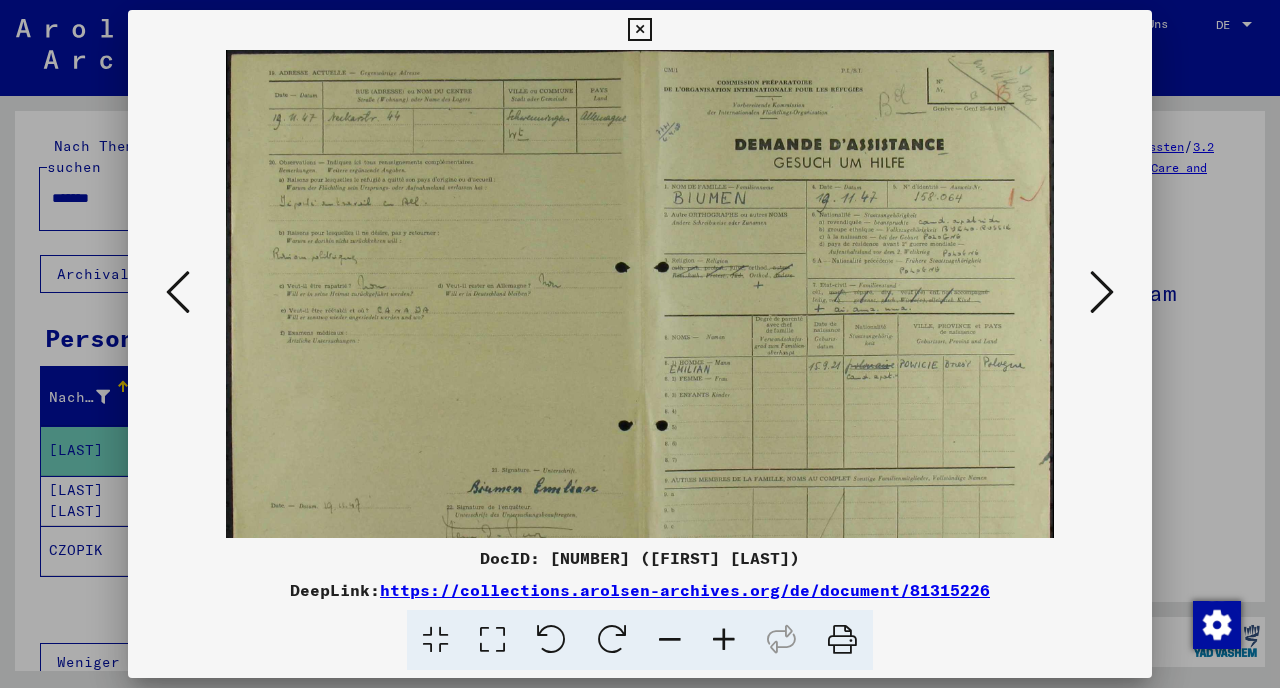 click at bounding box center (724, 640) 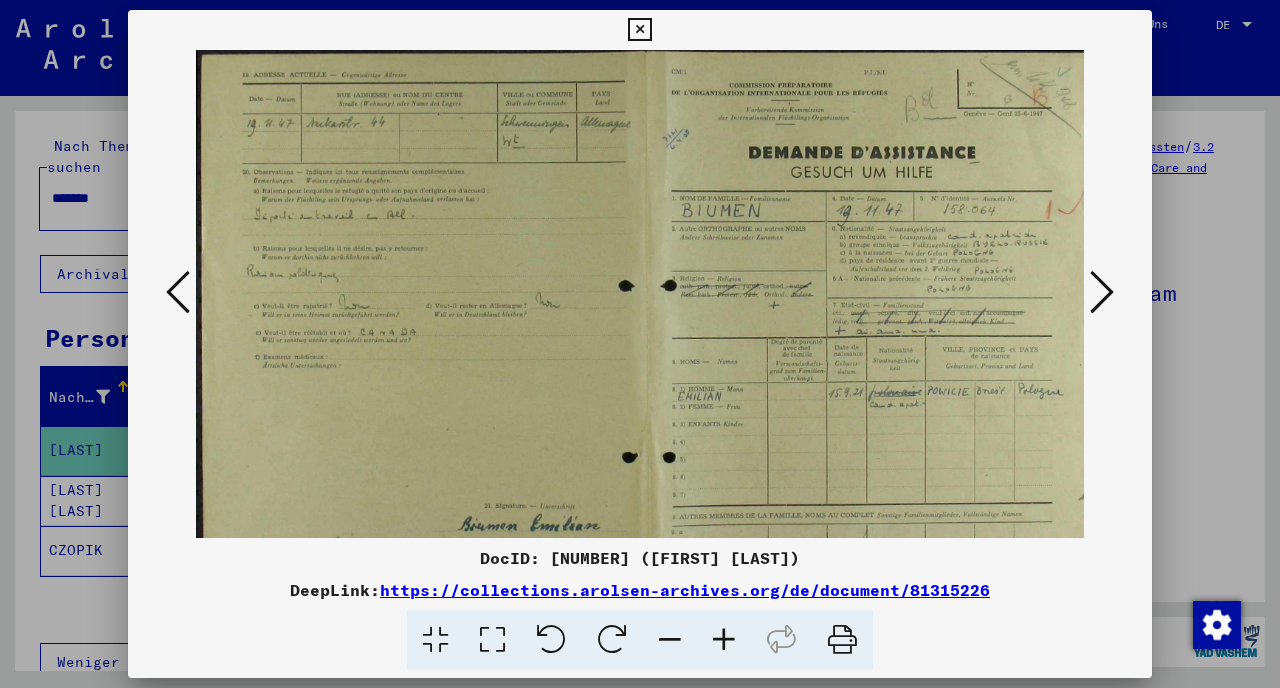 click at bounding box center [724, 640] 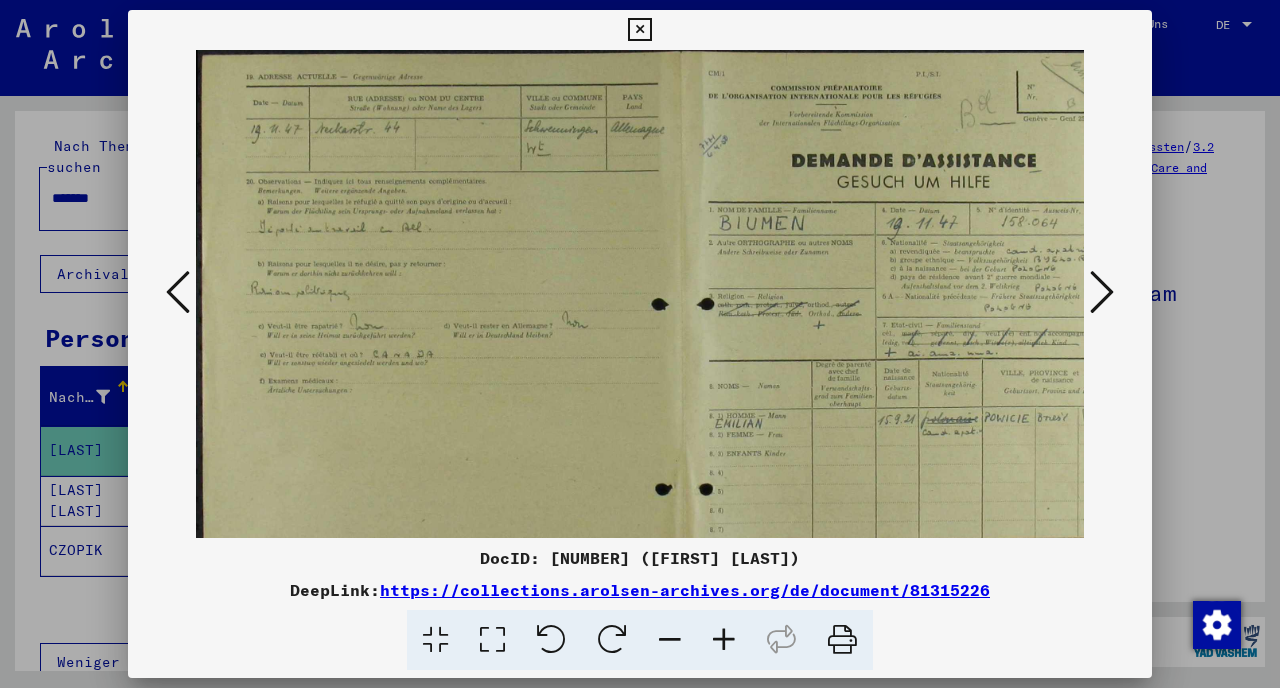 click at bounding box center (724, 640) 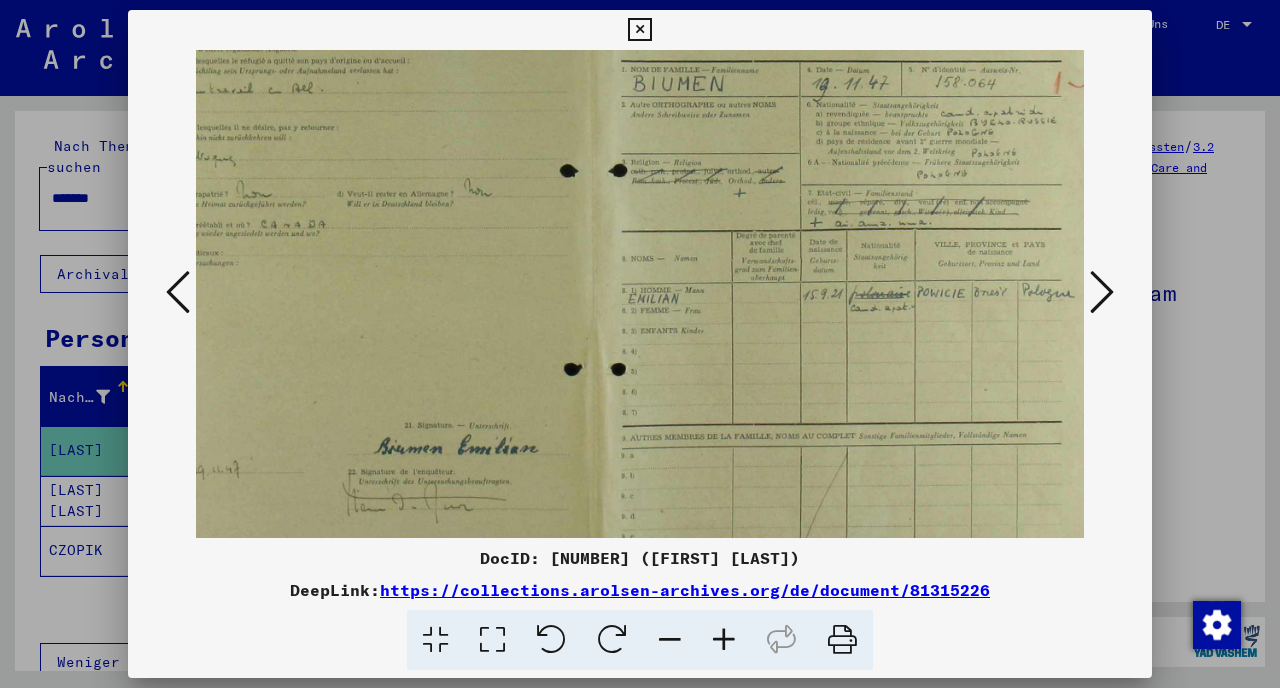 scroll, scrollTop: 159, scrollLeft: 131, axis: both 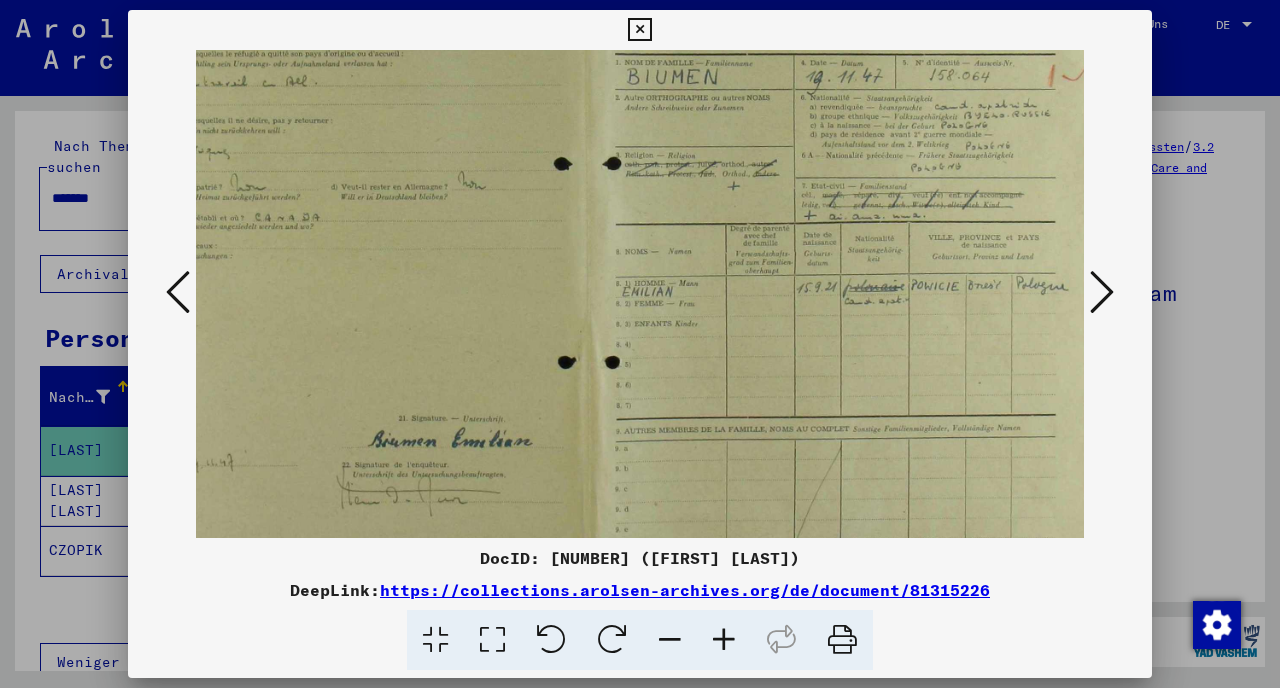 drag, startPoint x: 851, startPoint y: 391, endPoint x: 720, endPoint y: 233, distance: 205.24376 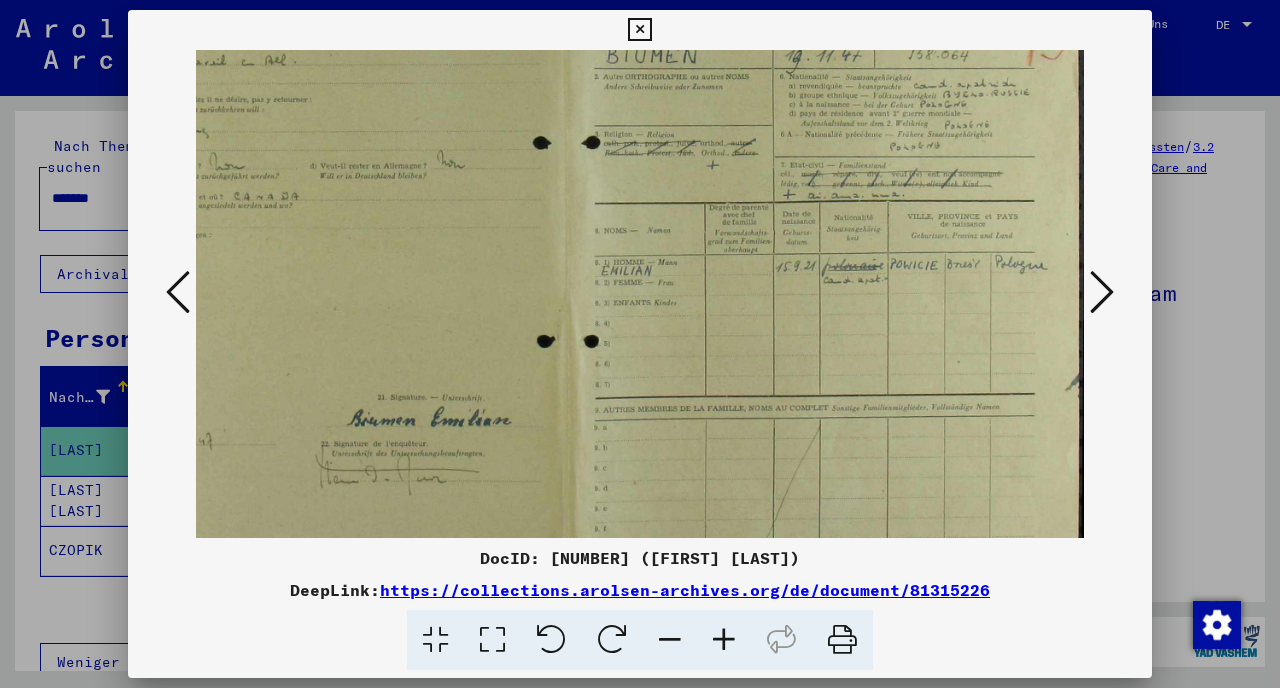 scroll, scrollTop: 181, scrollLeft: 152, axis: both 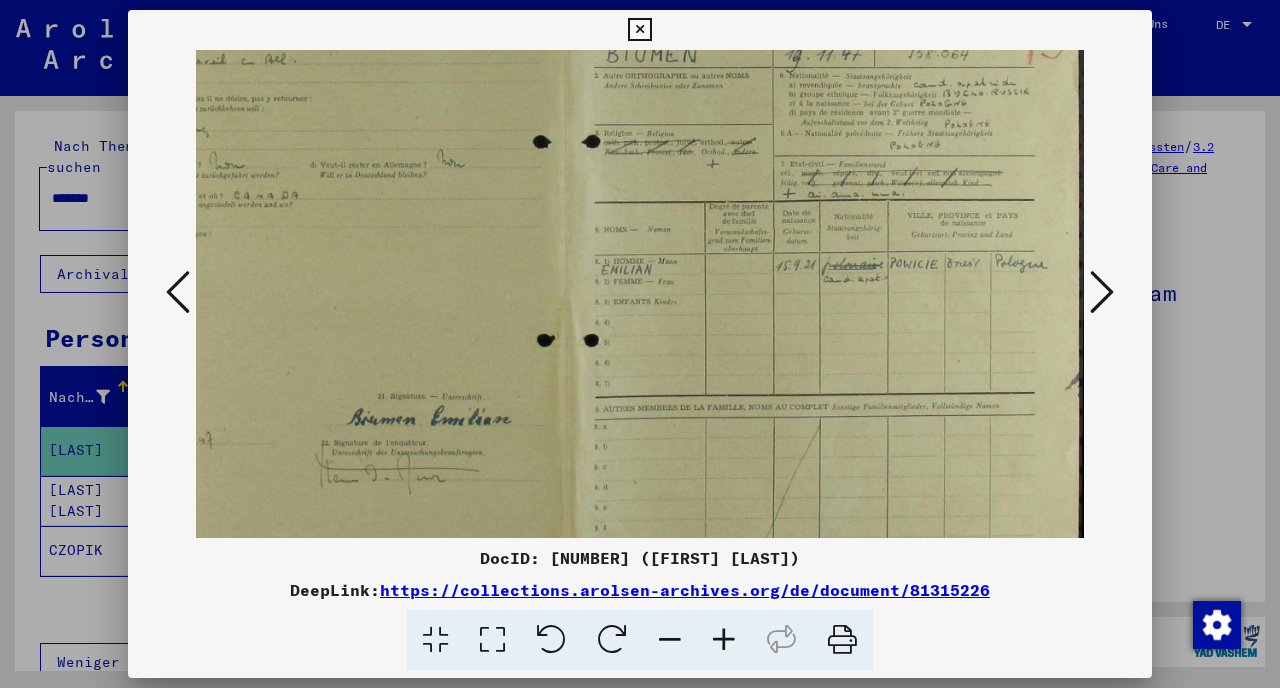 drag, startPoint x: 780, startPoint y: 345, endPoint x: 684, endPoint y: 323, distance: 98.48858 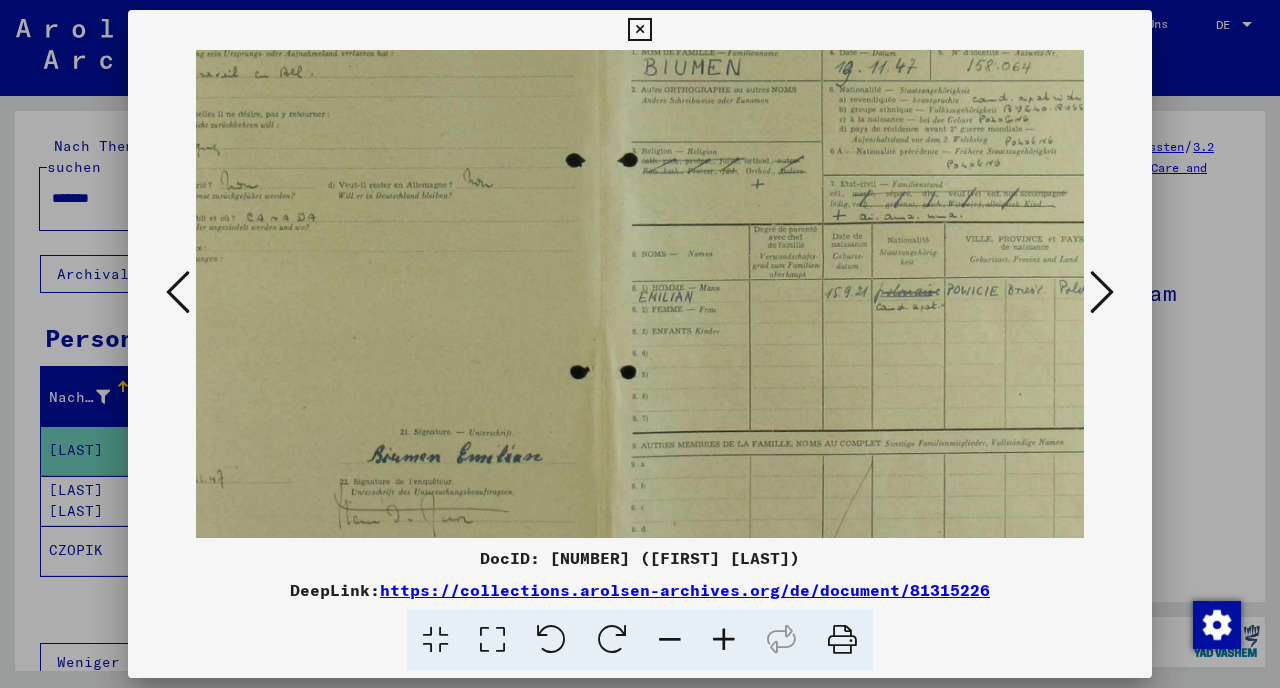click at bounding box center (724, 640) 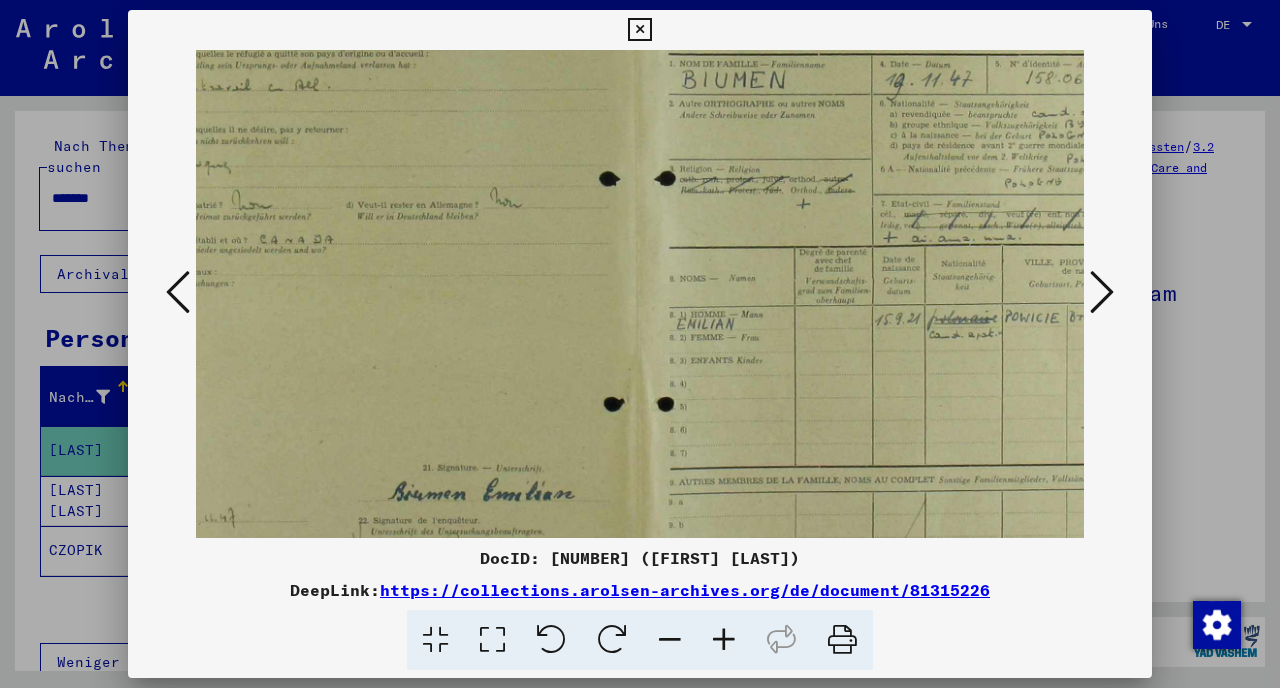 click at bounding box center [724, 640] 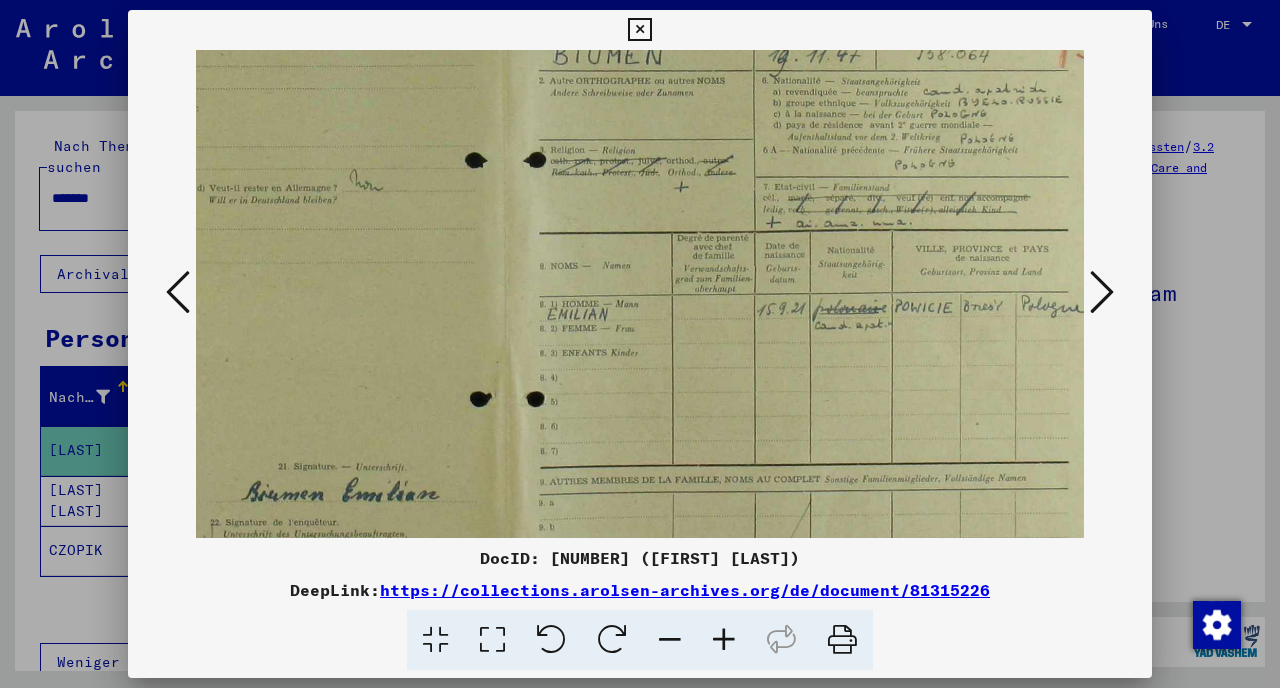drag, startPoint x: 884, startPoint y: 365, endPoint x: 626, endPoint y: 237, distance: 288.00696 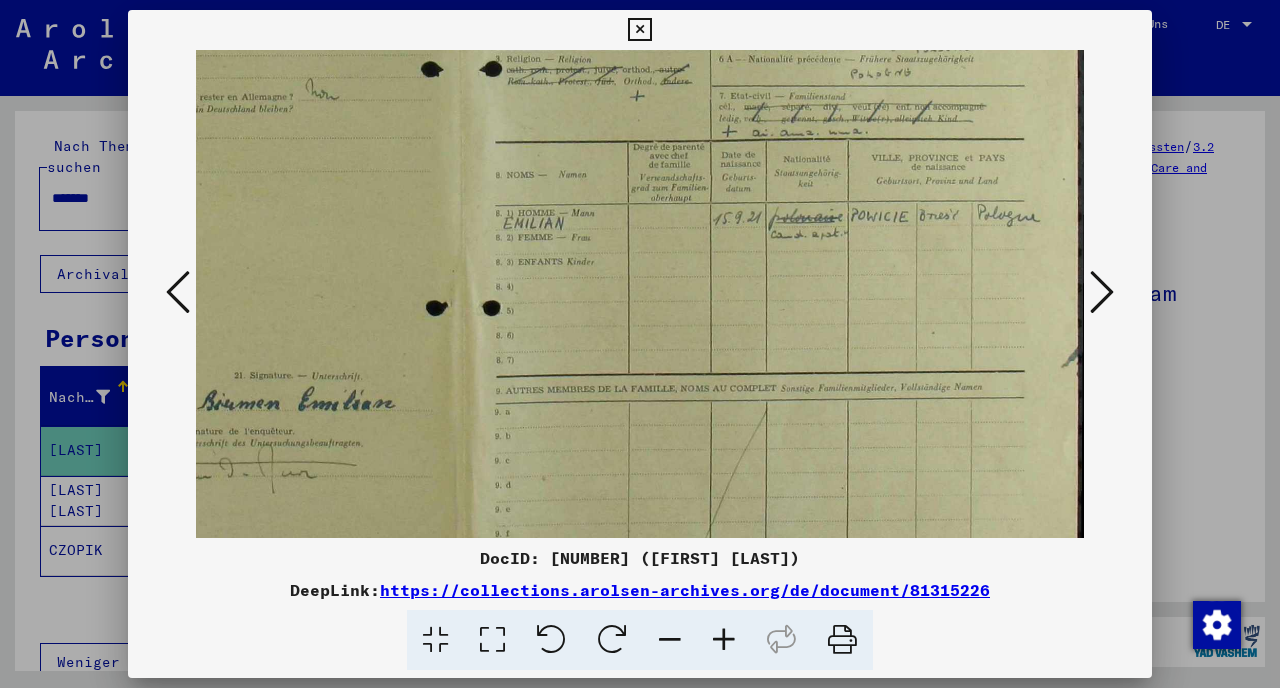 scroll, scrollTop: 275, scrollLeft: 363, axis: both 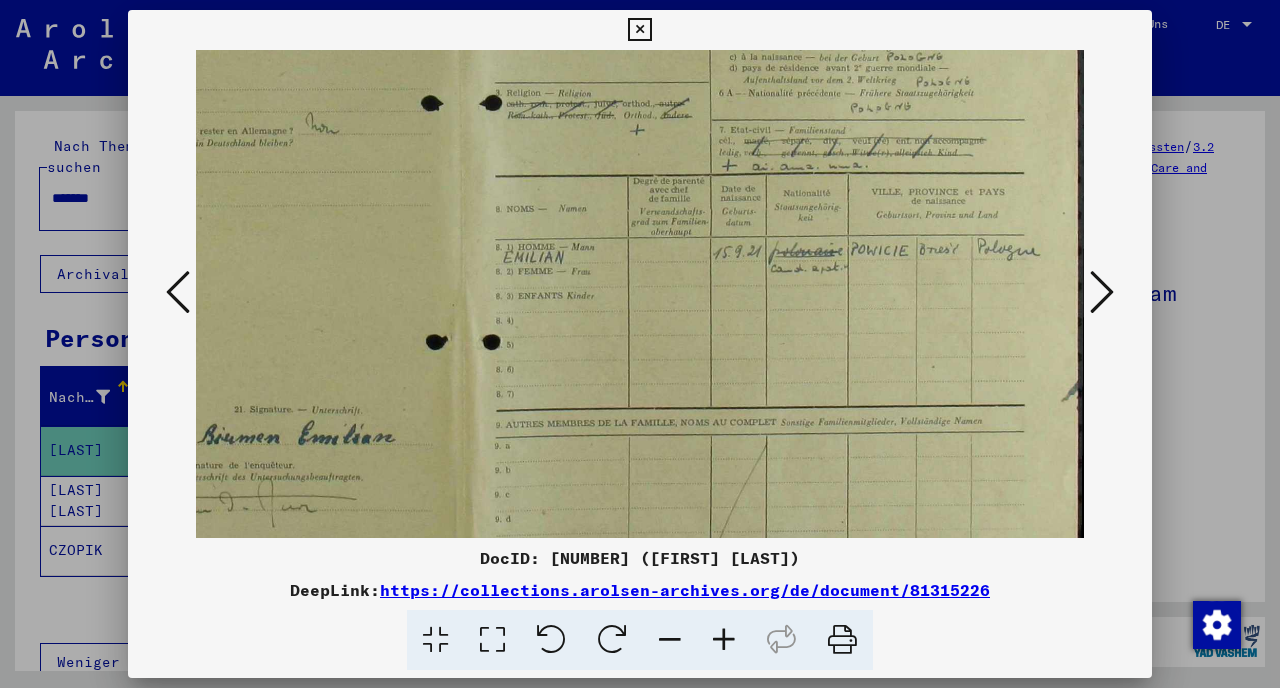 drag, startPoint x: 793, startPoint y: 244, endPoint x: 793, endPoint y: 278, distance: 34 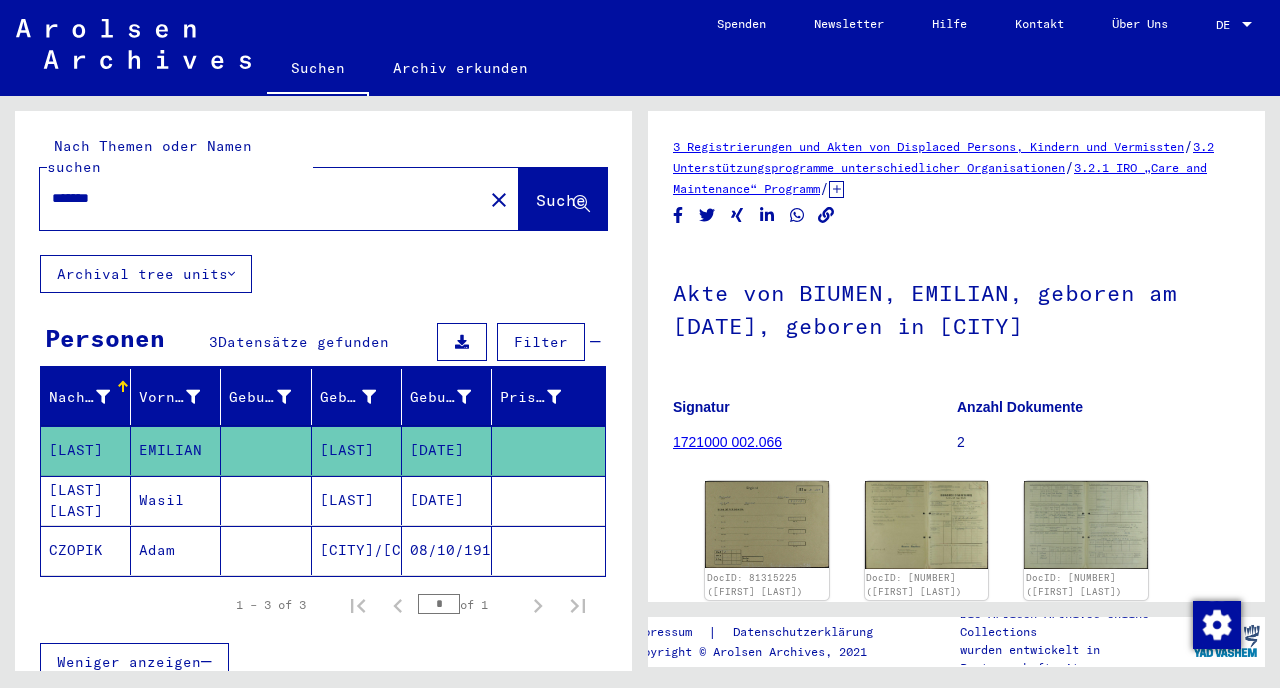 click on "Adam" 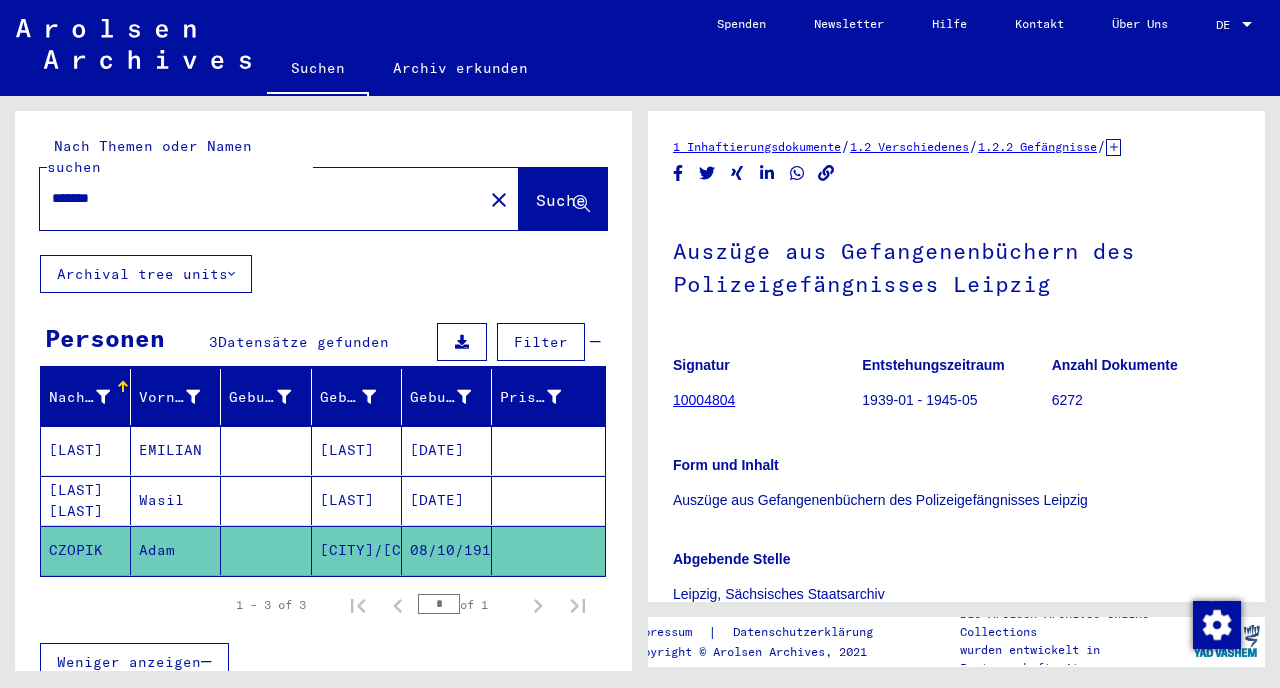 scroll, scrollTop: 0, scrollLeft: 0, axis: both 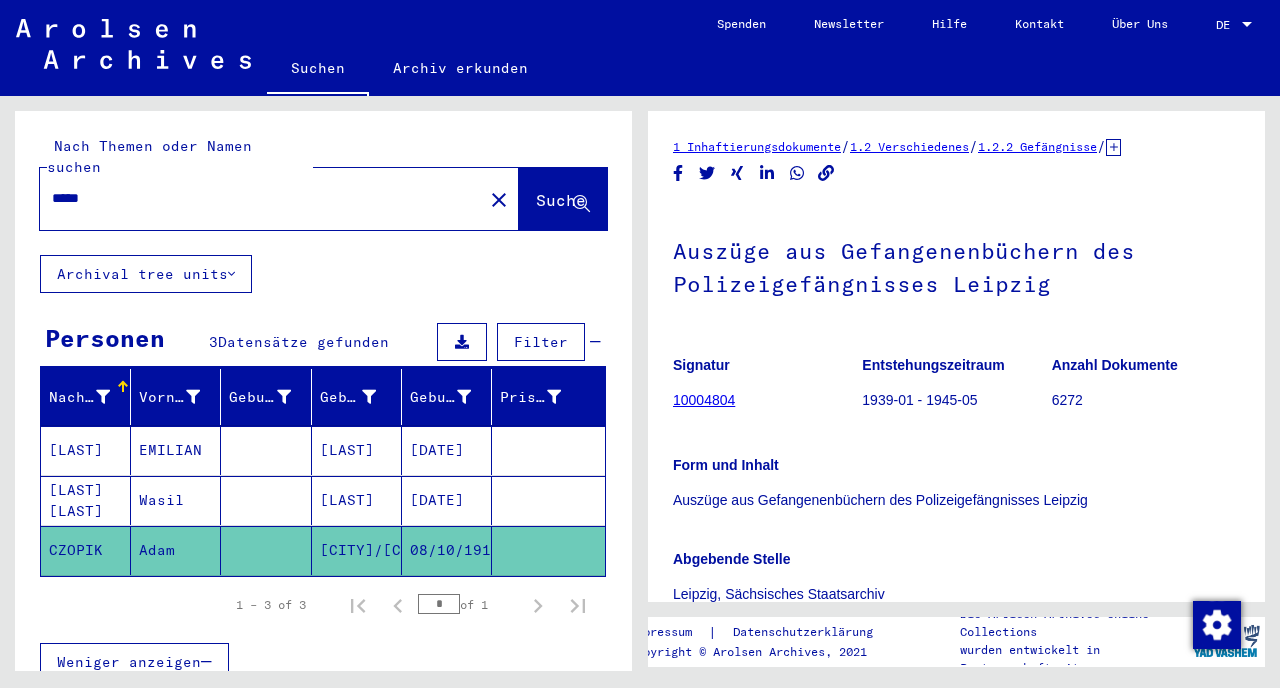 click on "Suche" 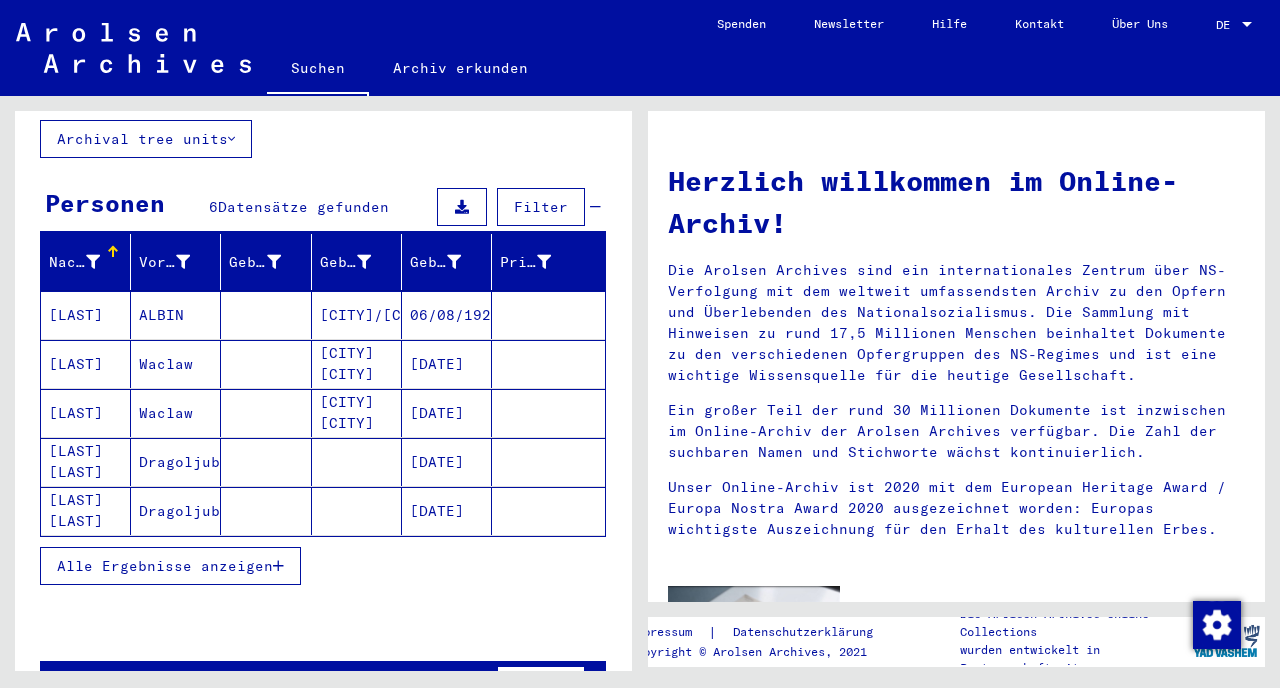 click on "Alle Ergebnisse anzeigen" at bounding box center (165, 566) 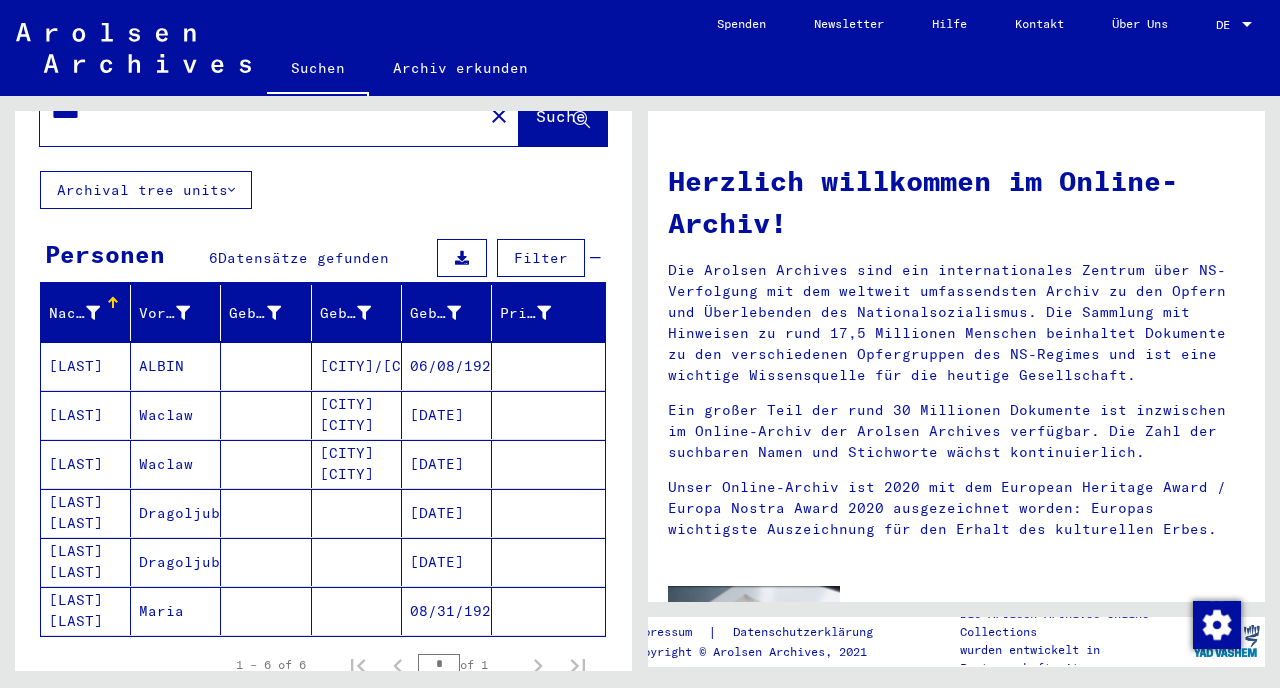 scroll, scrollTop: 0, scrollLeft: 0, axis: both 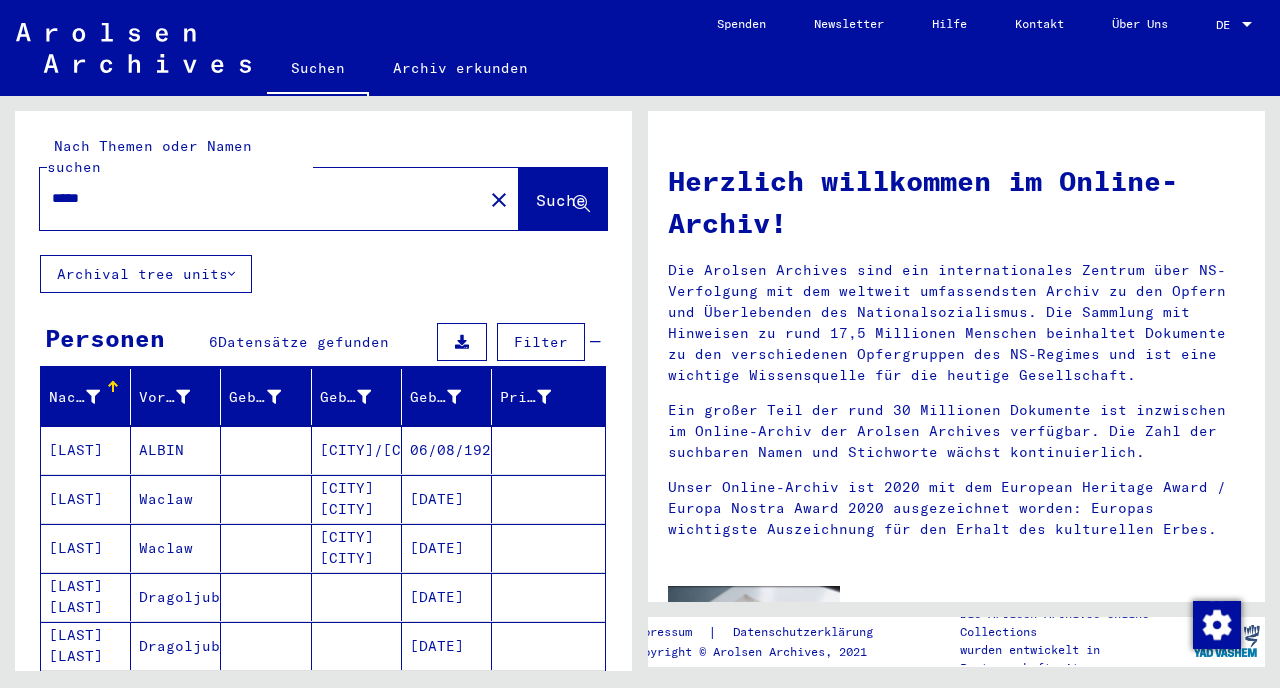 click on "*****" at bounding box center [255, 198] 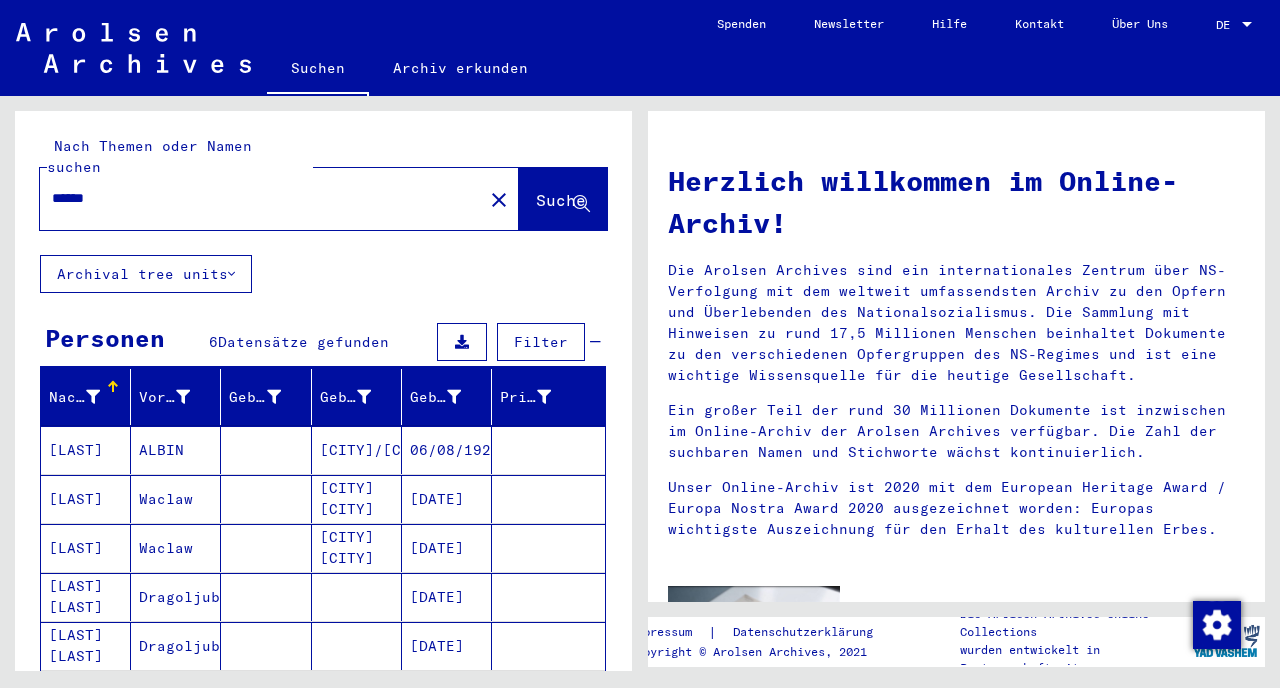 click on "Suche" 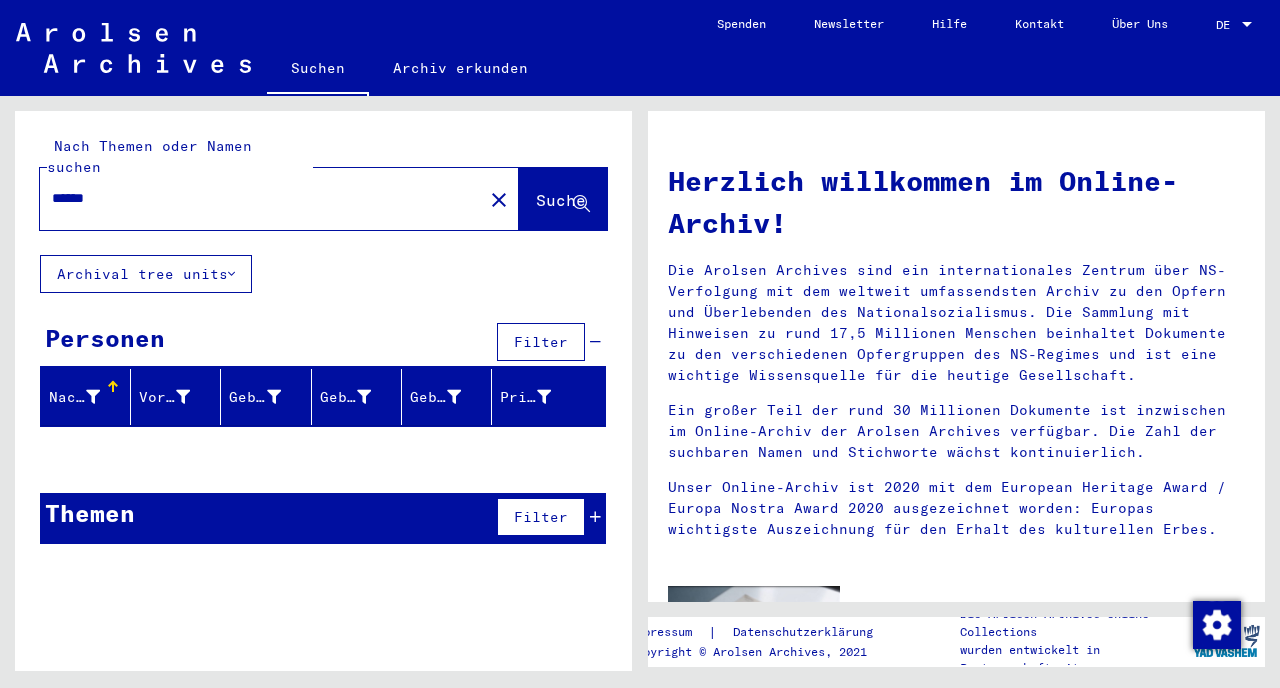 click on "******" at bounding box center [255, 198] 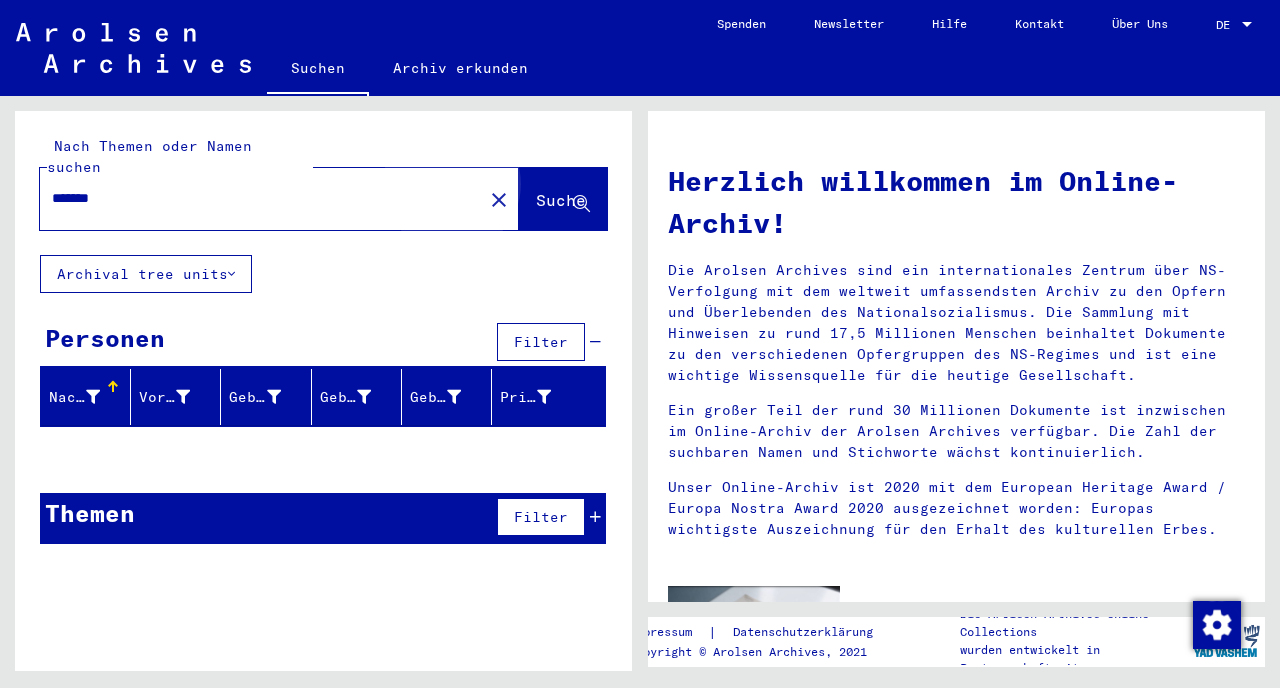 click on "Suche" 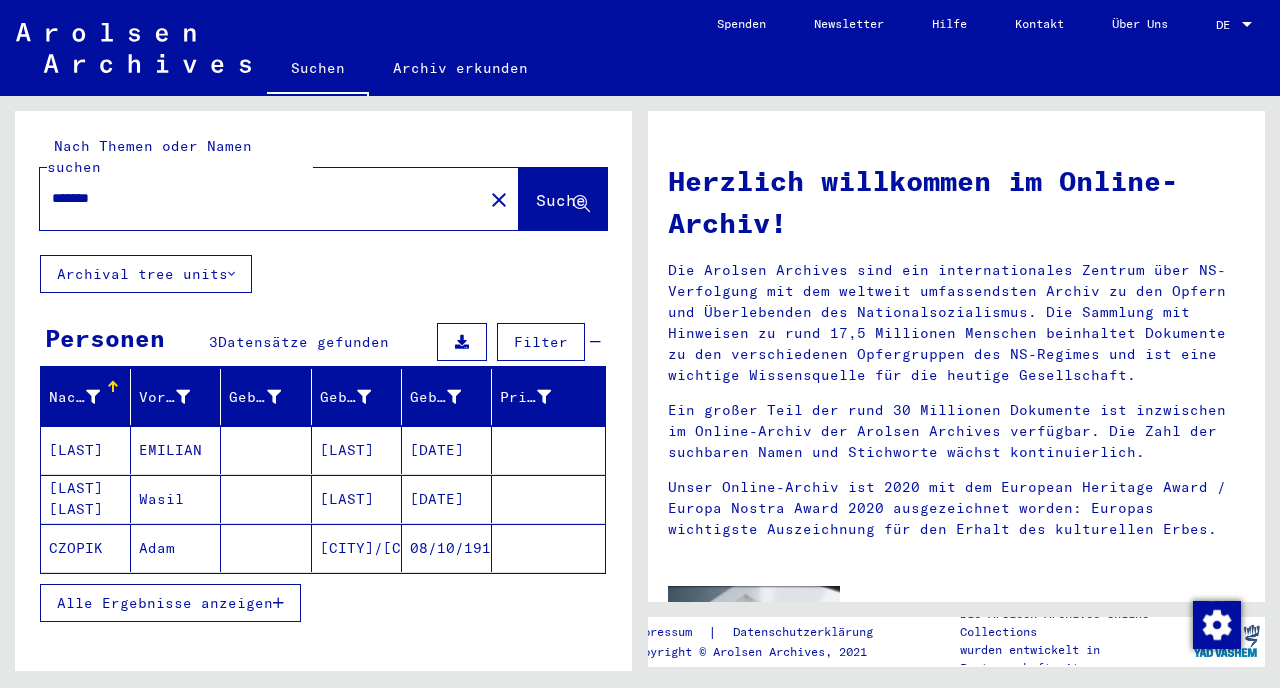 click on "*******" at bounding box center [255, 198] 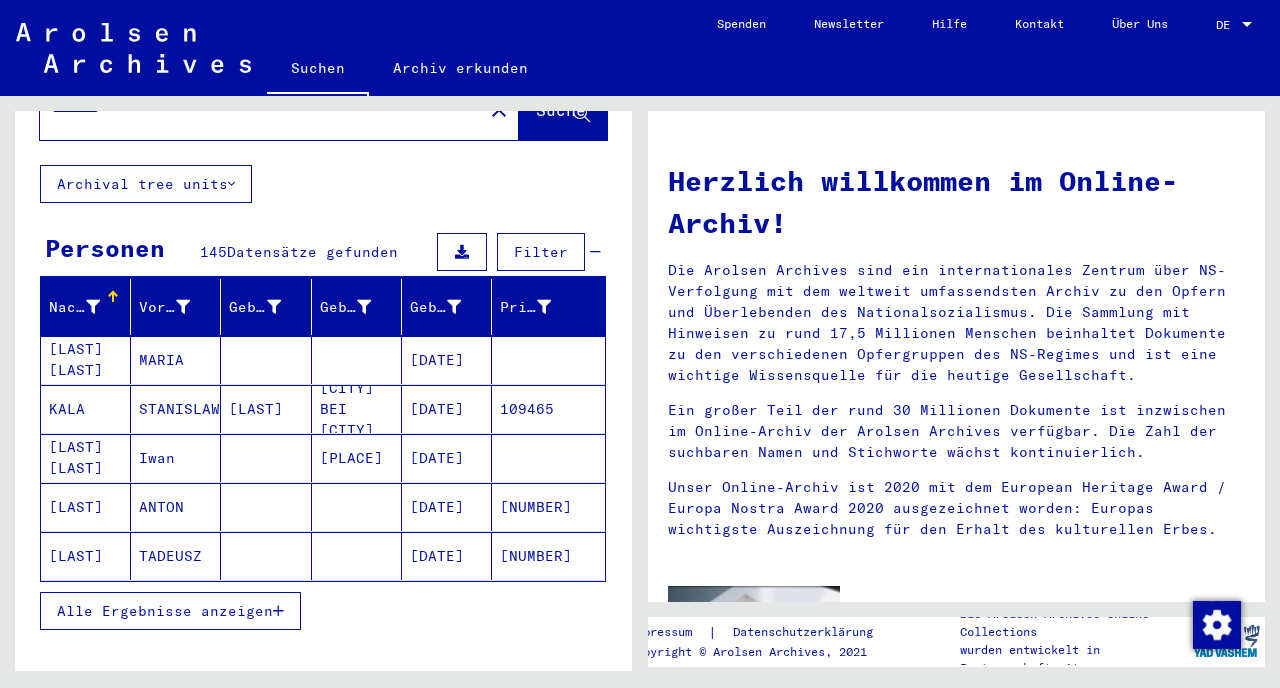 scroll, scrollTop: 95, scrollLeft: 0, axis: vertical 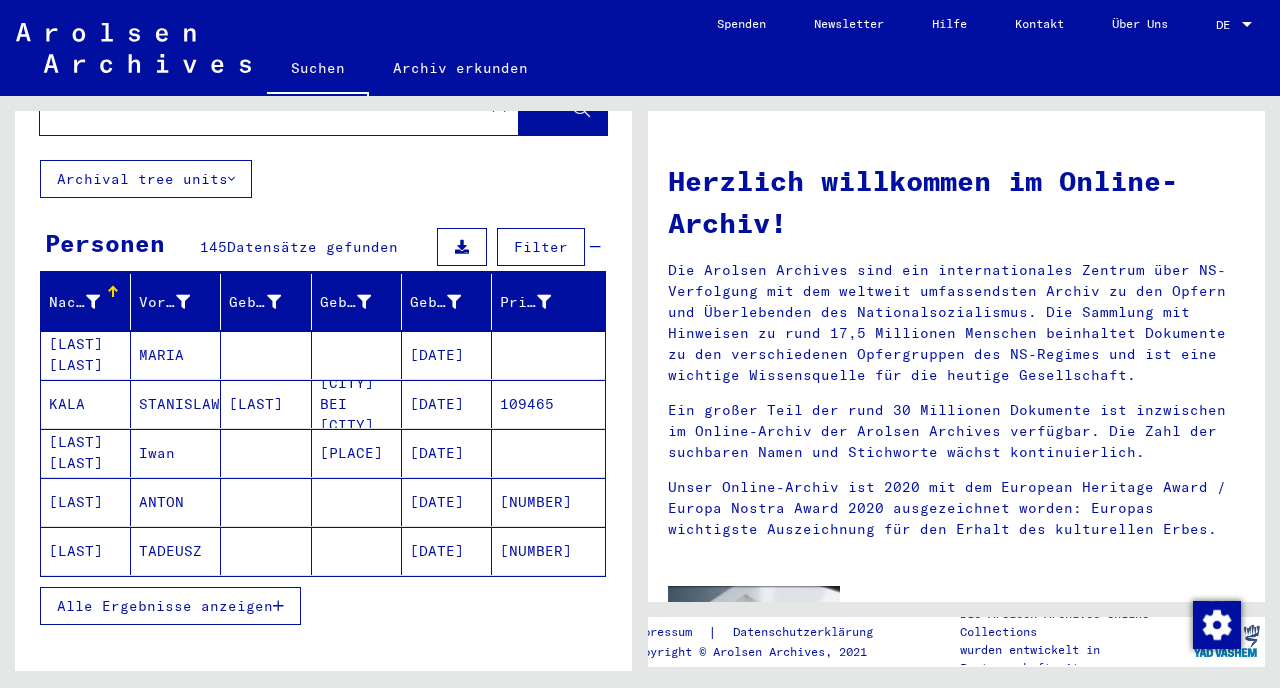 click on "Alle Ergebnisse anzeigen" at bounding box center [165, 606] 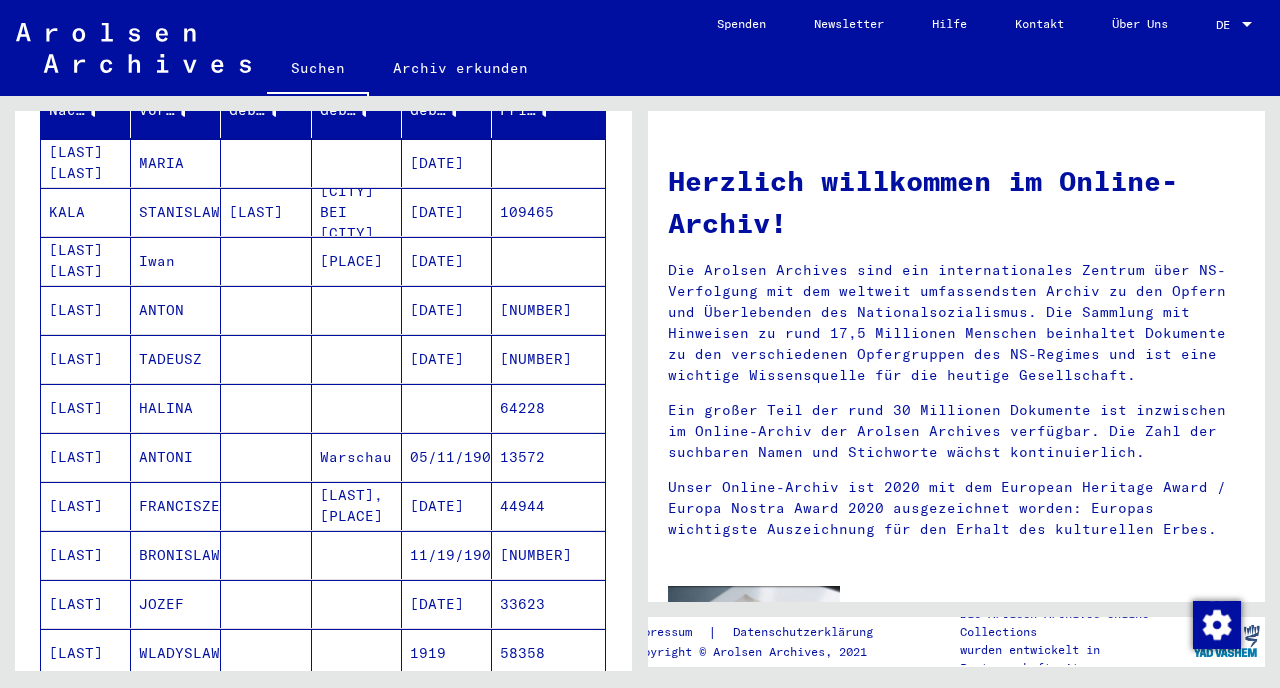scroll, scrollTop: 247, scrollLeft: 0, axis: vertical 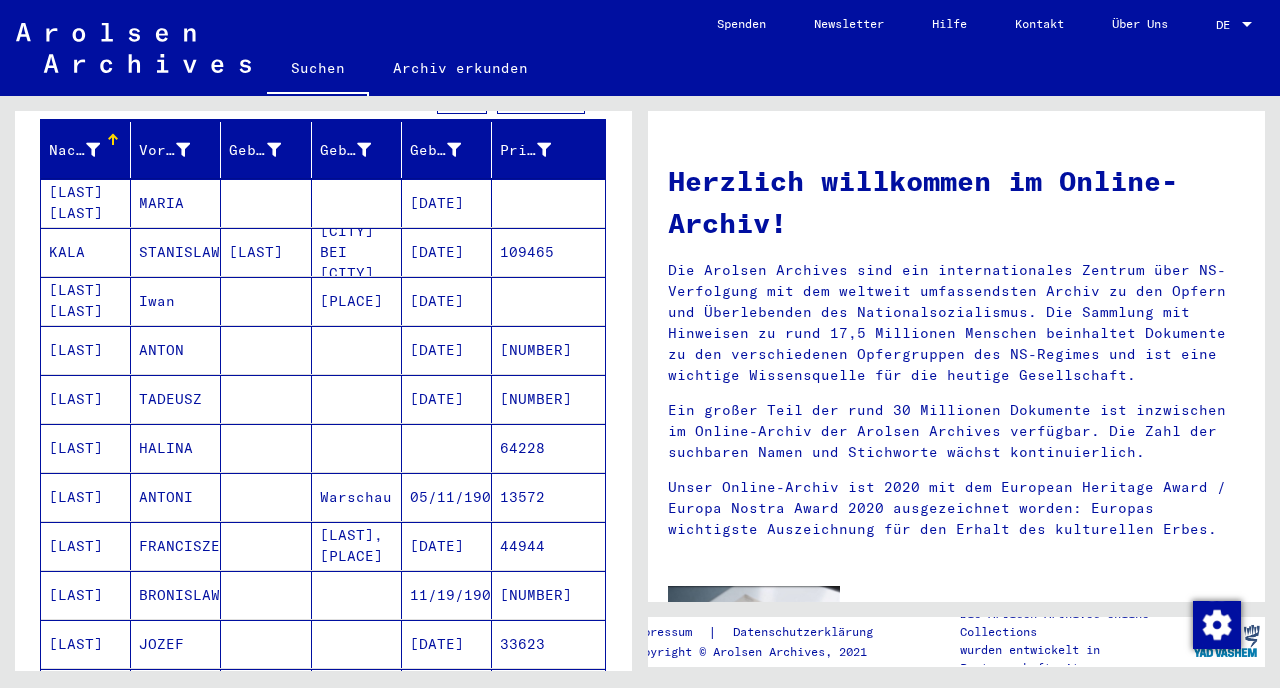 click on "HALINA" at bounding box center (176, 497) 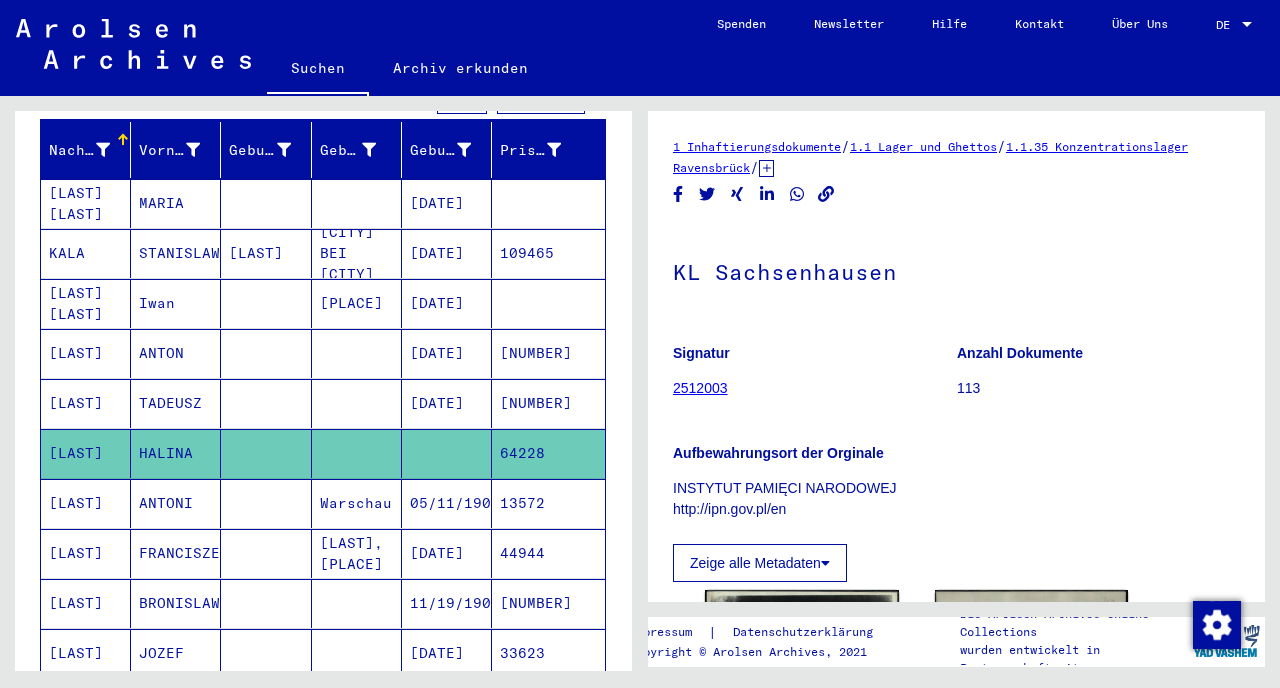 scroll, scrollTop: 166, scrollLeft: 0, axis: vertical 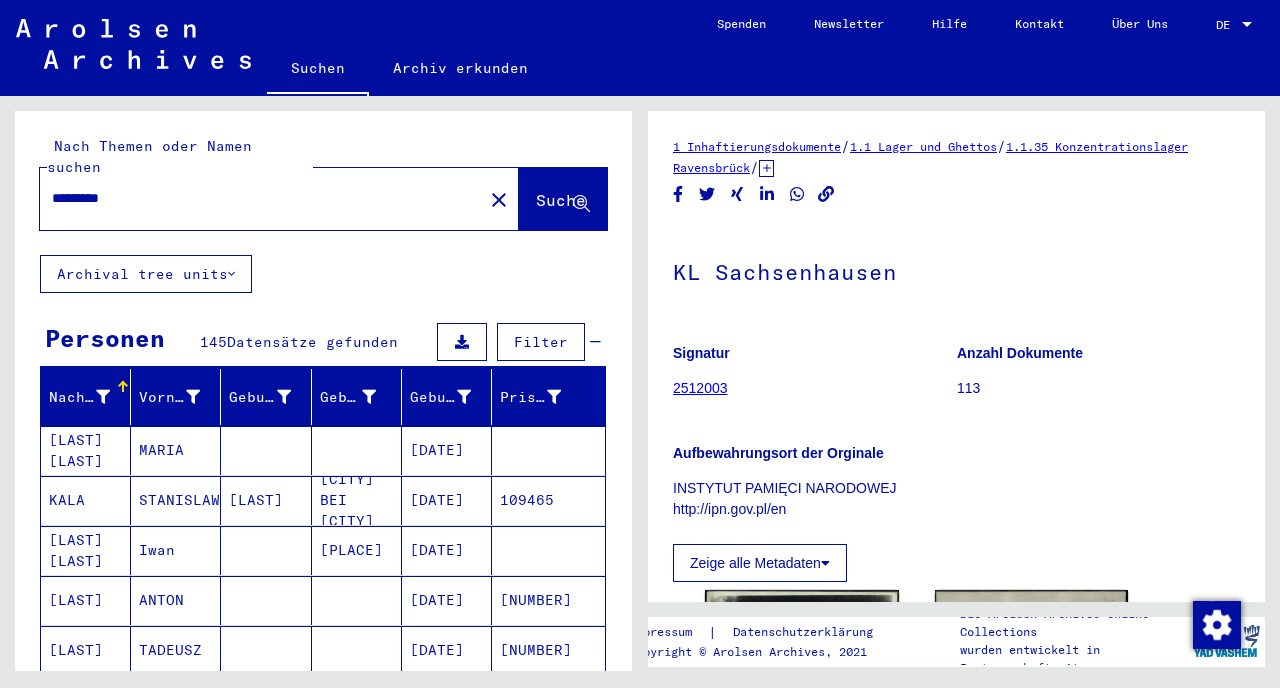 click on "*********" at bounding box center [261, 198] 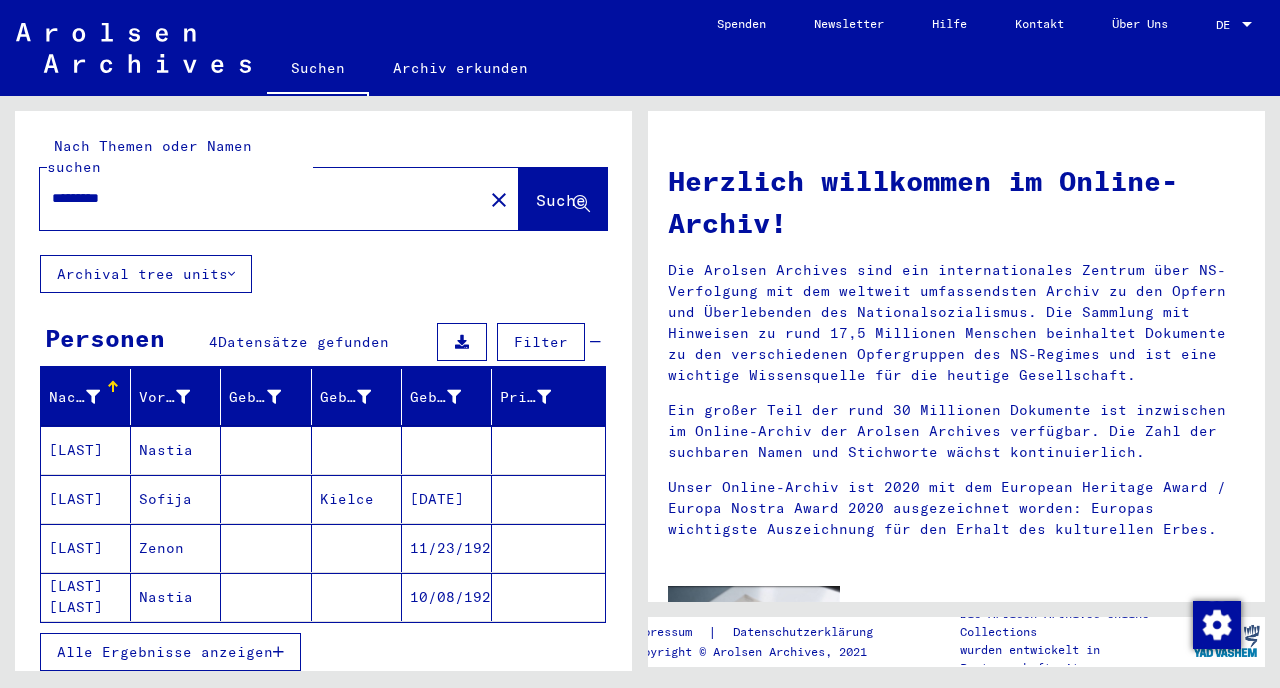click on "Alle Ergebnisse anzeigen" at bounding box center (165, 652) 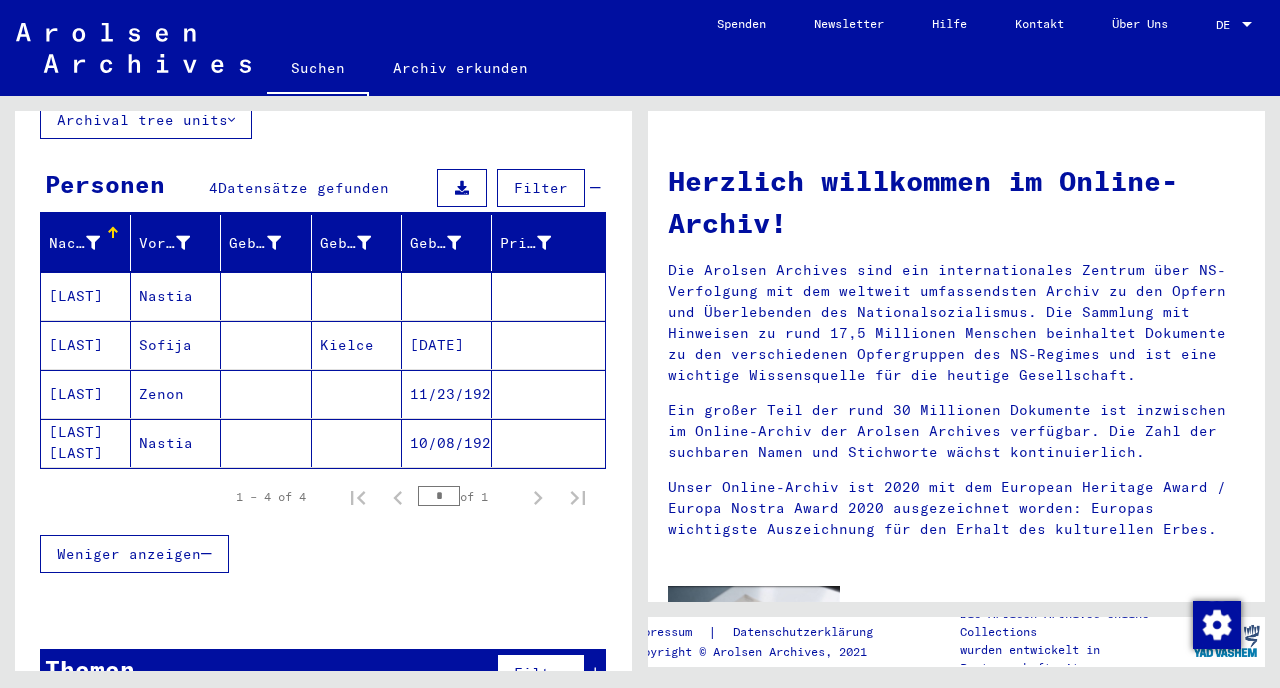 scroll, scrollTop: 153, scrollLeft: 0, axis: vertical 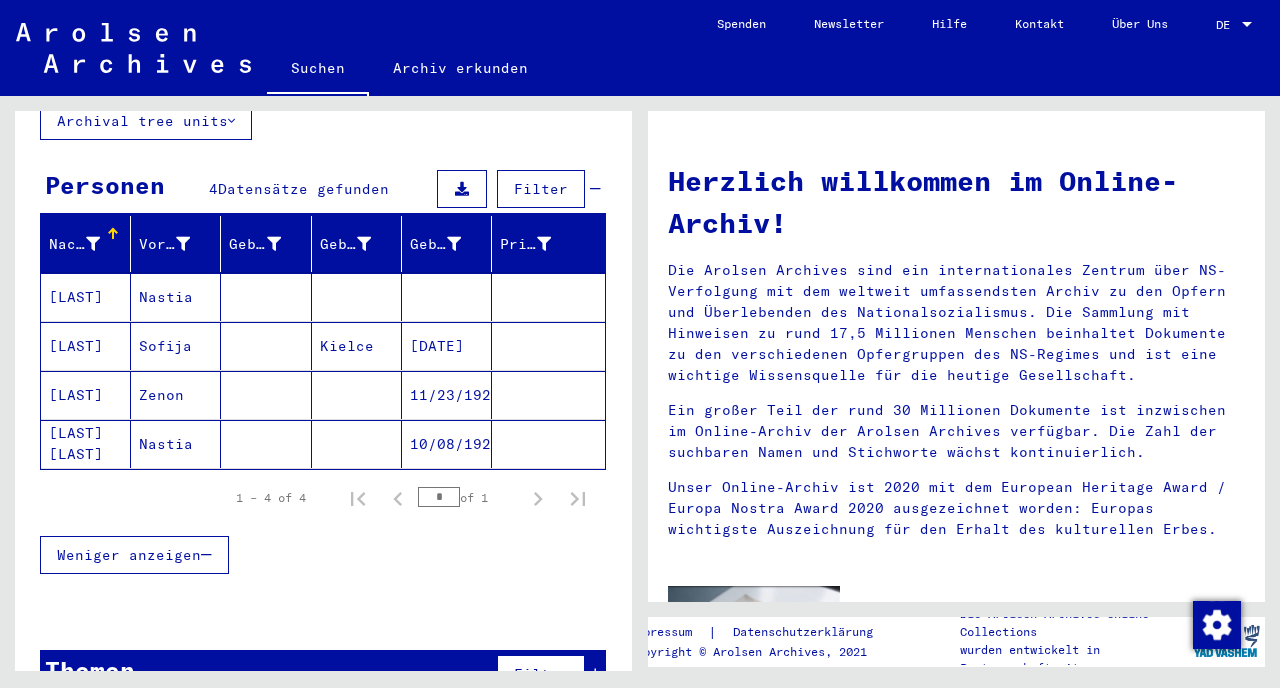 click on "[LAST]" at bounding box center [86, 395] 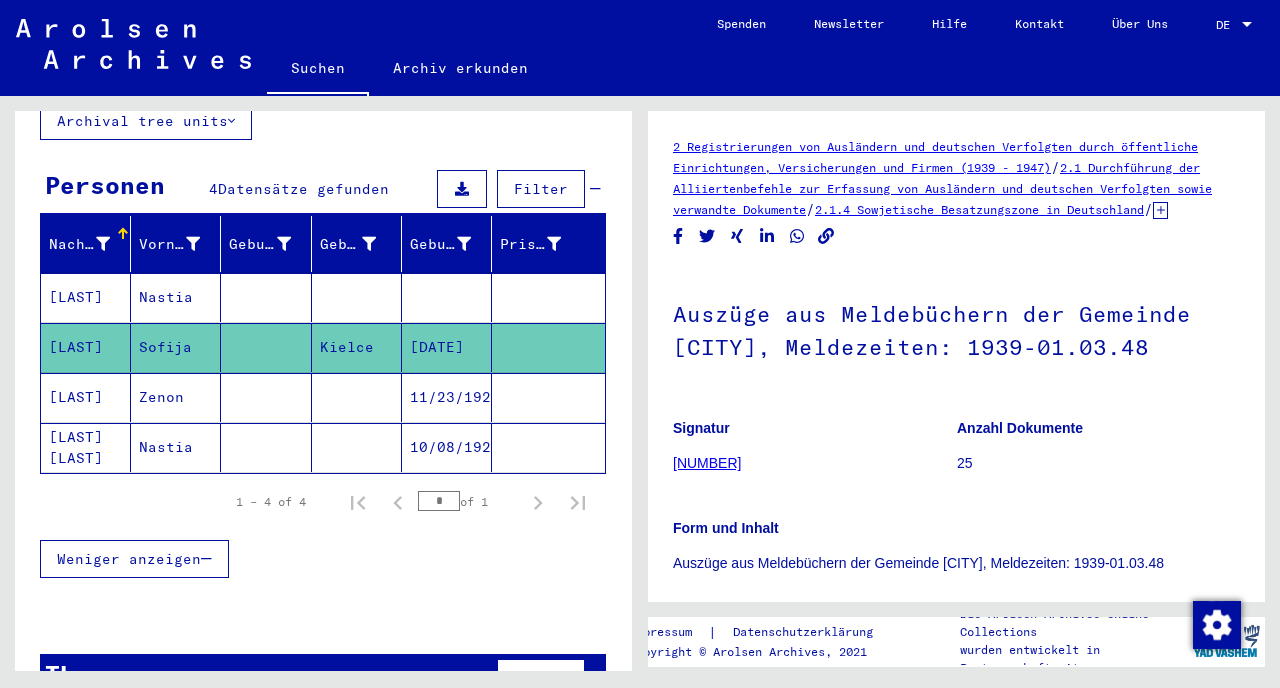 scroll, scrollTop: 0, scrollLeft: 0, axis: both 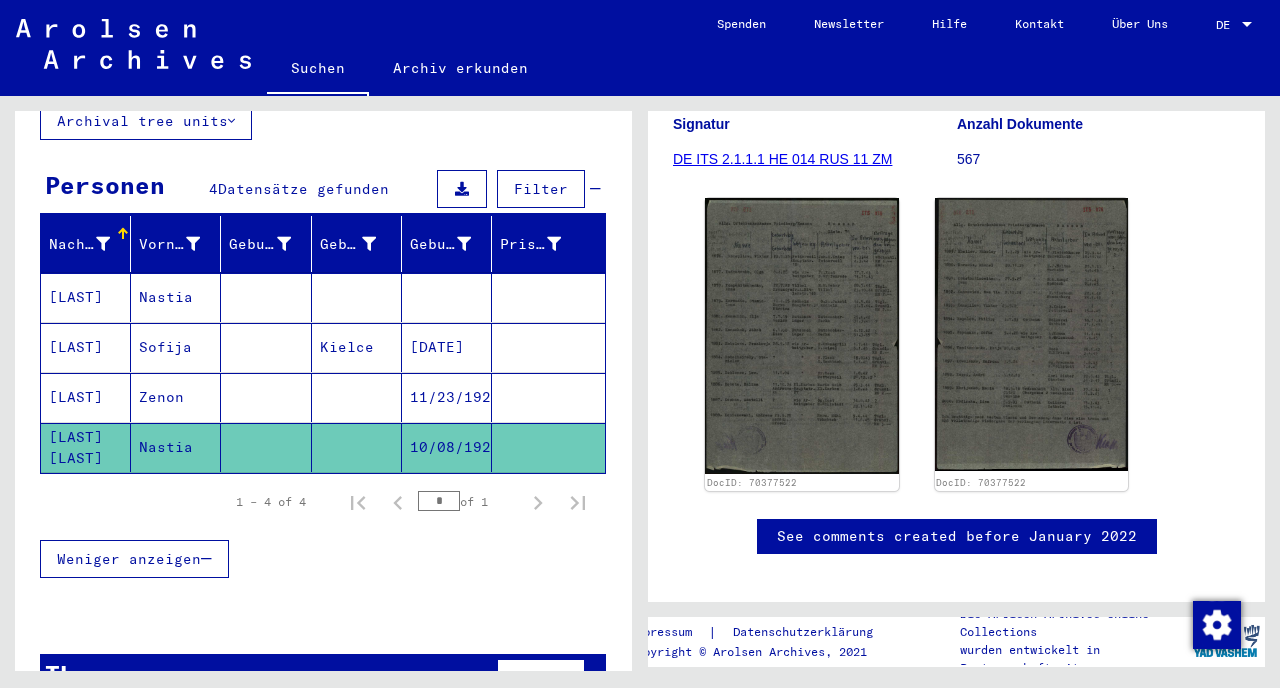 click 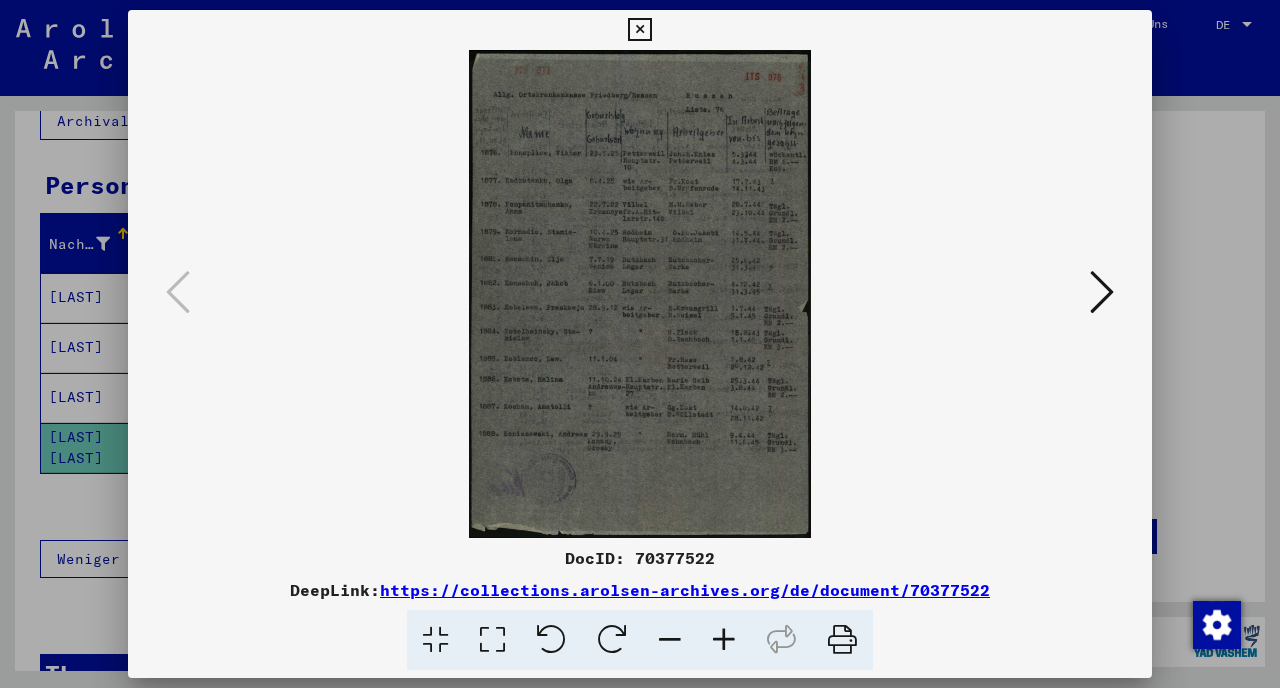 click at bounding box center [724, 640] 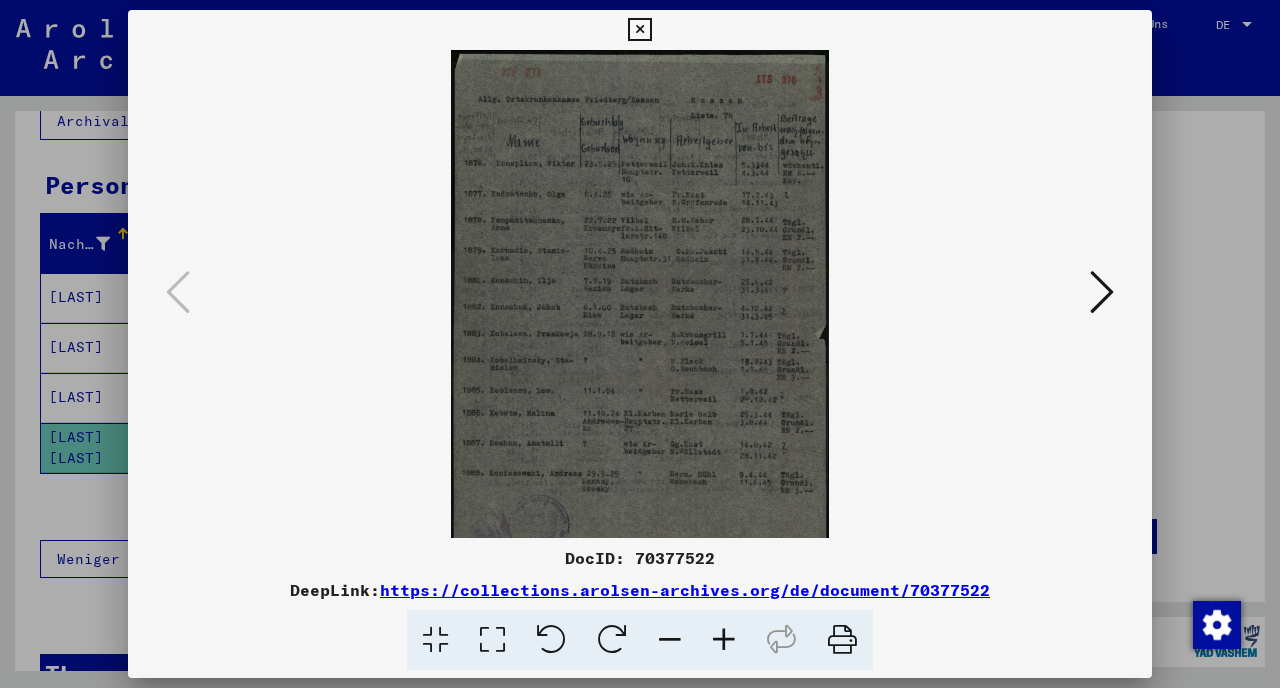 click at bounding box center (724, 640) 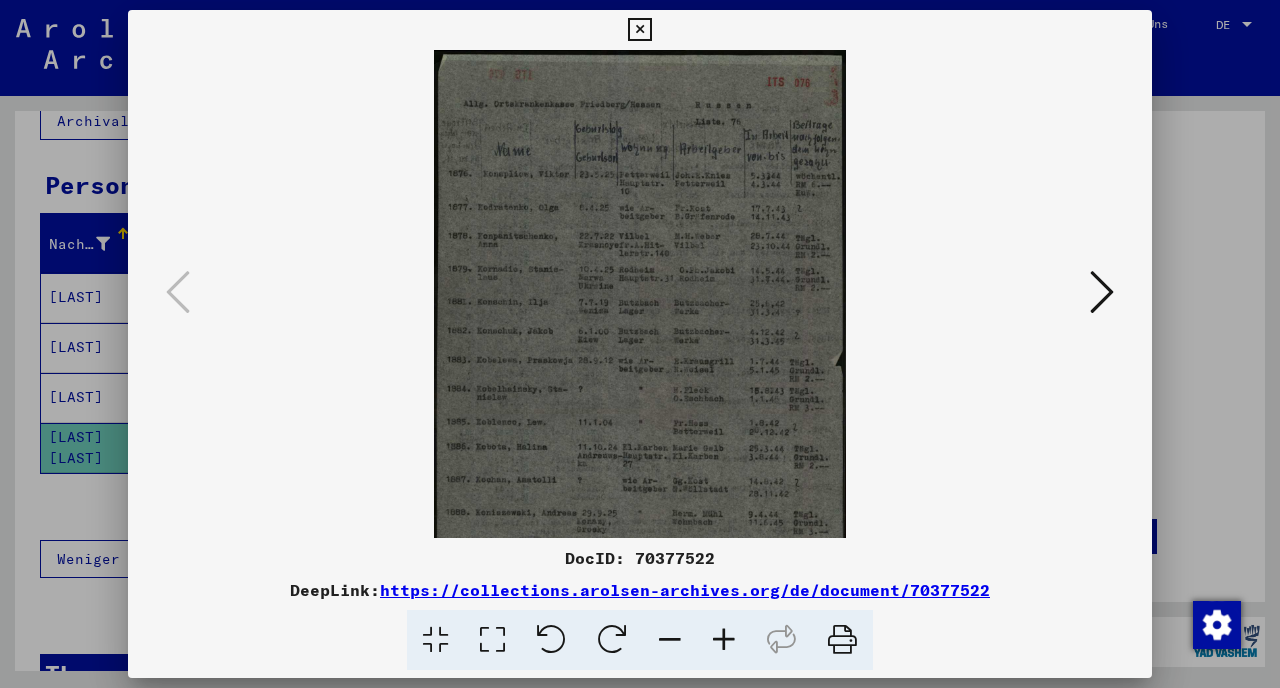click at bounding box center [724, 640] 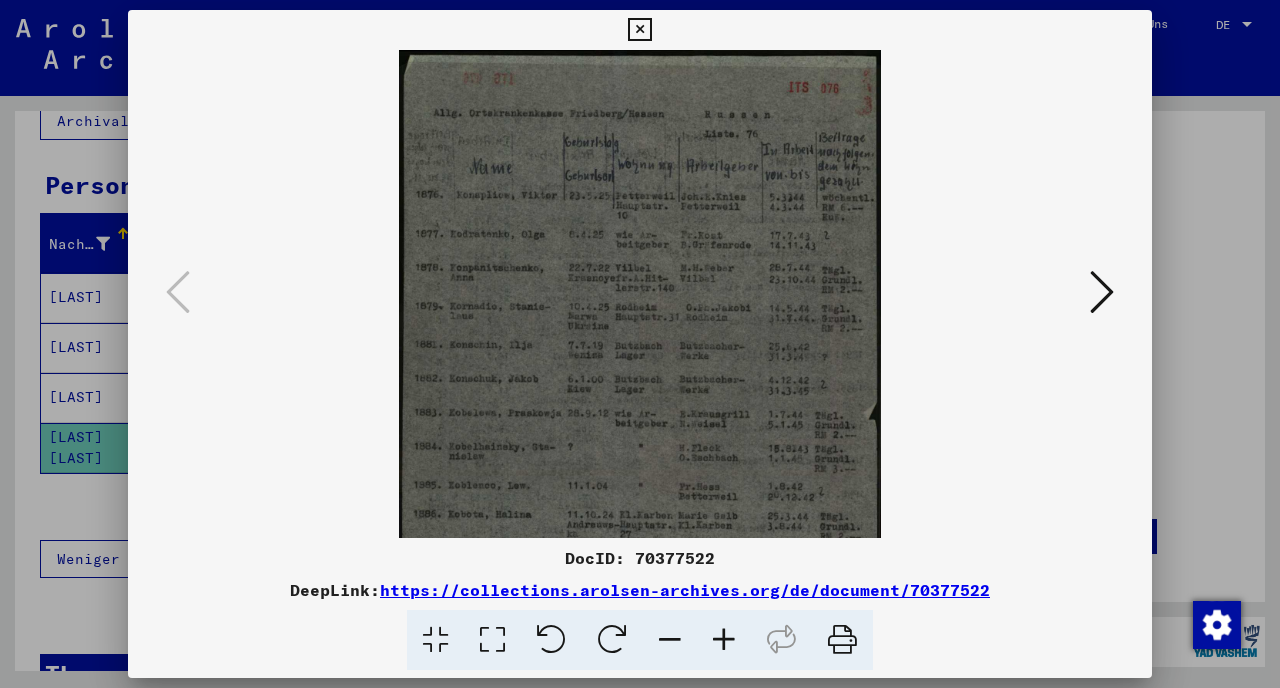 click at bounding box center (724, 640) 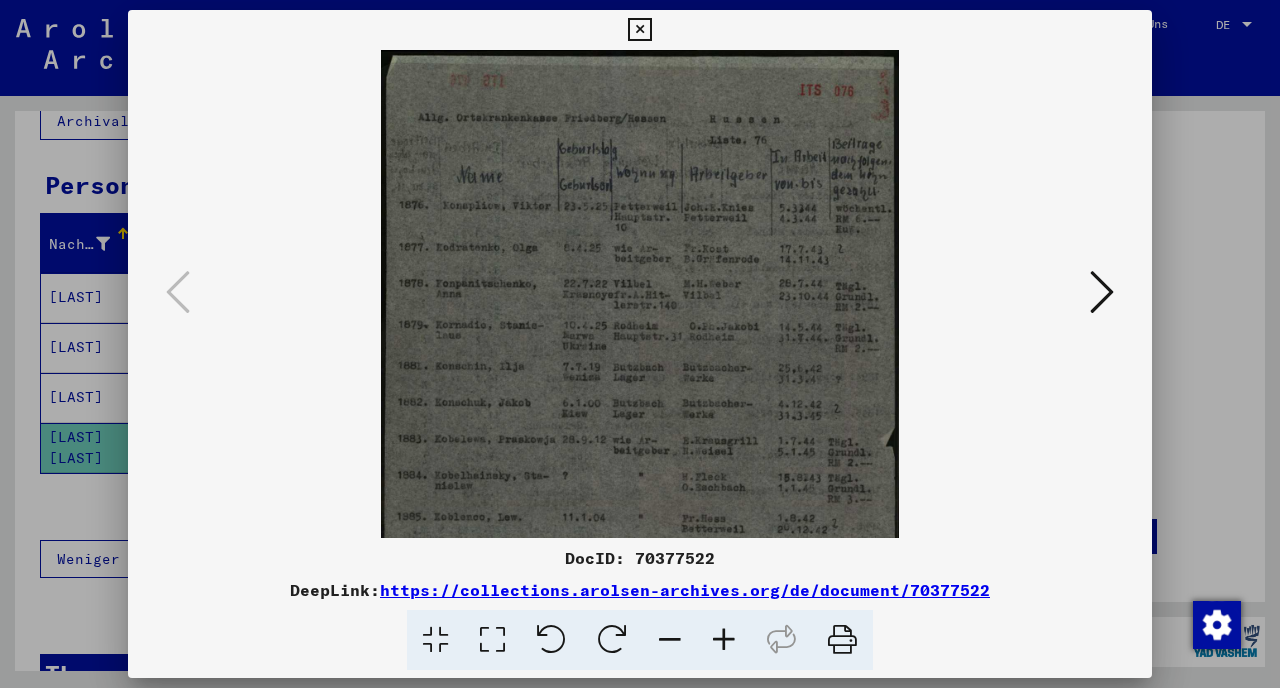 click at bounding box center (724, 640) 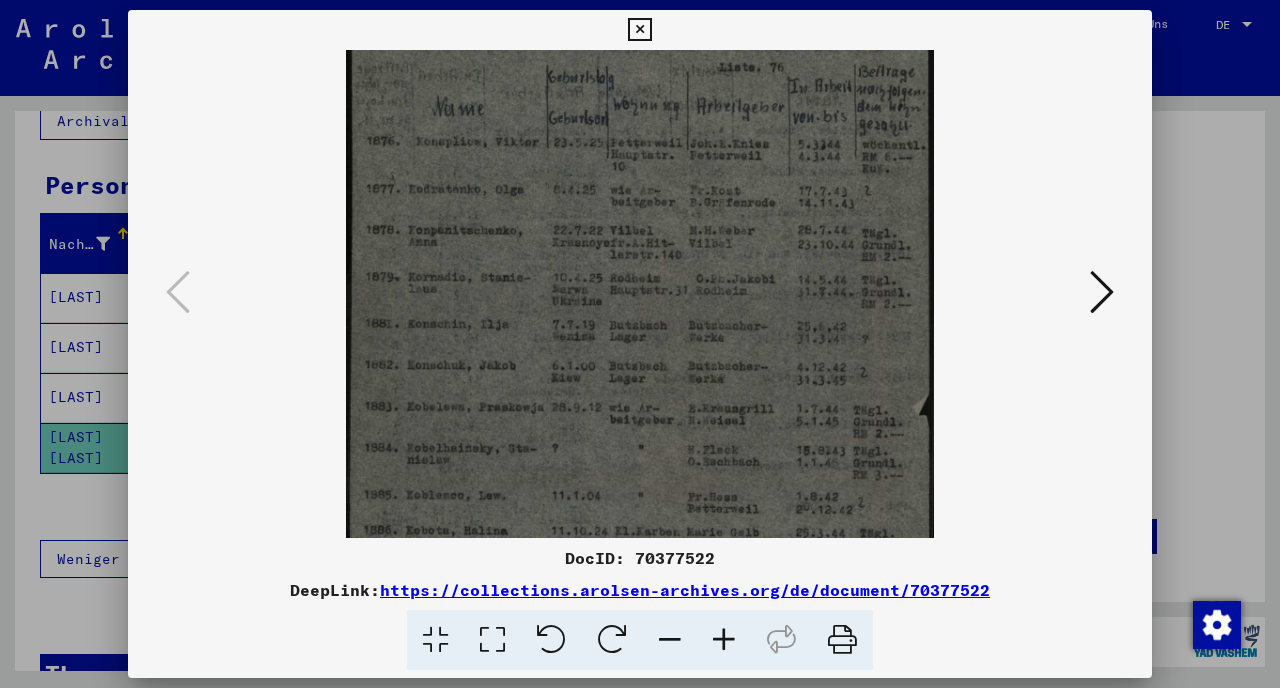 scroll, scrollTop: 127, scrollLeft: 0, axis: vertical 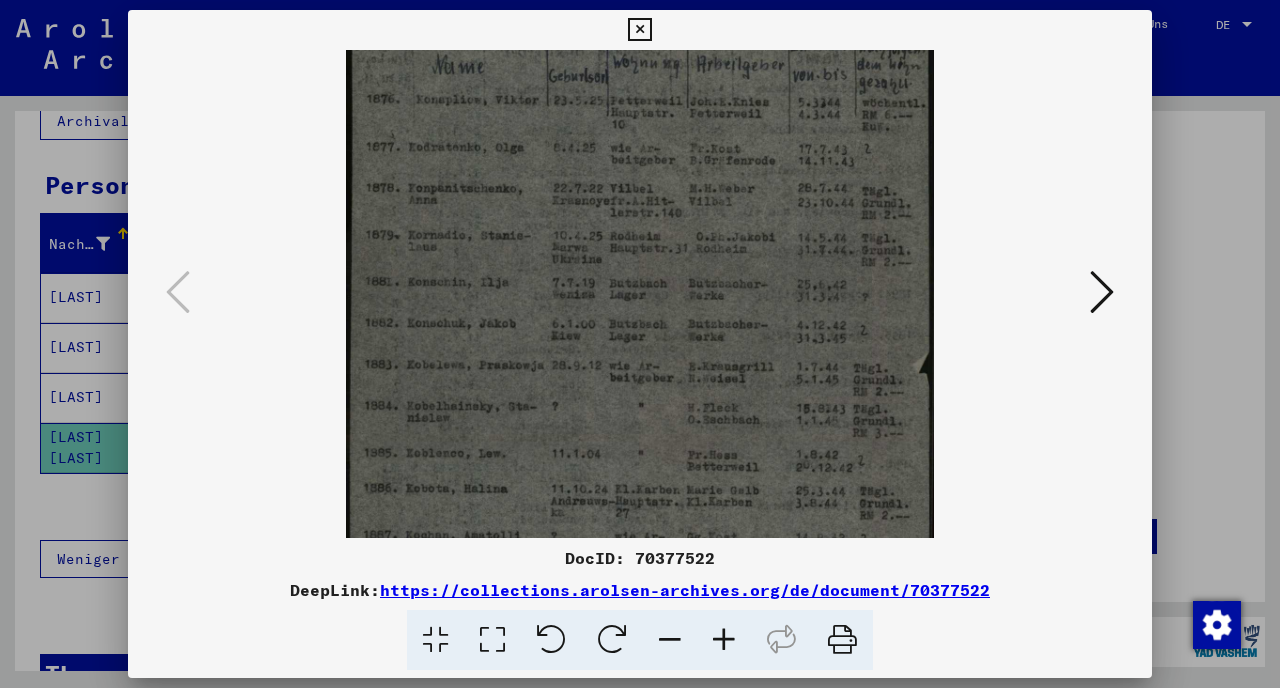 drag, startPoint x: 688, startPoint y: 431, endPoint x: 688, endPoint y: 304, distance: 127 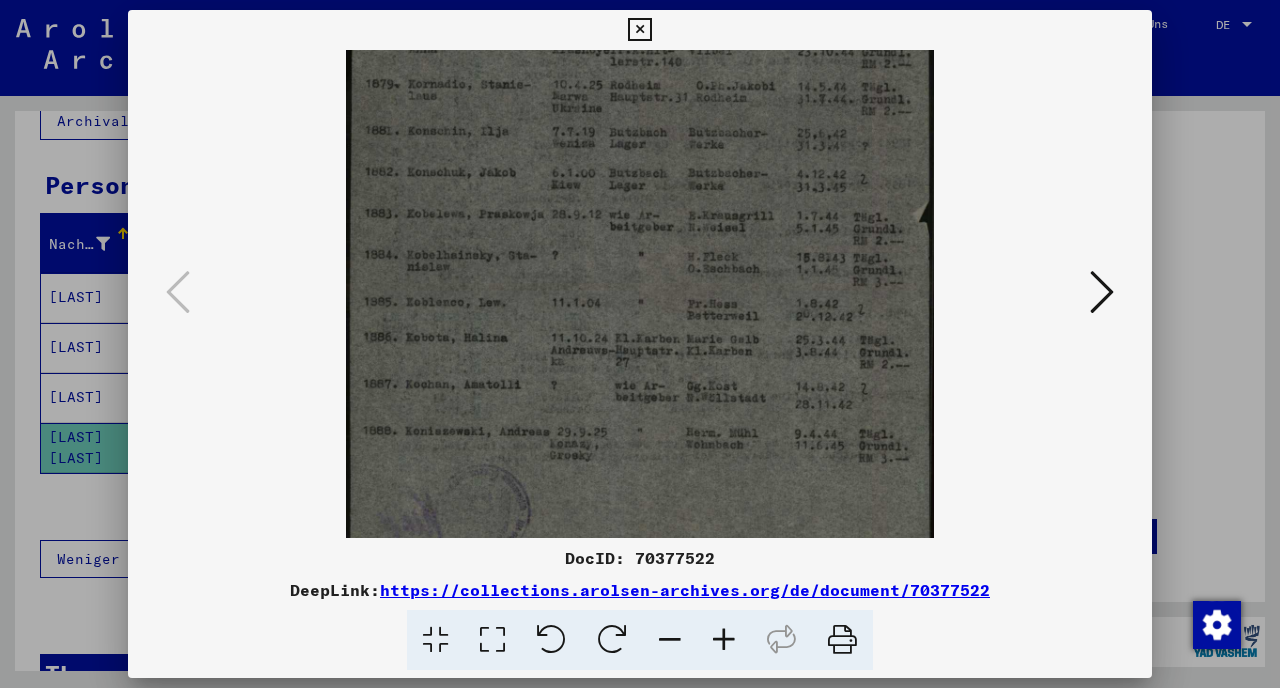 scroll, scrollTop: 278, scrollLeft: 0, axis: vertical 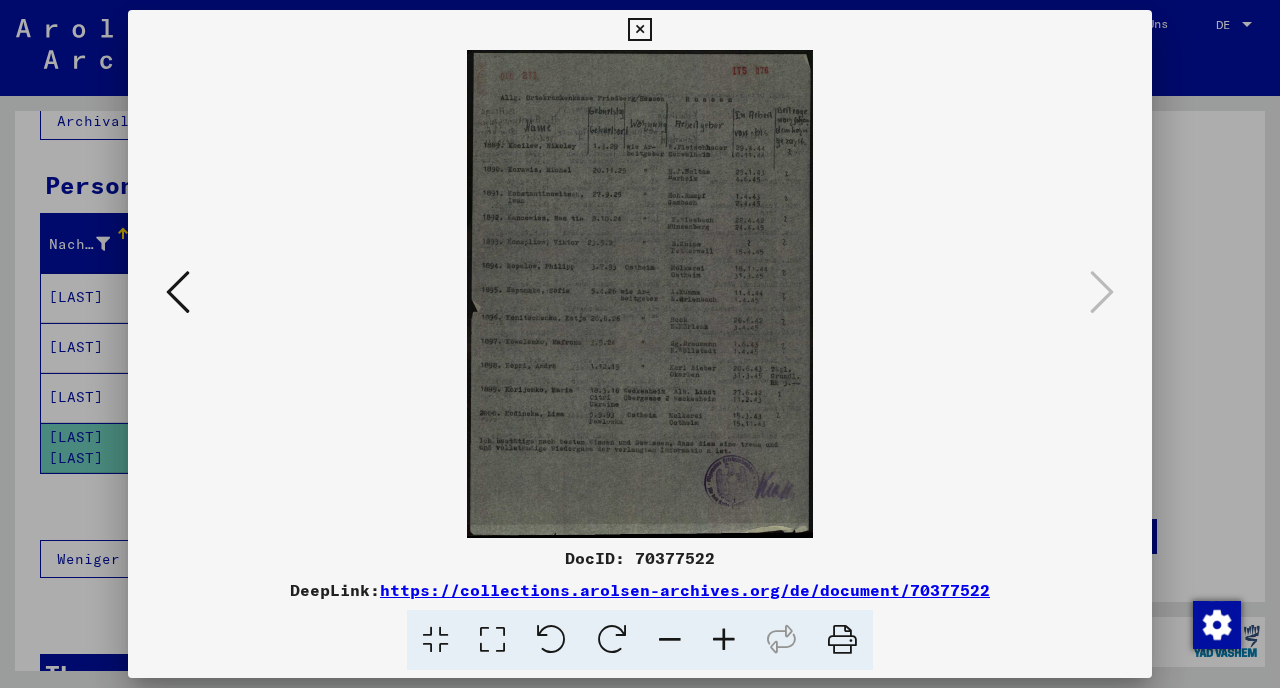 click at bounding box center [724, 640] 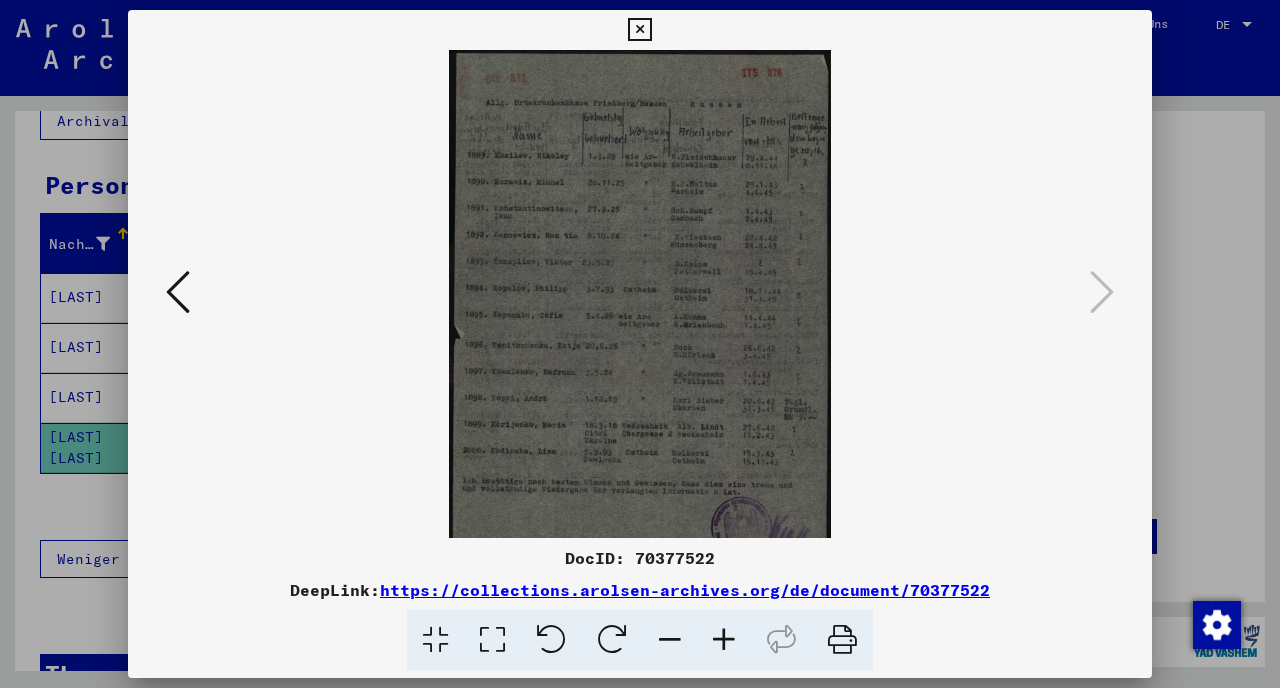 click at bounding box center (724, 640) 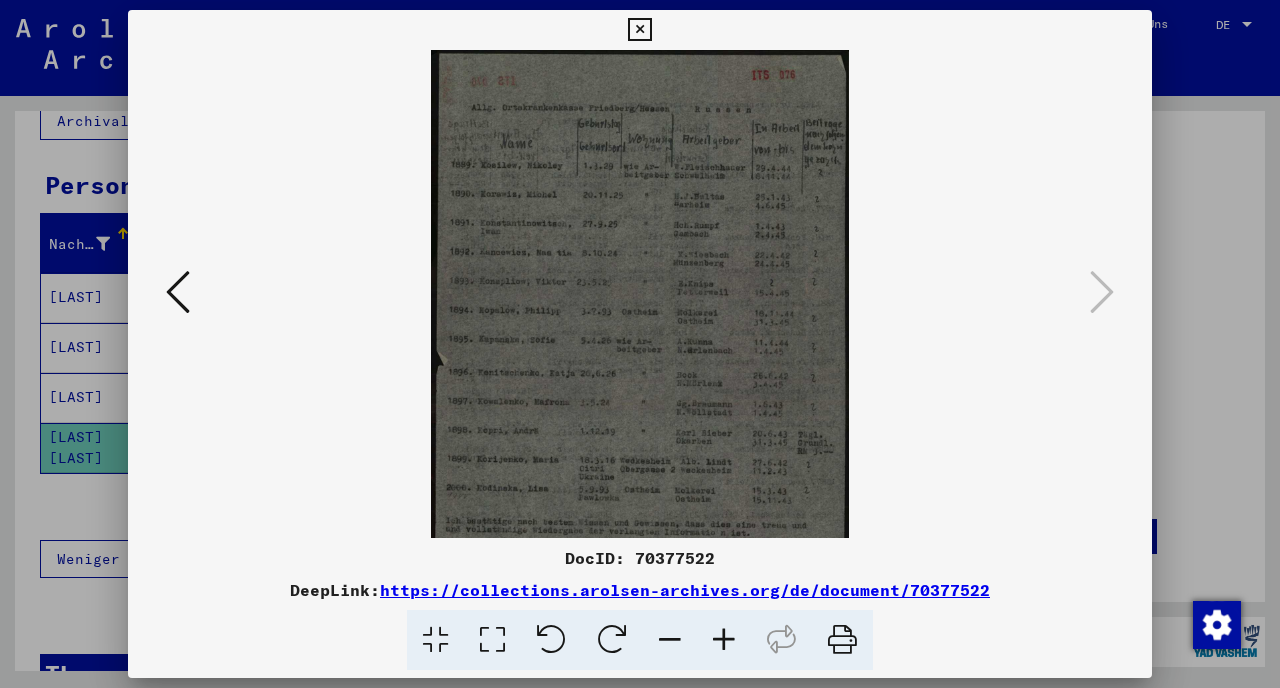 click at bounding box center (724, 640) 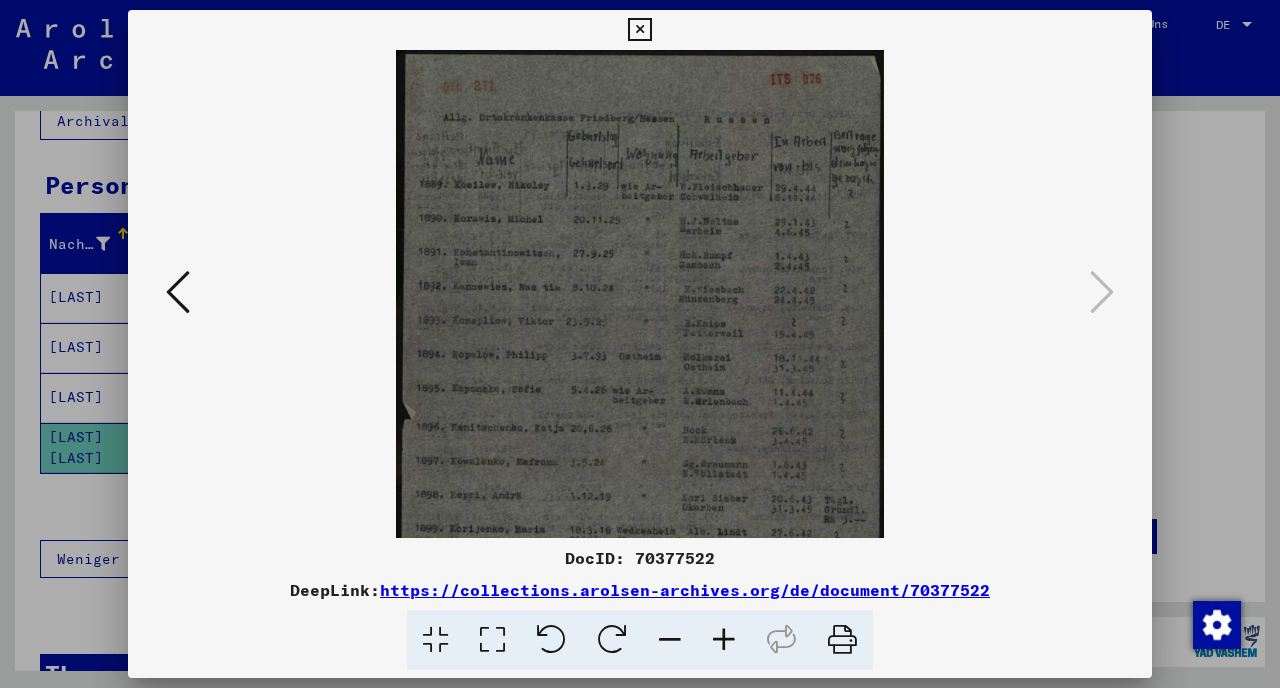 click at bounding box center [724, 640] 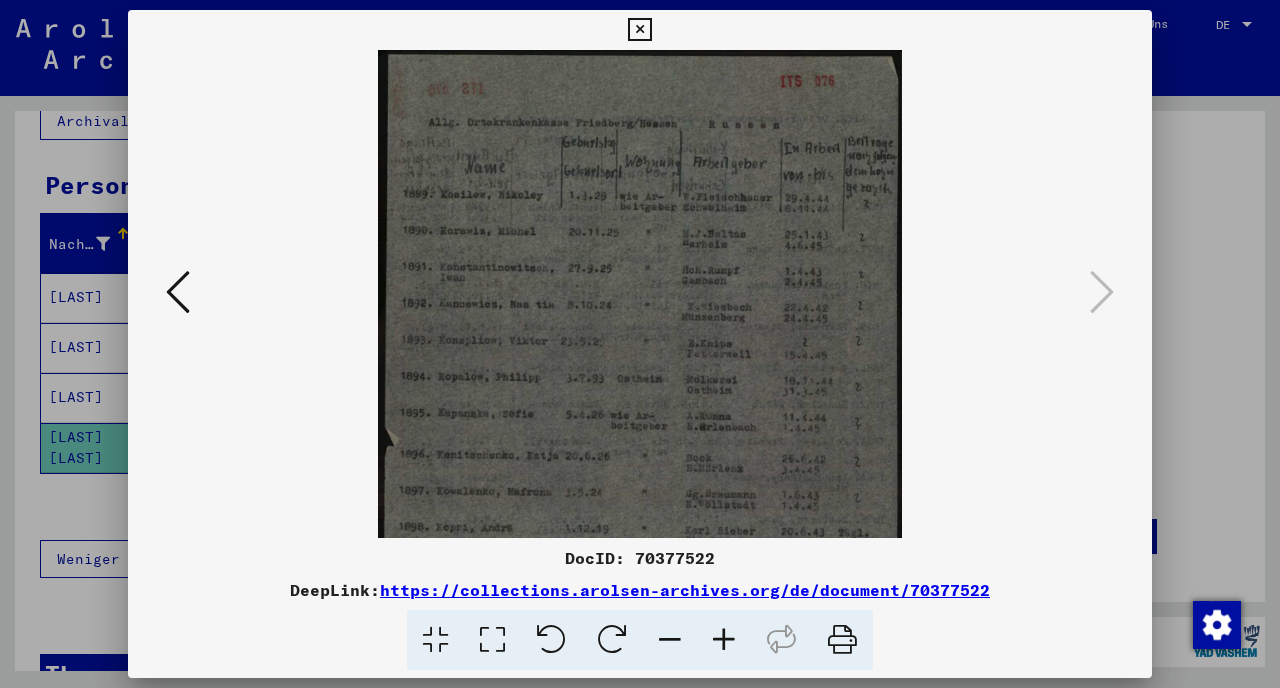 click at bounding box center [724, 640] 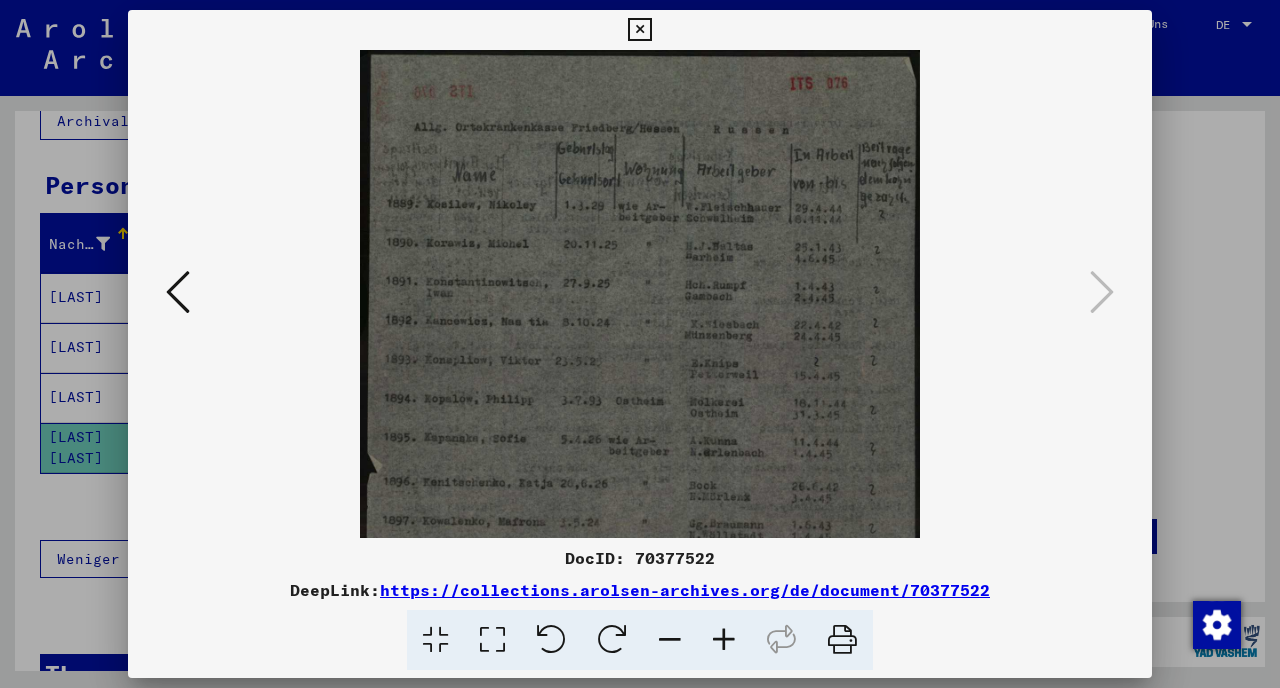 click at bounding box center [724, 640] 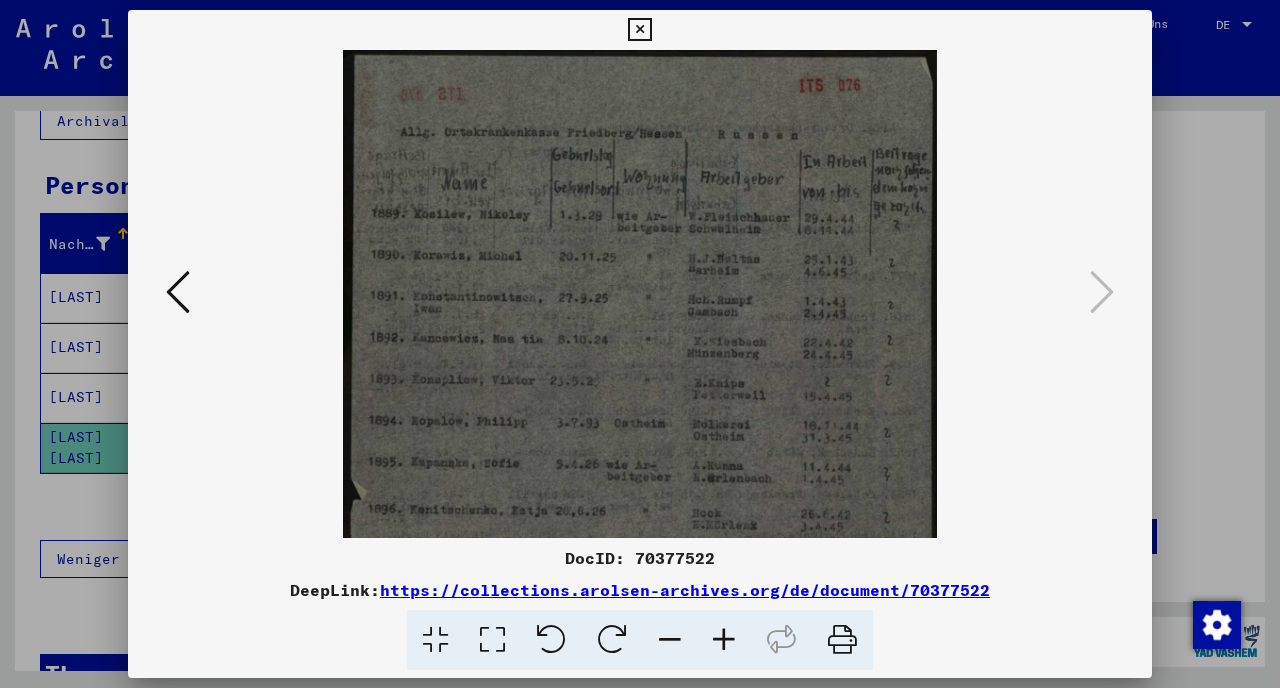 click at bounding box center (724, 640) 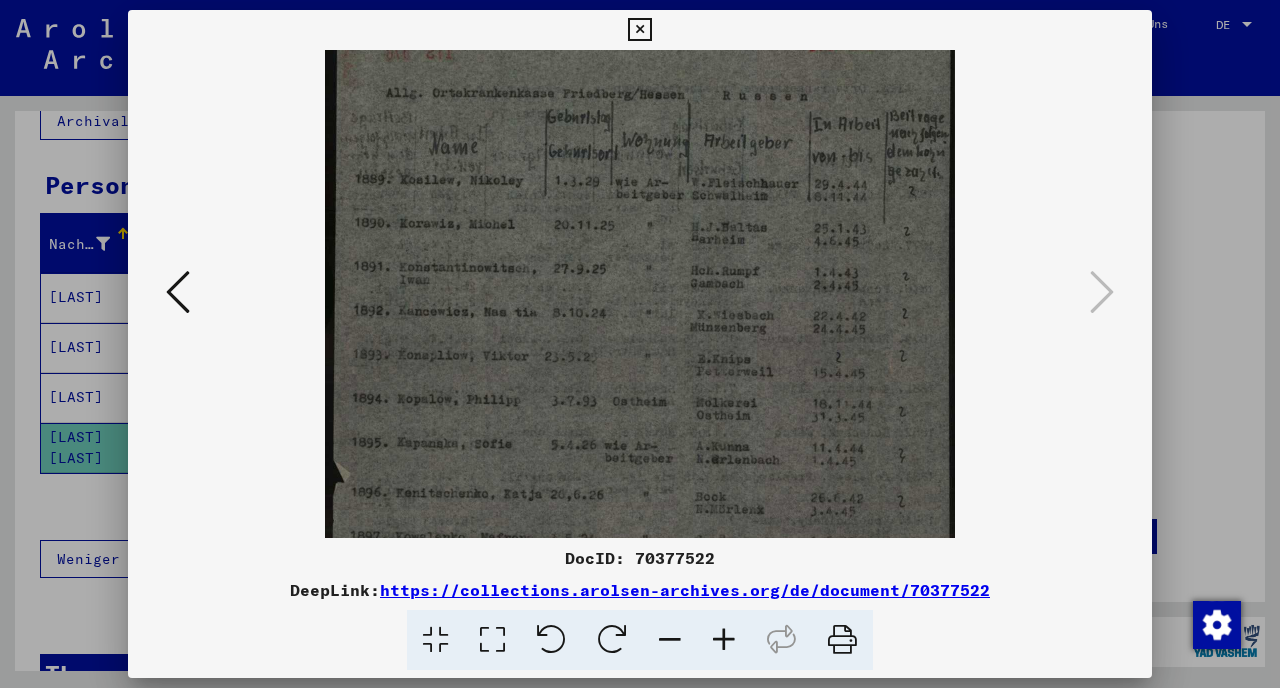 scroll, scrollTop: 53, scrollLeft: 0, axis: vertical 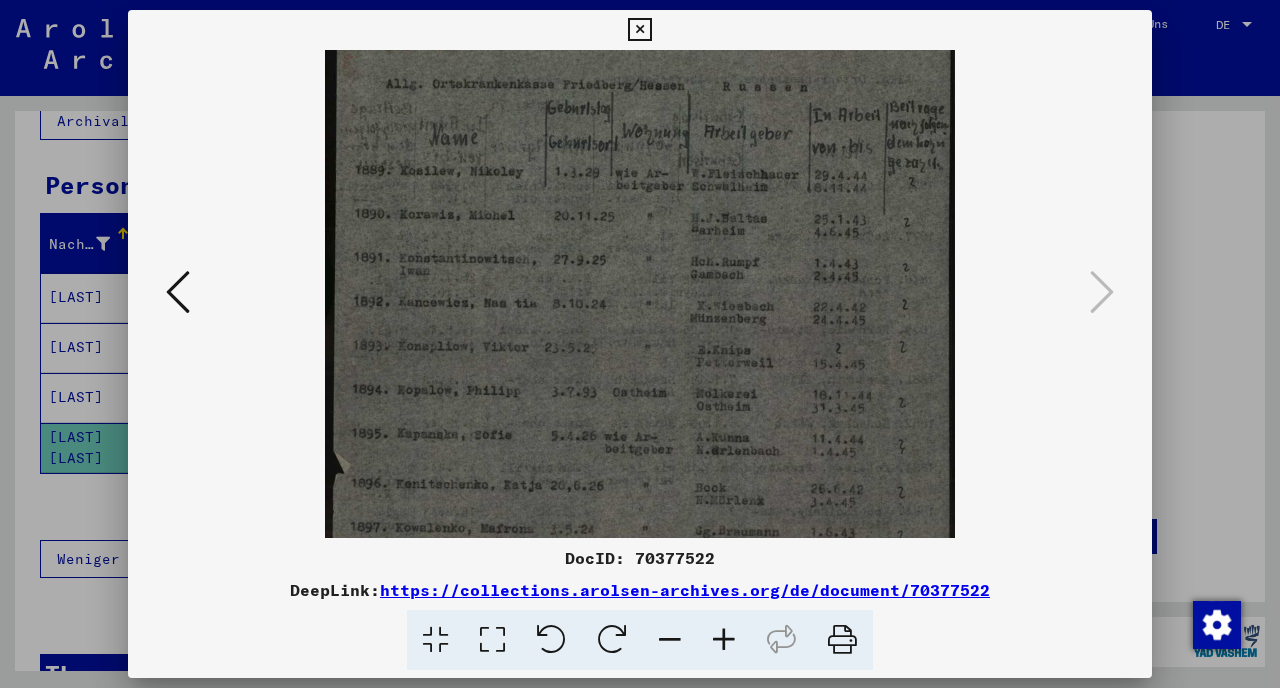 drag, startPoint x: 670, startPoint y: 398, endPoint x: 670, endPoint y: 347, distance: 51 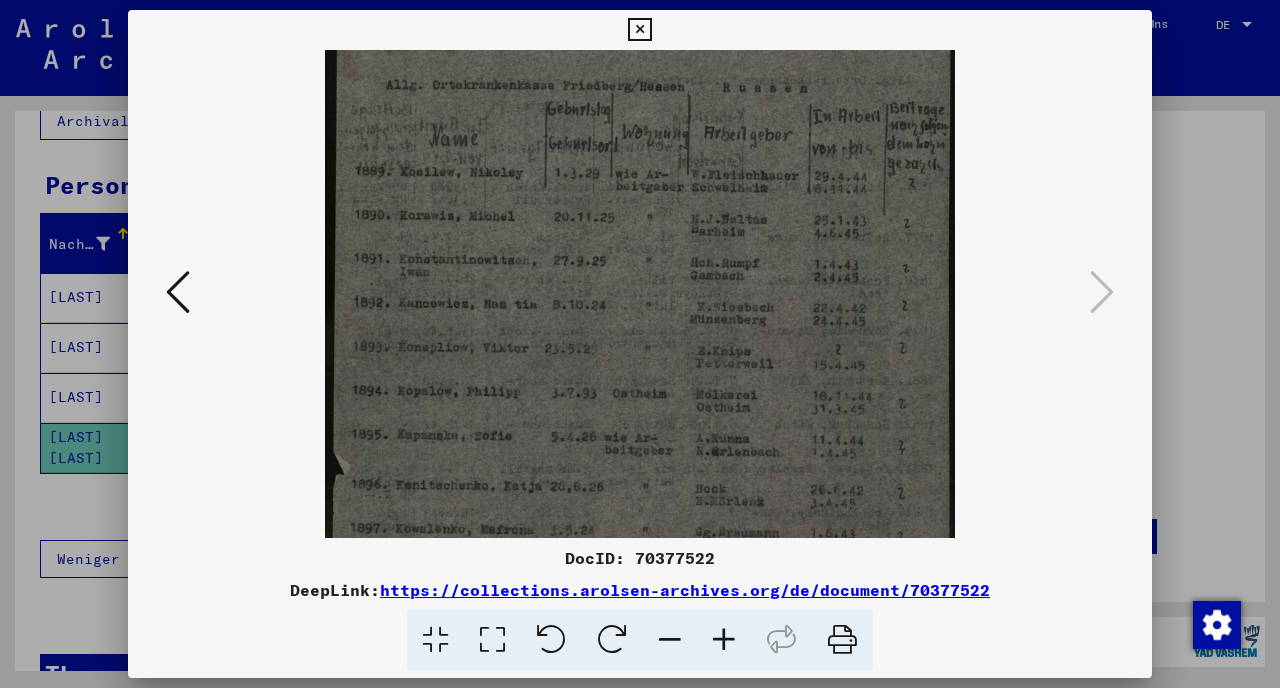 click at bounding box center (640, 344) 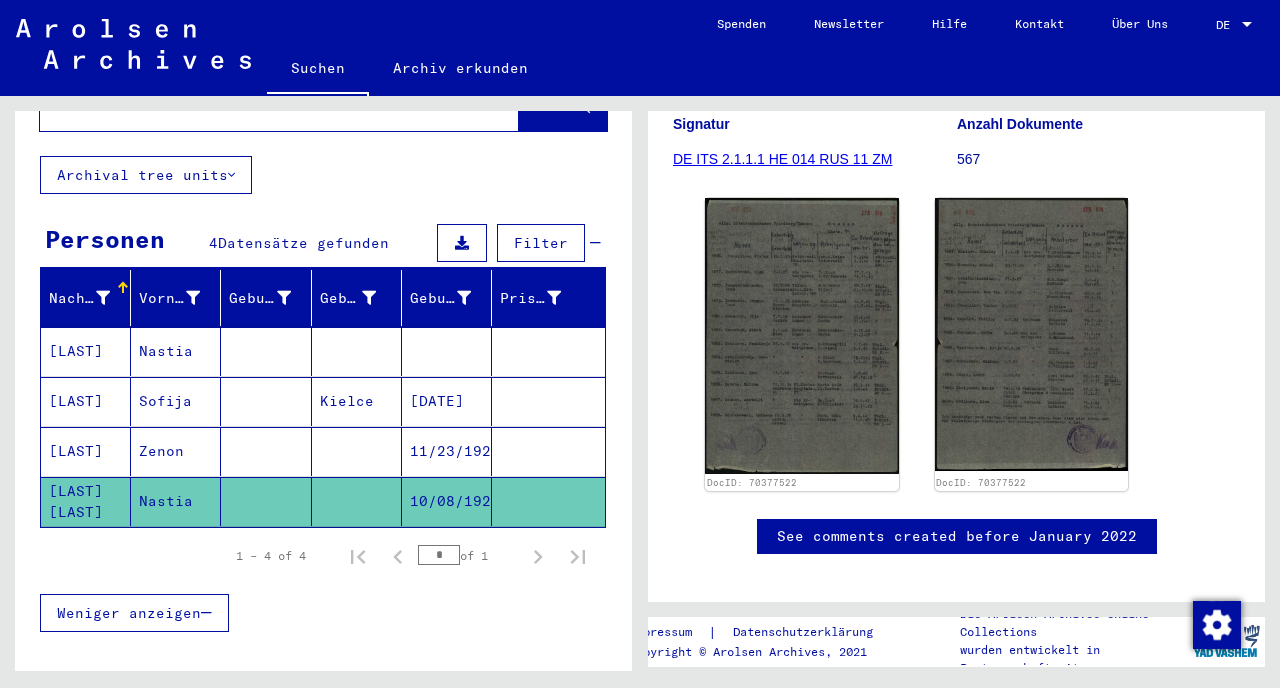 scroll, scrollTop: 97, scrollLeft: 0, axis: vertical 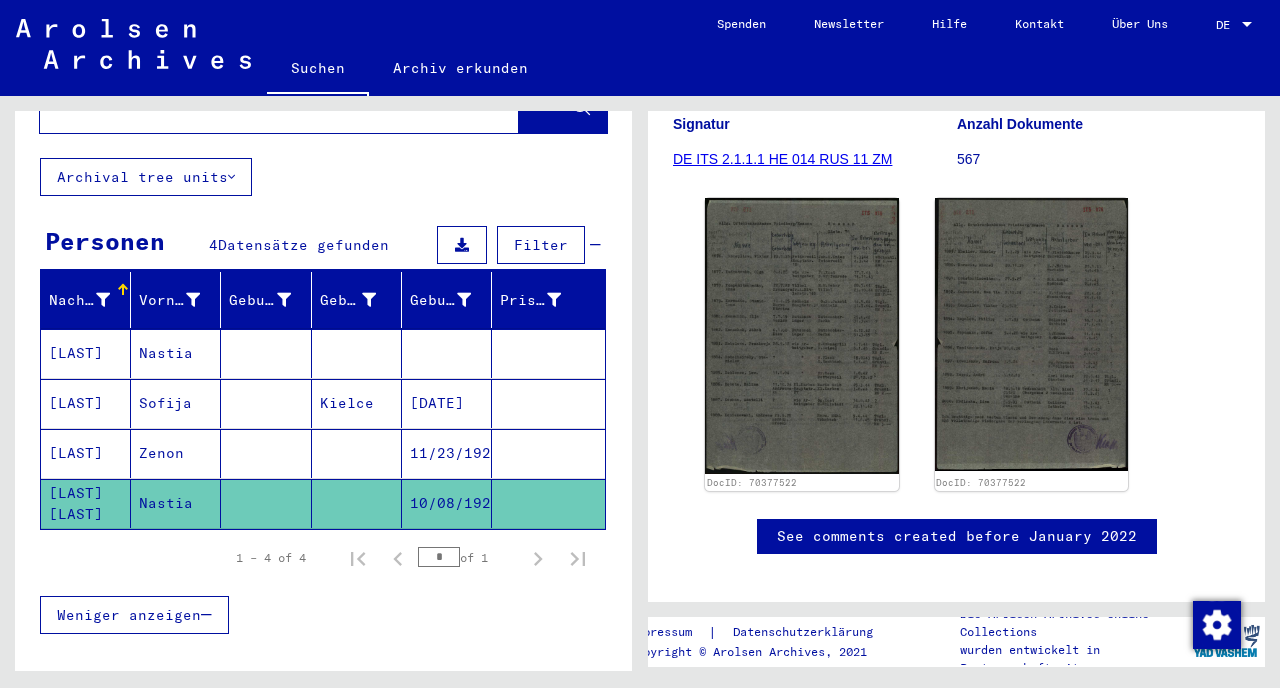 click at bounding box center (266, 403) 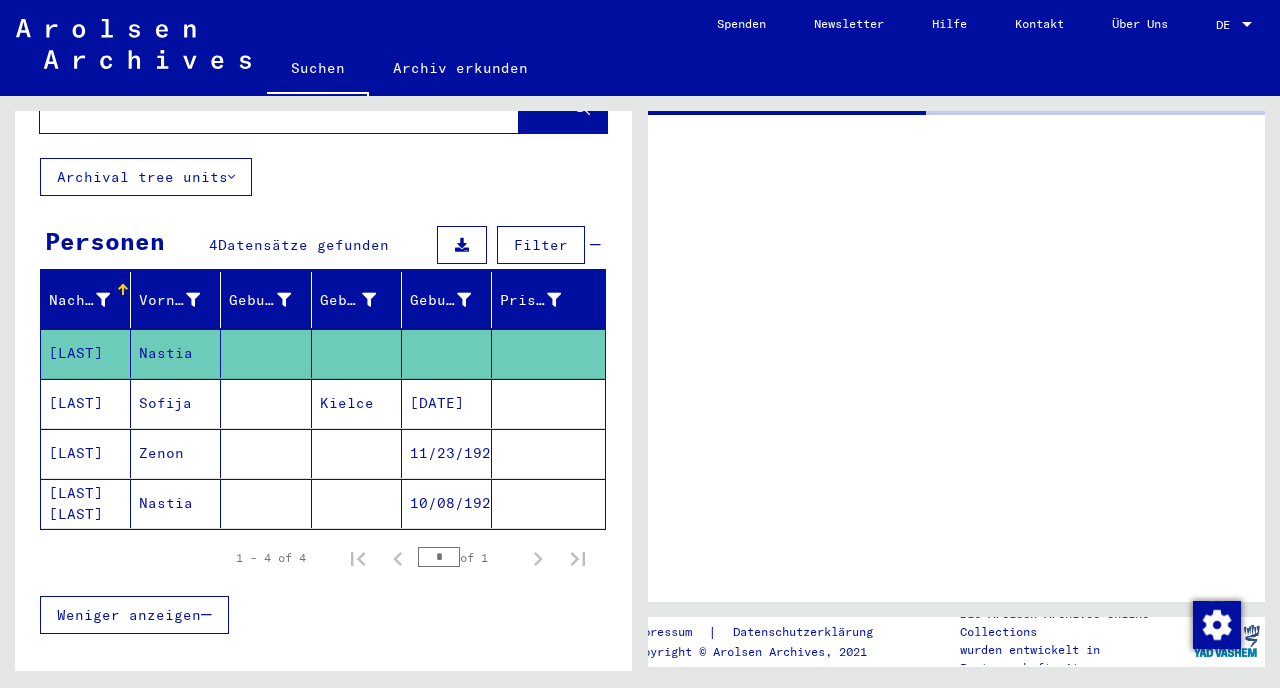scroll, scrollTop: 0, scrollLeft: 0, axis: both 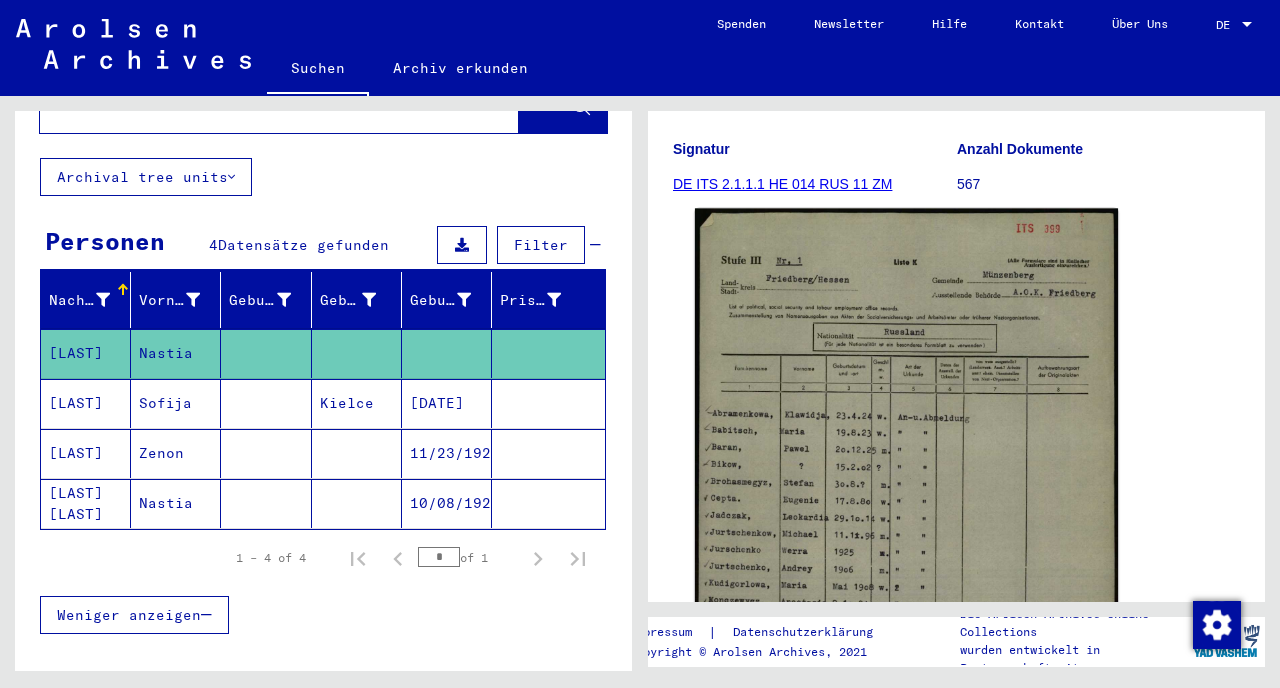 click 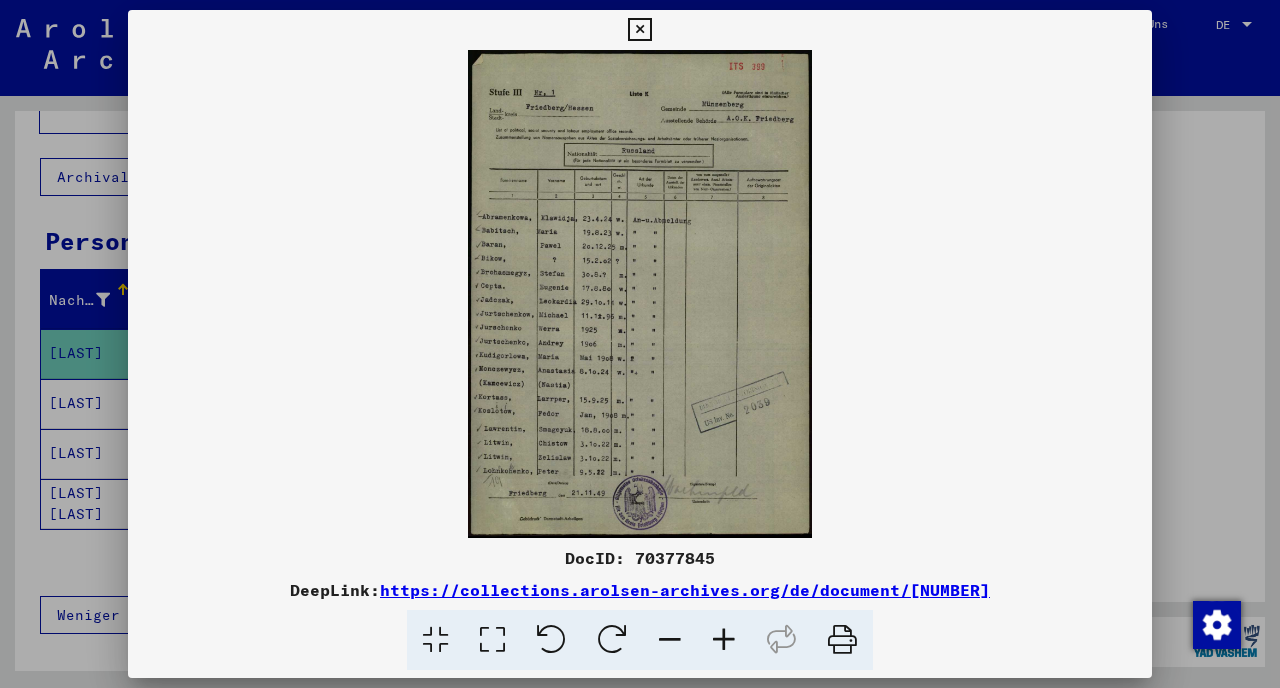 click at bounding box center (640, 344) 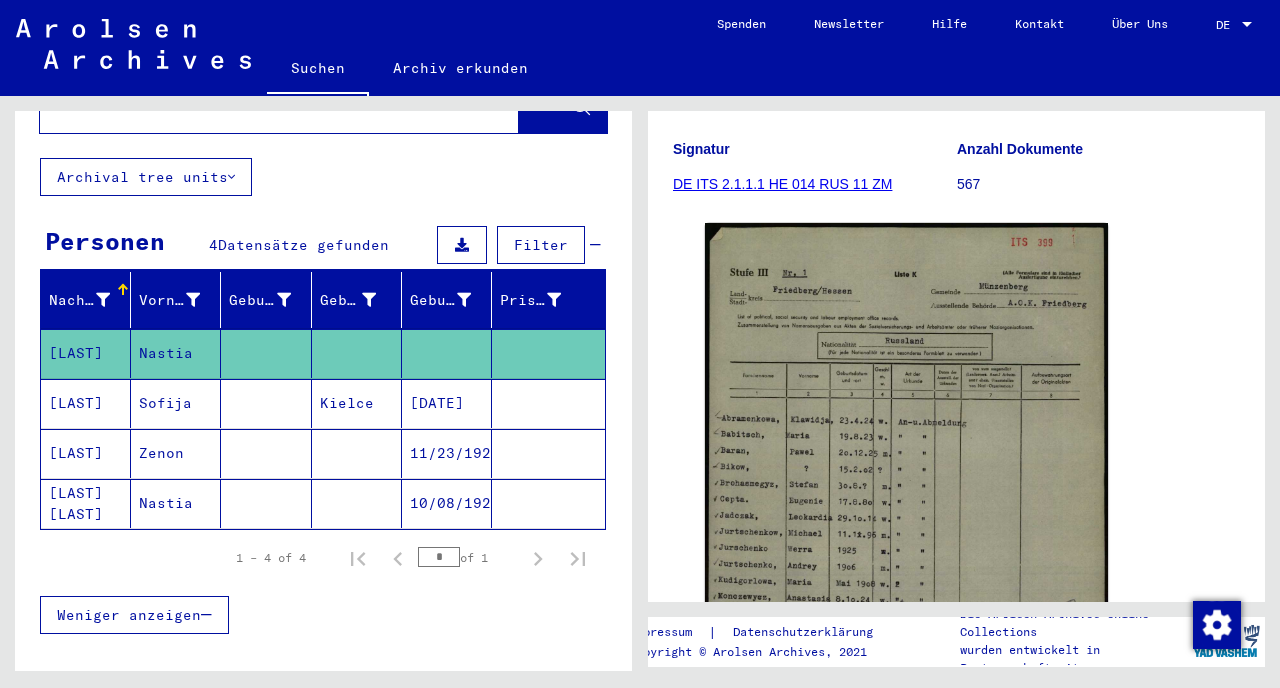 scroll, scrollTop: 0, scrollLeft: 0, axis: both 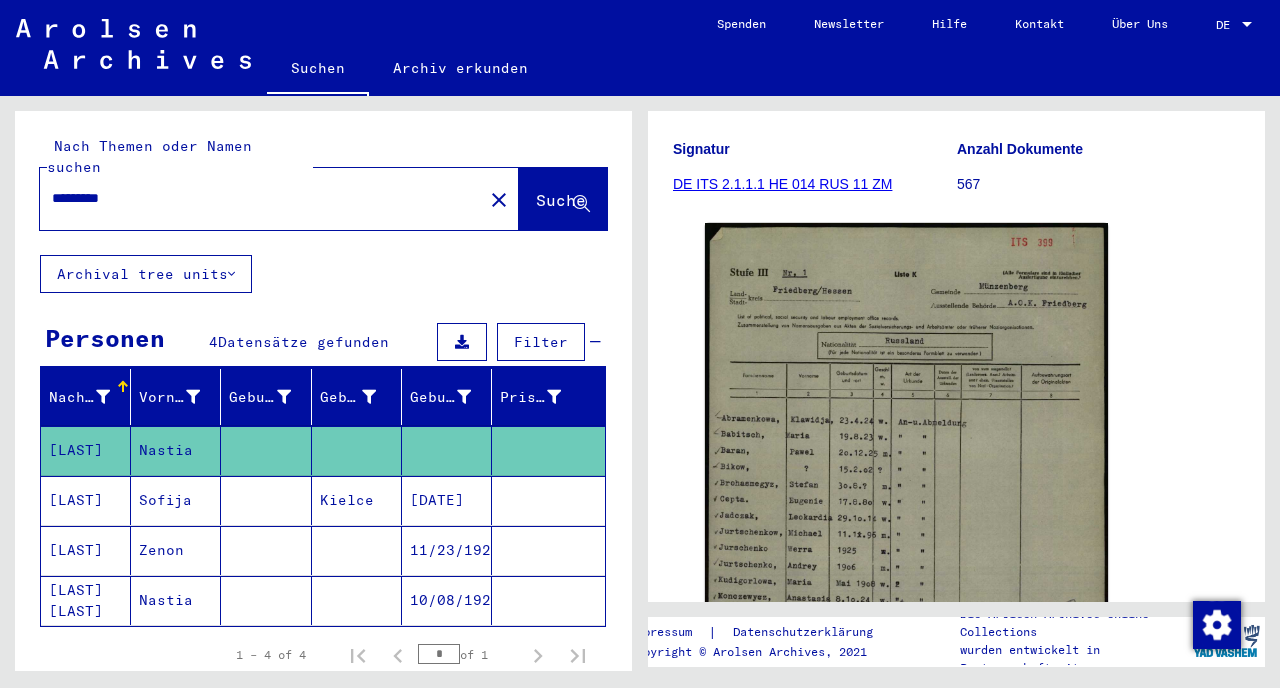 click on "*********" 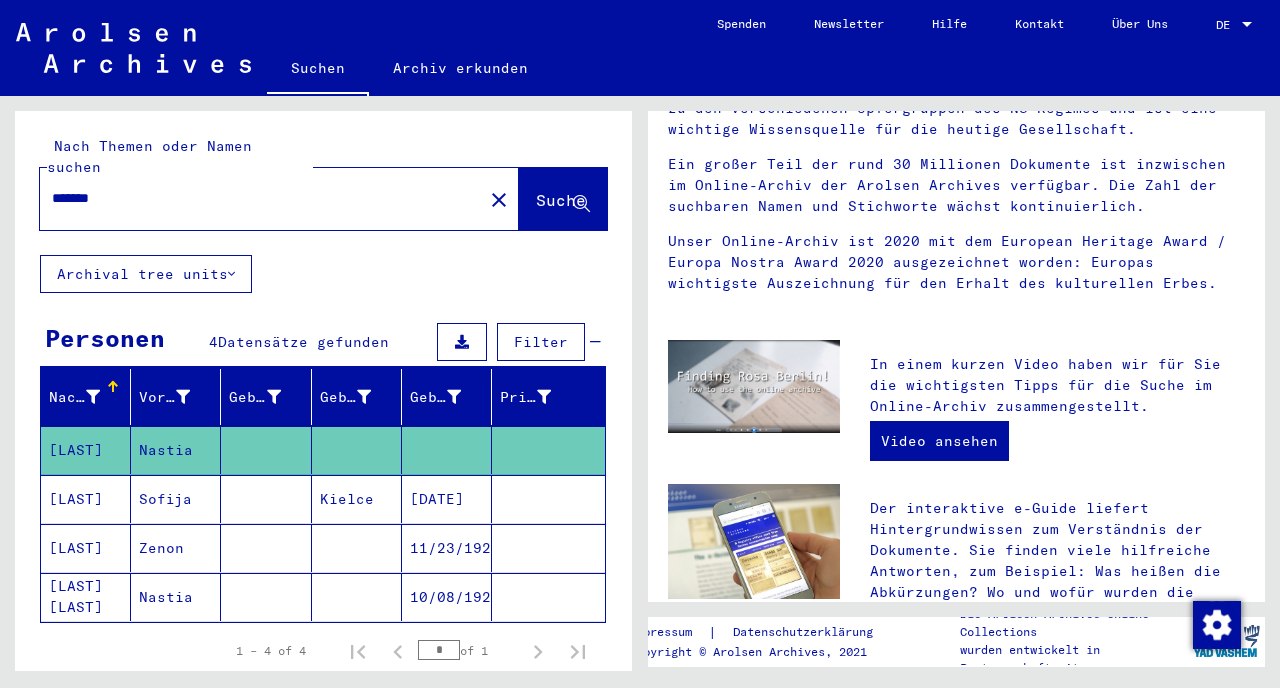 scroll, scrollTop: 0, scrollLeft: 0, axis: both 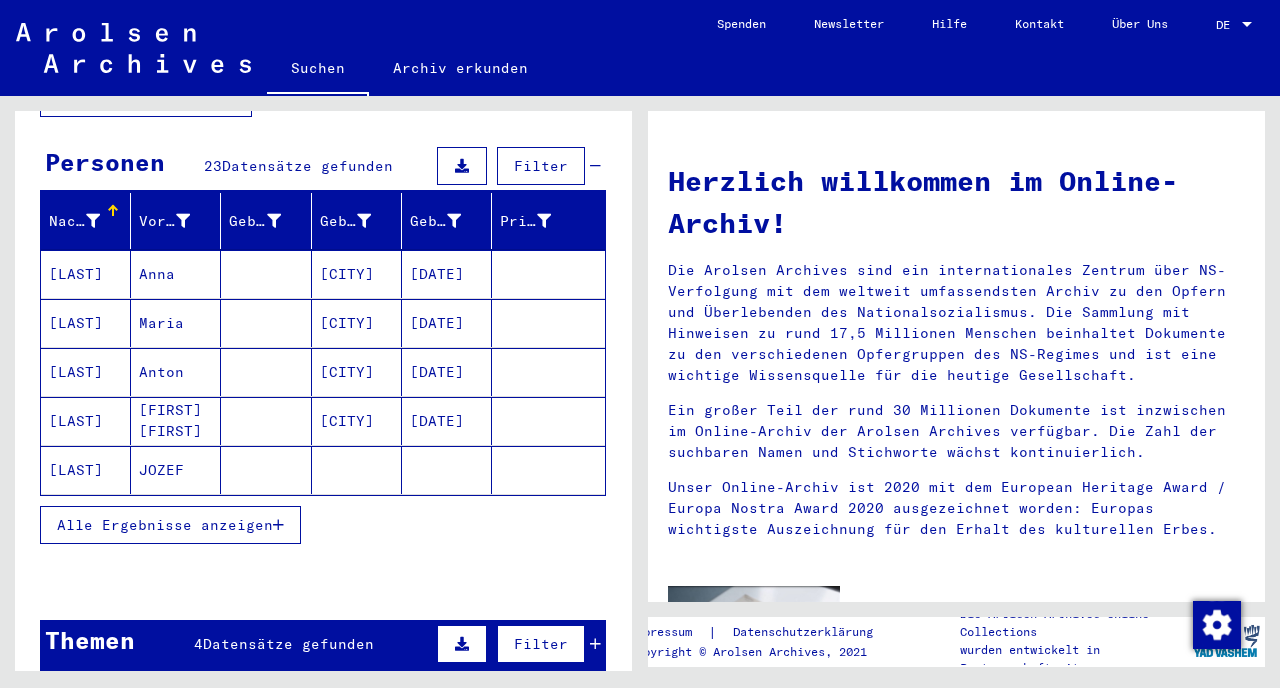click on "Alle Ergebnisse anzeigen" at bounding box center (323, 525) 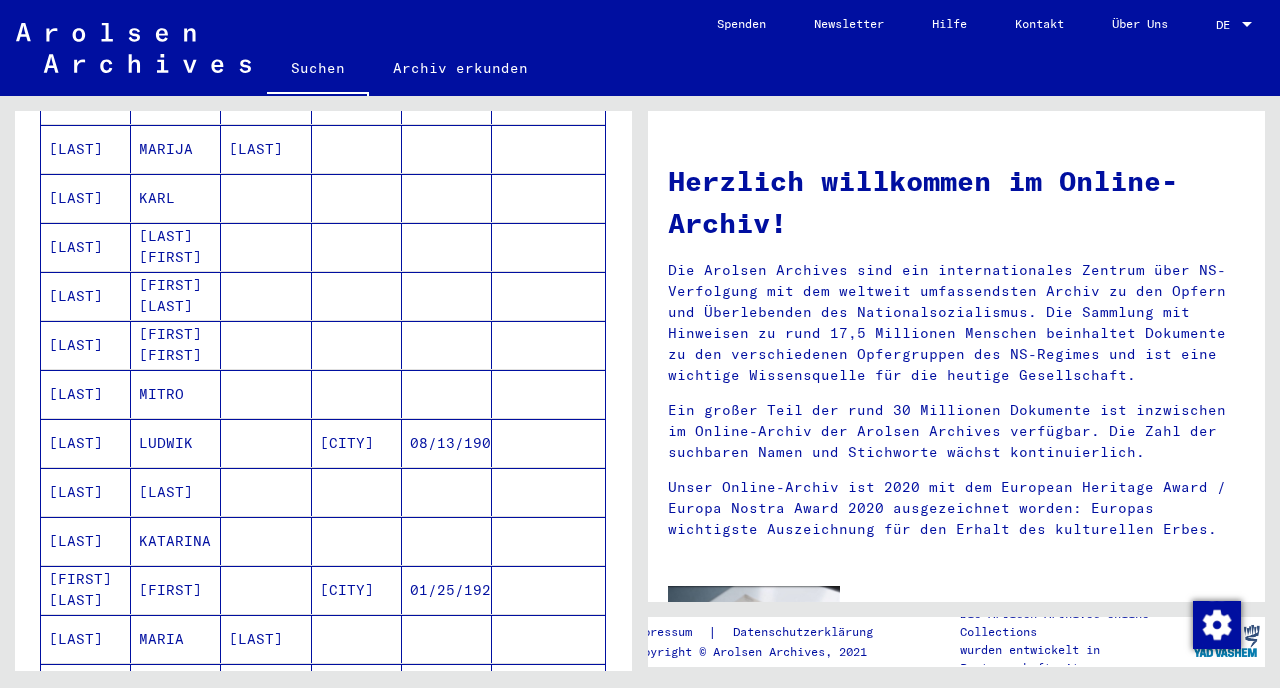 scroll, scrollTop: 622, scrollLeft: 0, axis: vertical 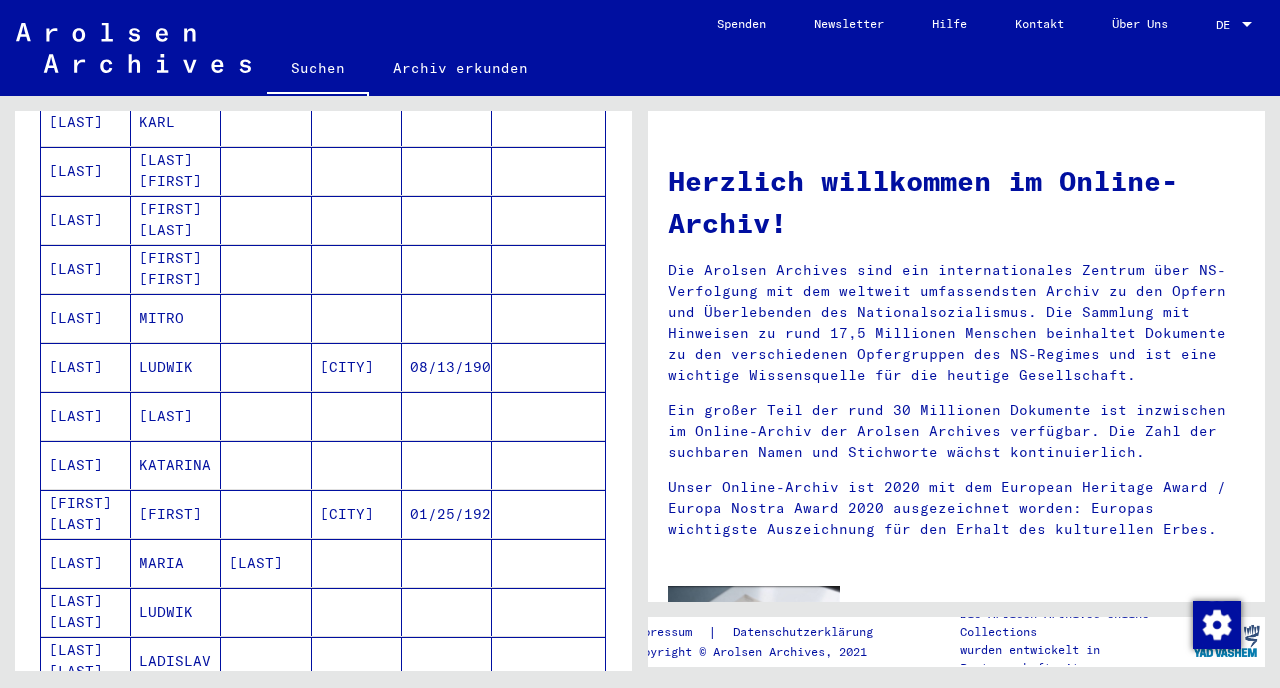 click on "[LAST]" at bounding box center [86, 416] 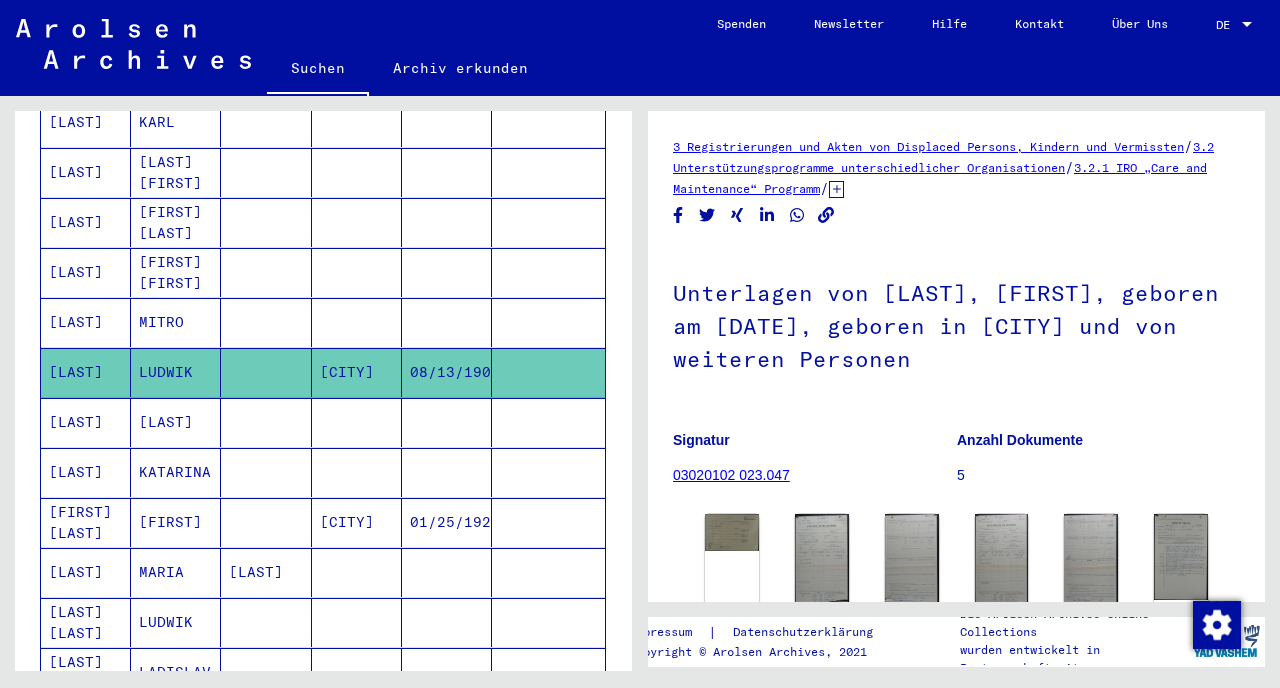 scroll, scrollTop: 166, scrollLeft: 0, axis: vertical 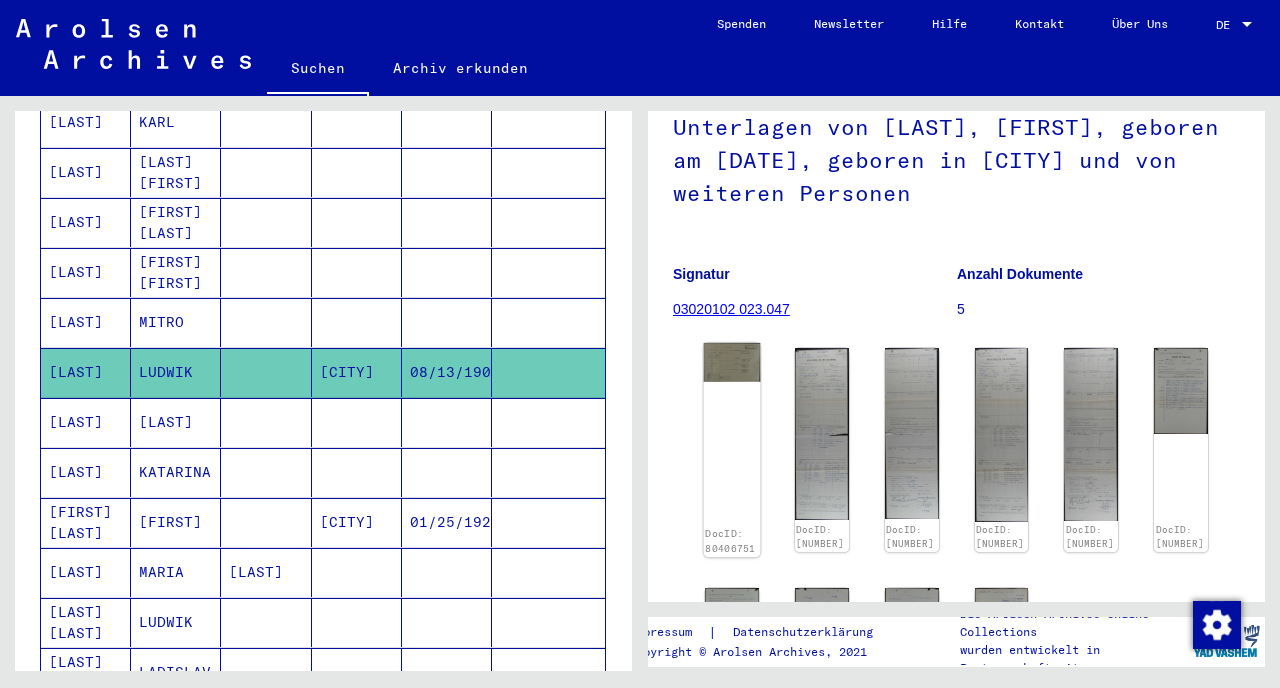 click 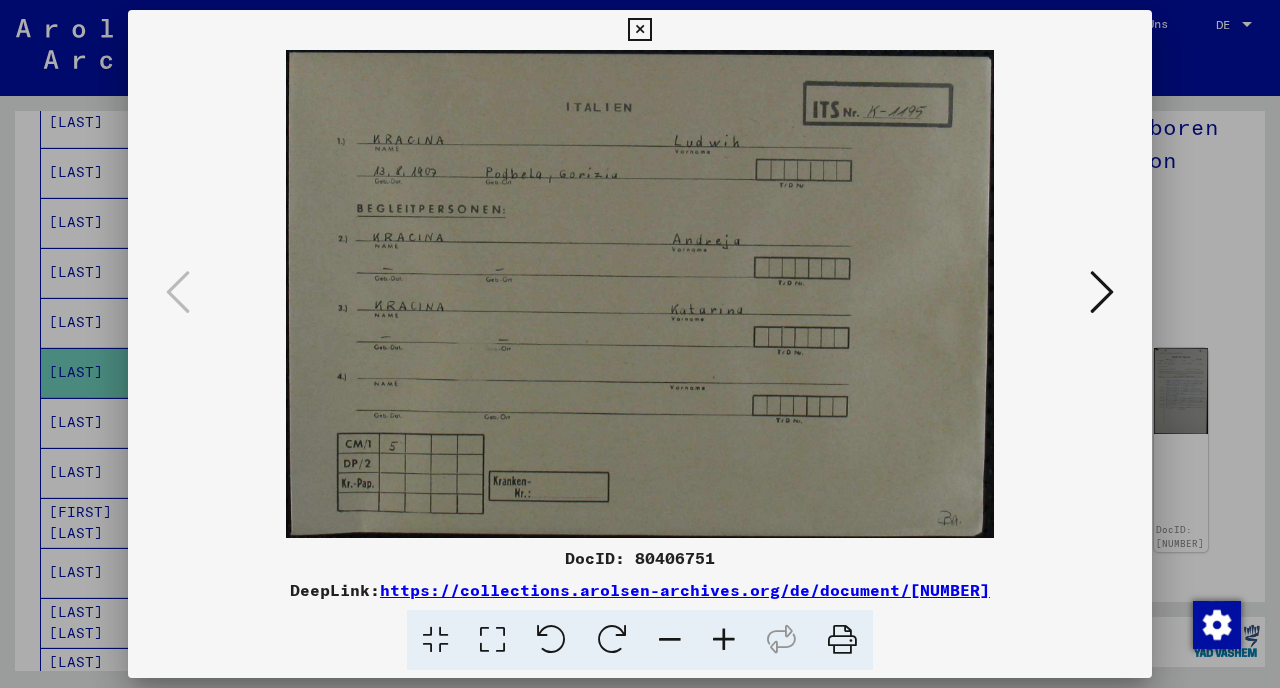 click at bounding box center [1102, 292] 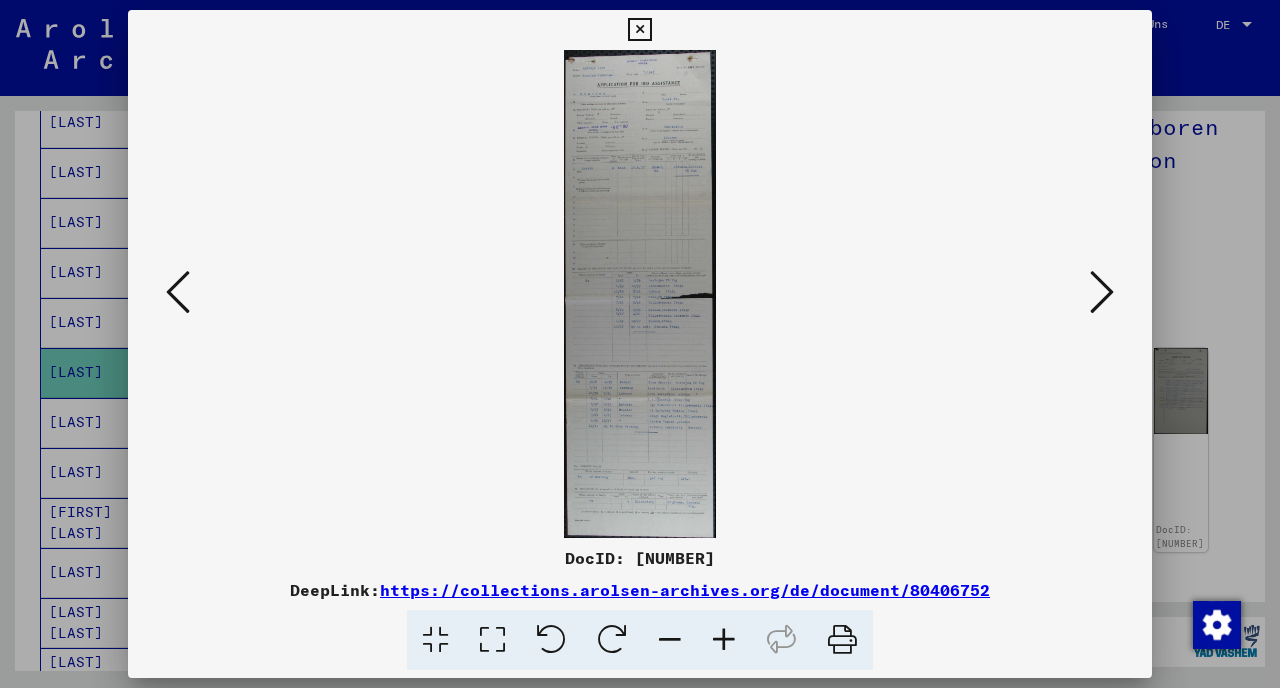 click at bounding box center [640, 344] 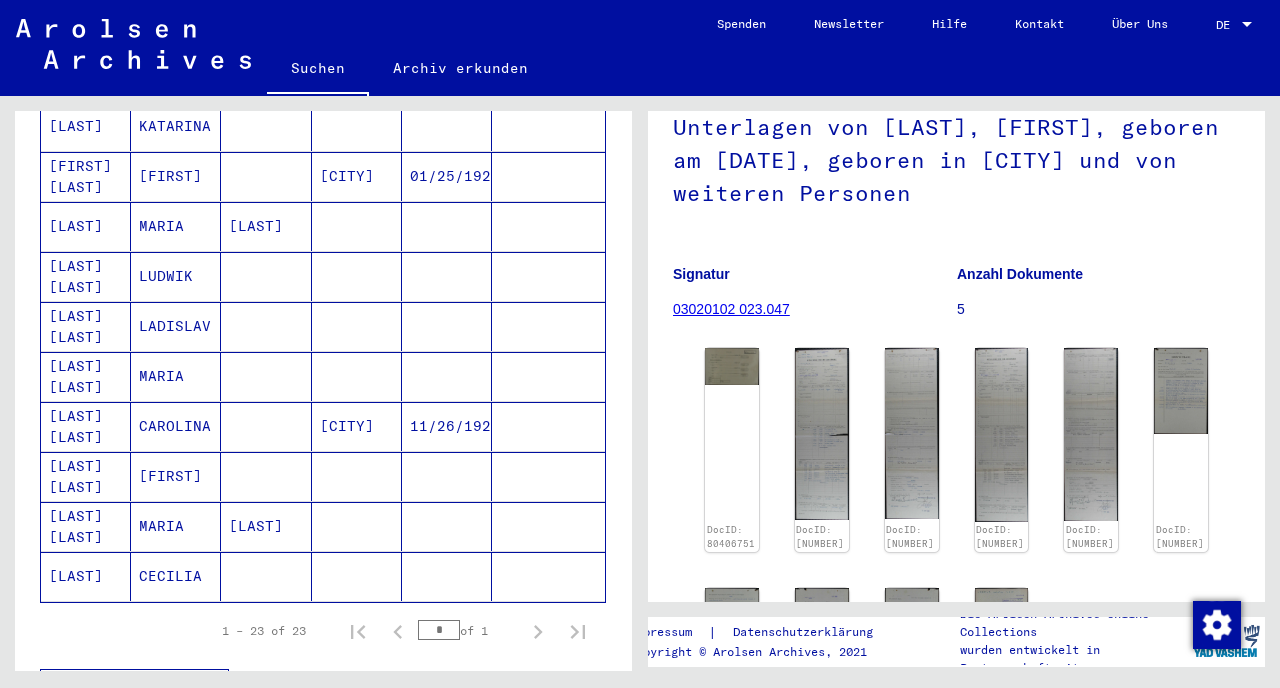 scroll, scrollTop: 1023, scrollLeft: 0, axis: vertical 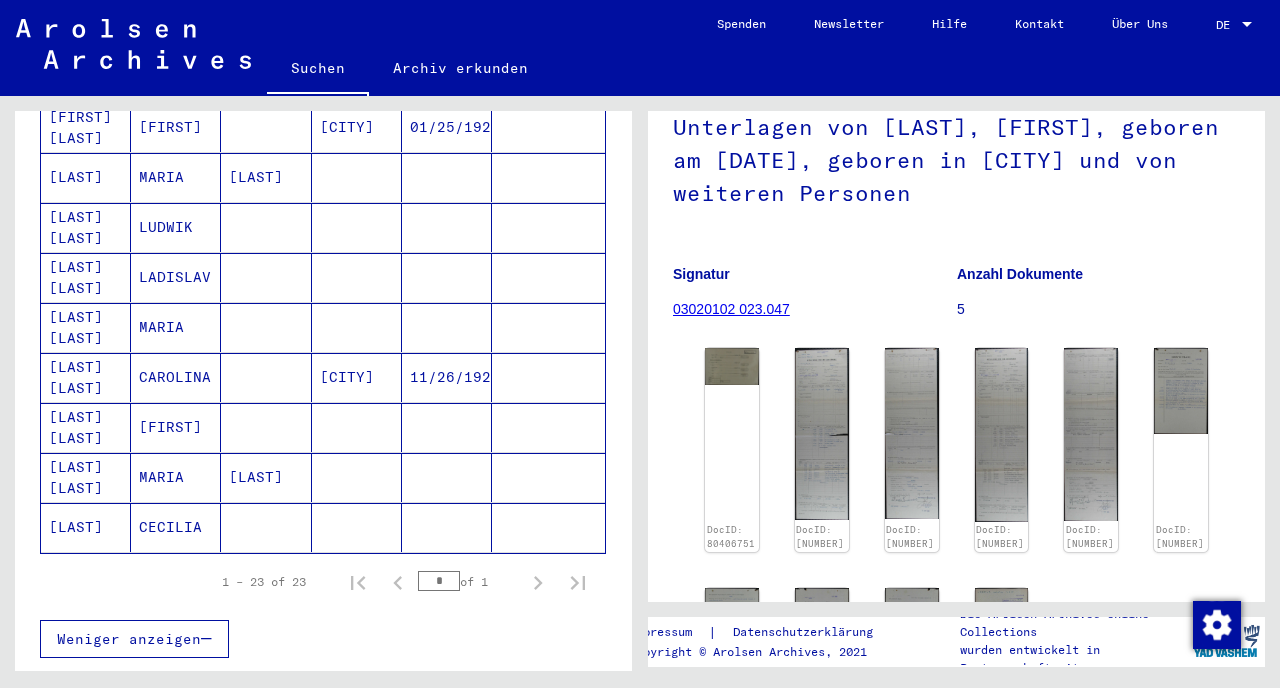 click on "CAROLINA" at bounding box center [176, 427] 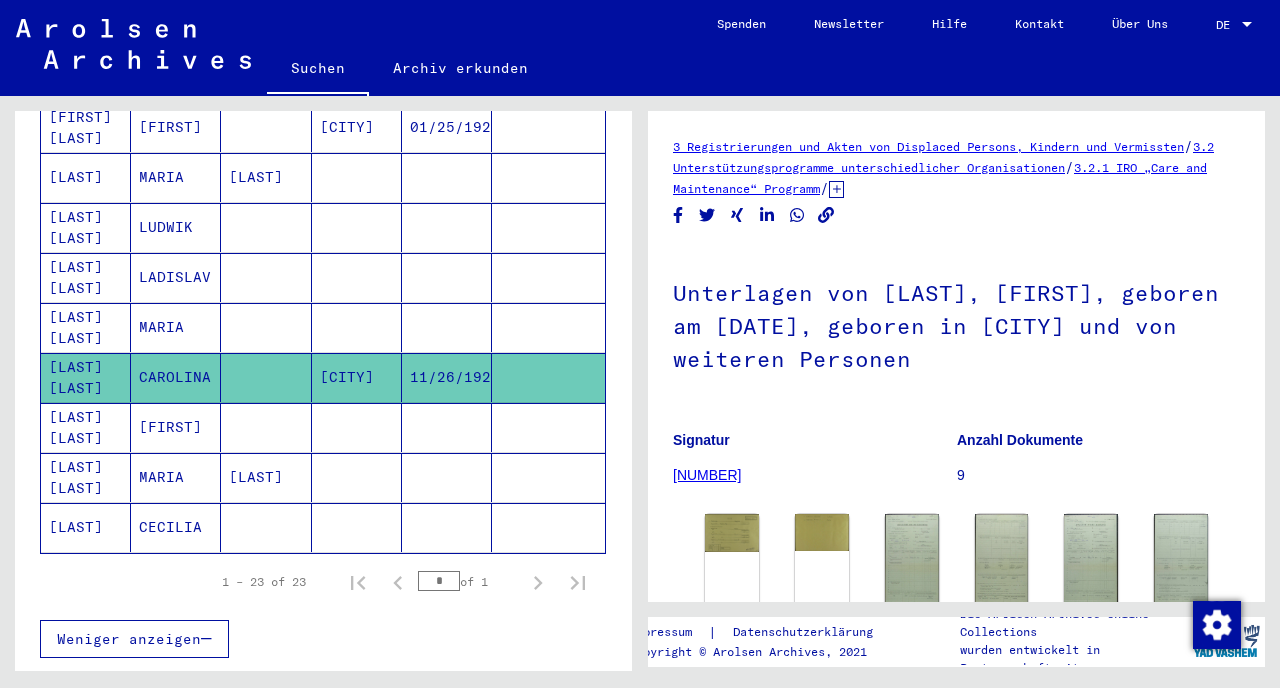 scroll, scrollTop: 157, scrollLeft: 0, axis: vertical 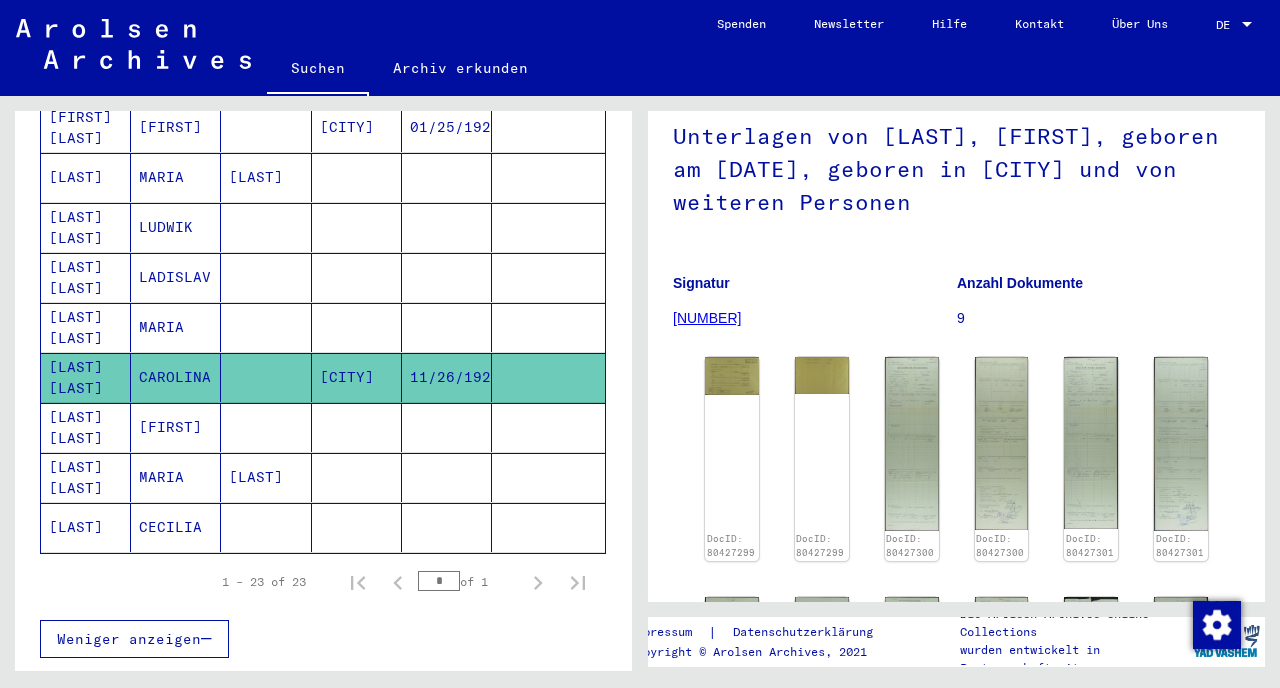 click on "DocID: 80427299 DocID: 80427299 DocID: 80427300 DocID: 80427300 DocID: 80427301 DocID: 80427301 DocID: 80427302 DocID: 80427302 DocID: 80427303 DocID: 80427304 DocID: 80427305 DocID: 80427306 DocID: 80427306 DocID: 80427307" 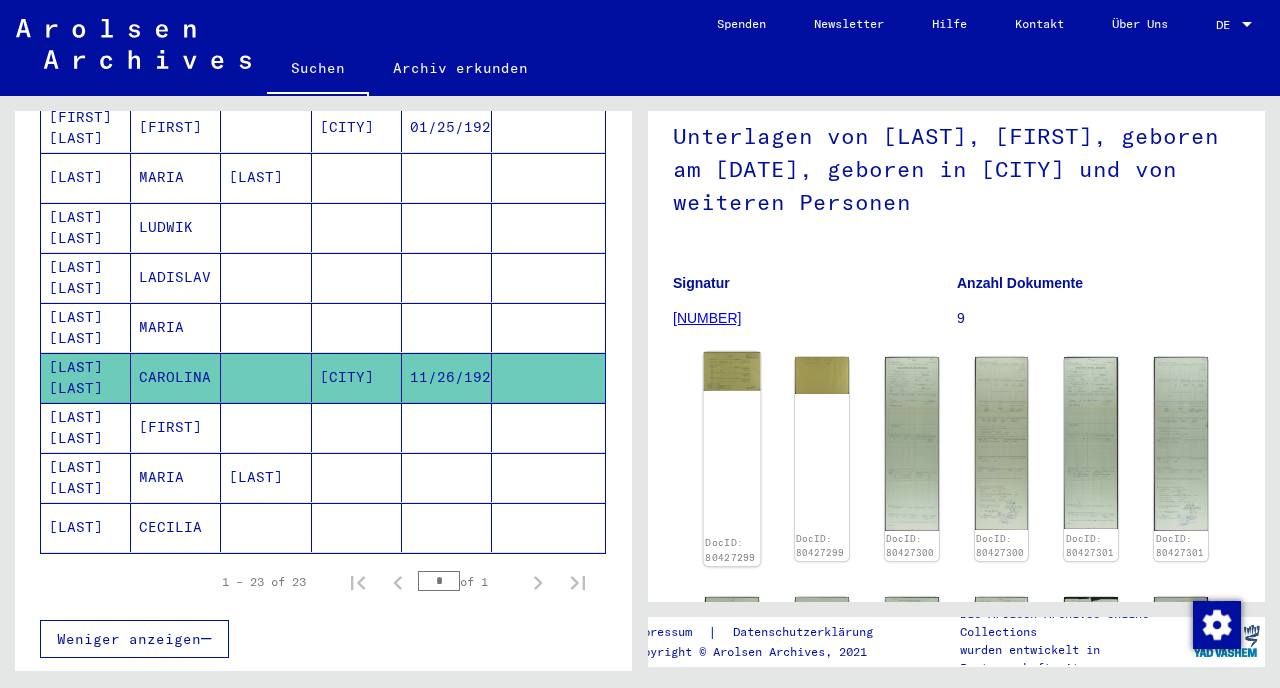 click 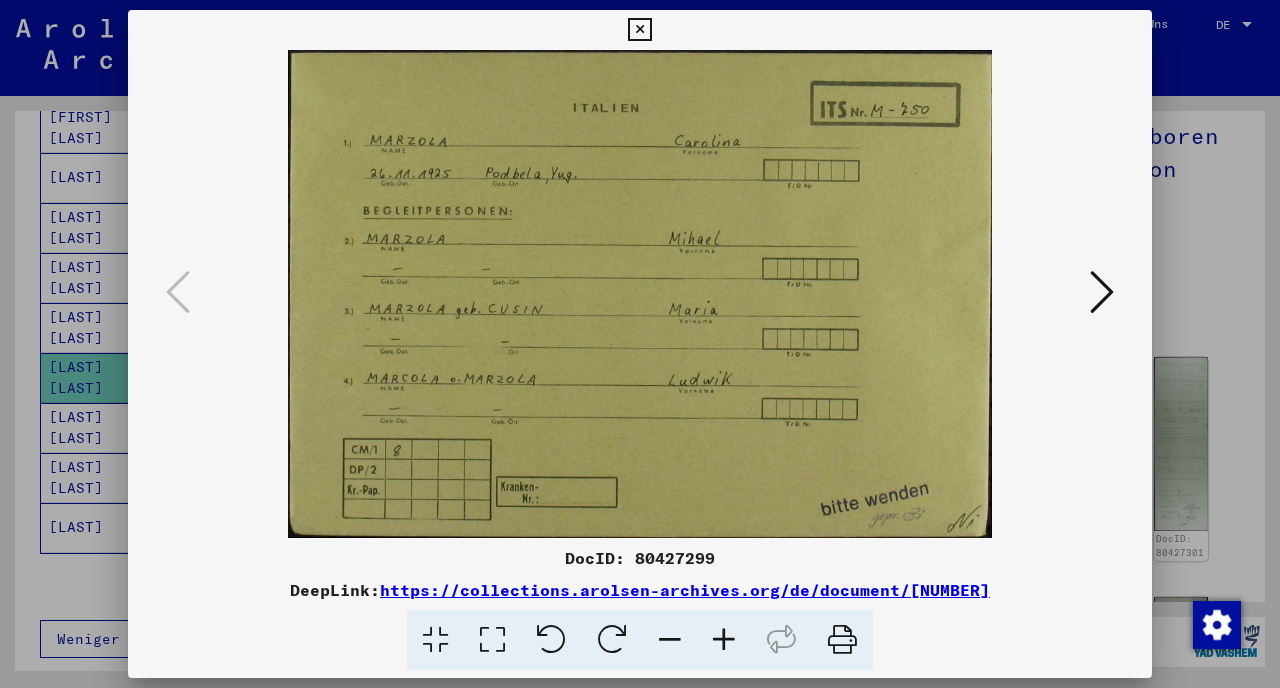 click at bounding box center (1102, 292) 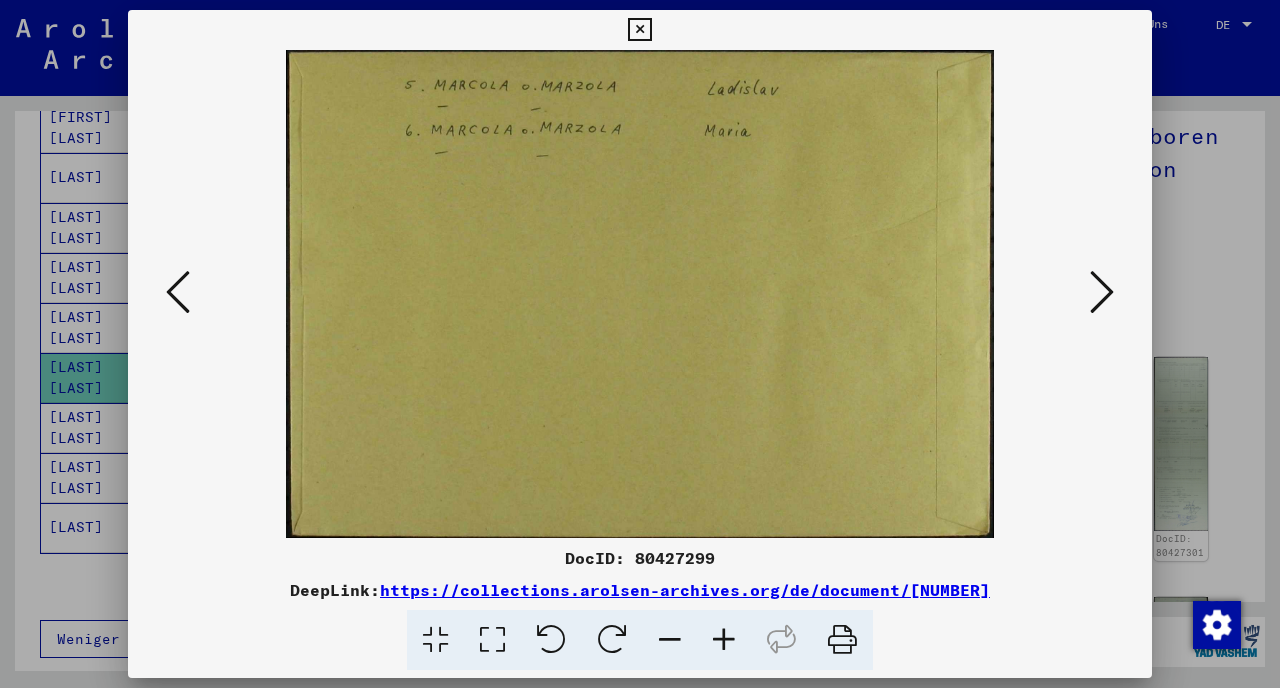 click at bounding box center [1102, 292] 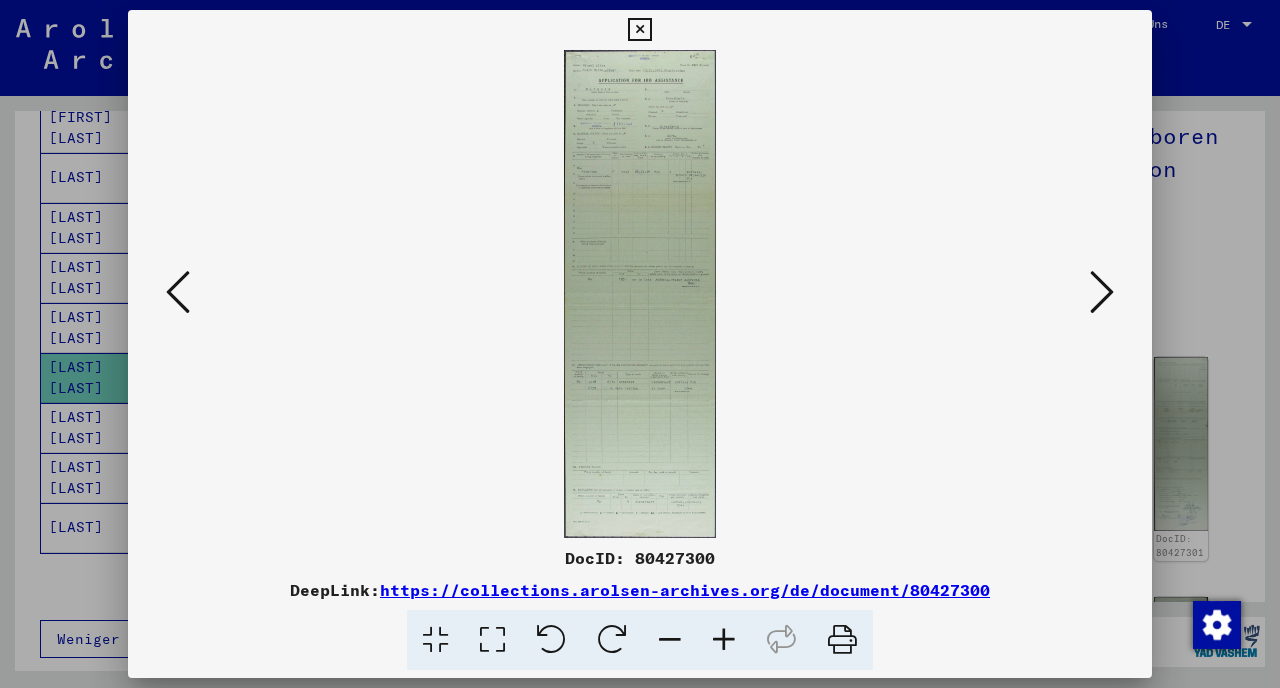 click at bounding box center [640, 294] 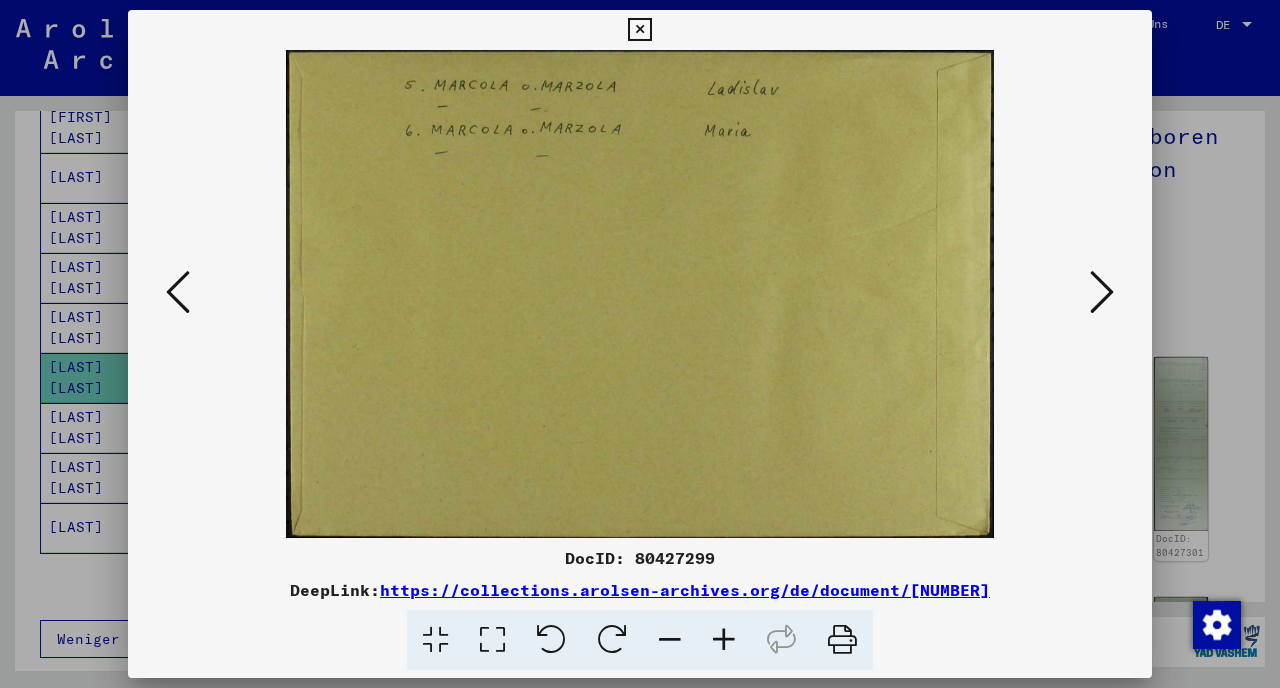 click at bounding box center (640, 344) 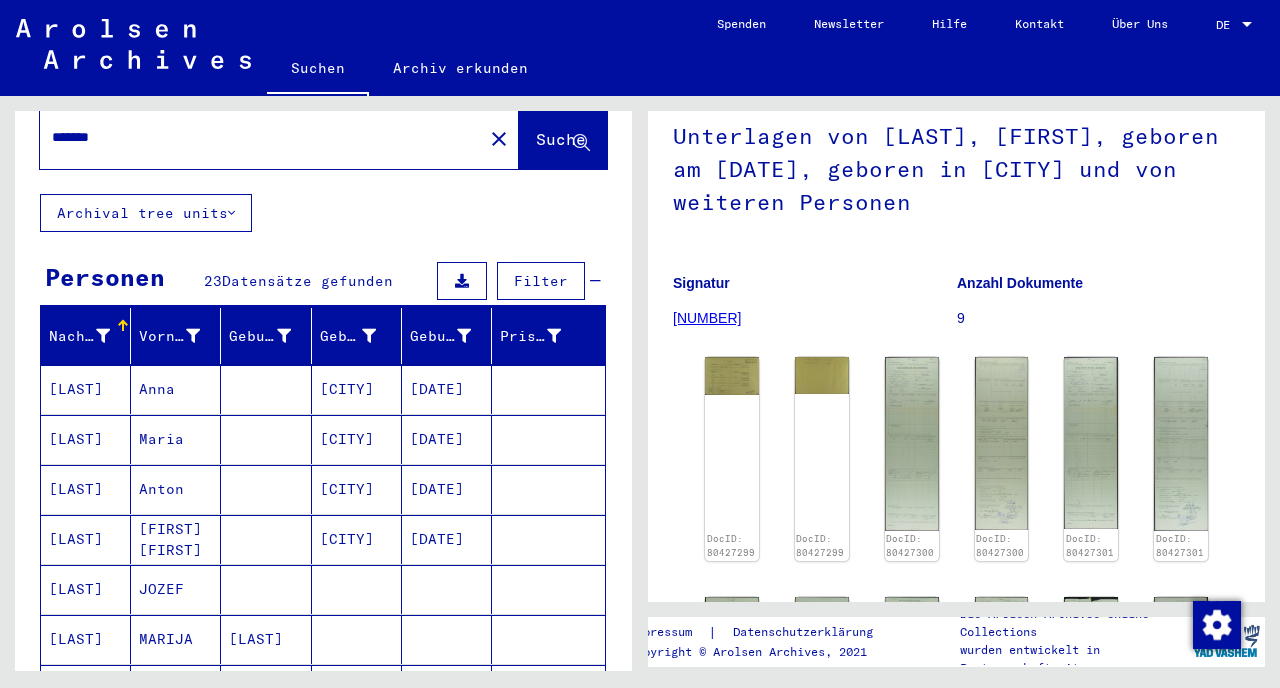 scroll, scrollTop: 0, scrollLeft: 0, axis: both 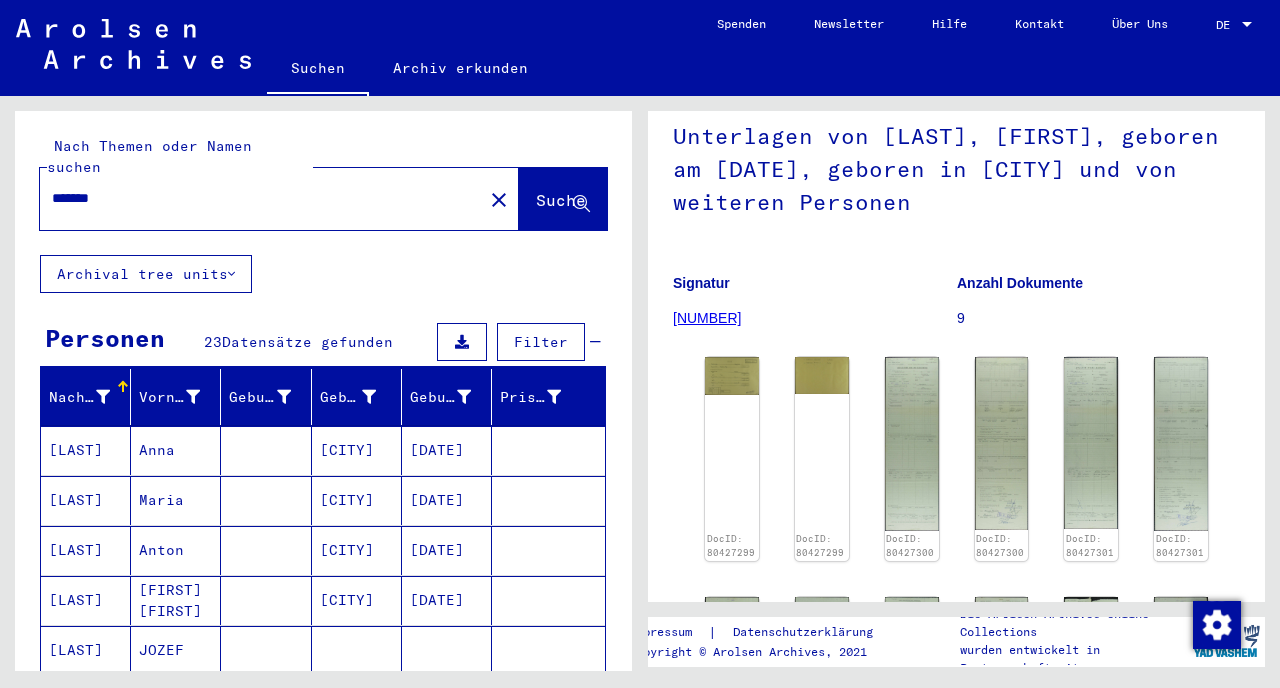 click on "******* close" 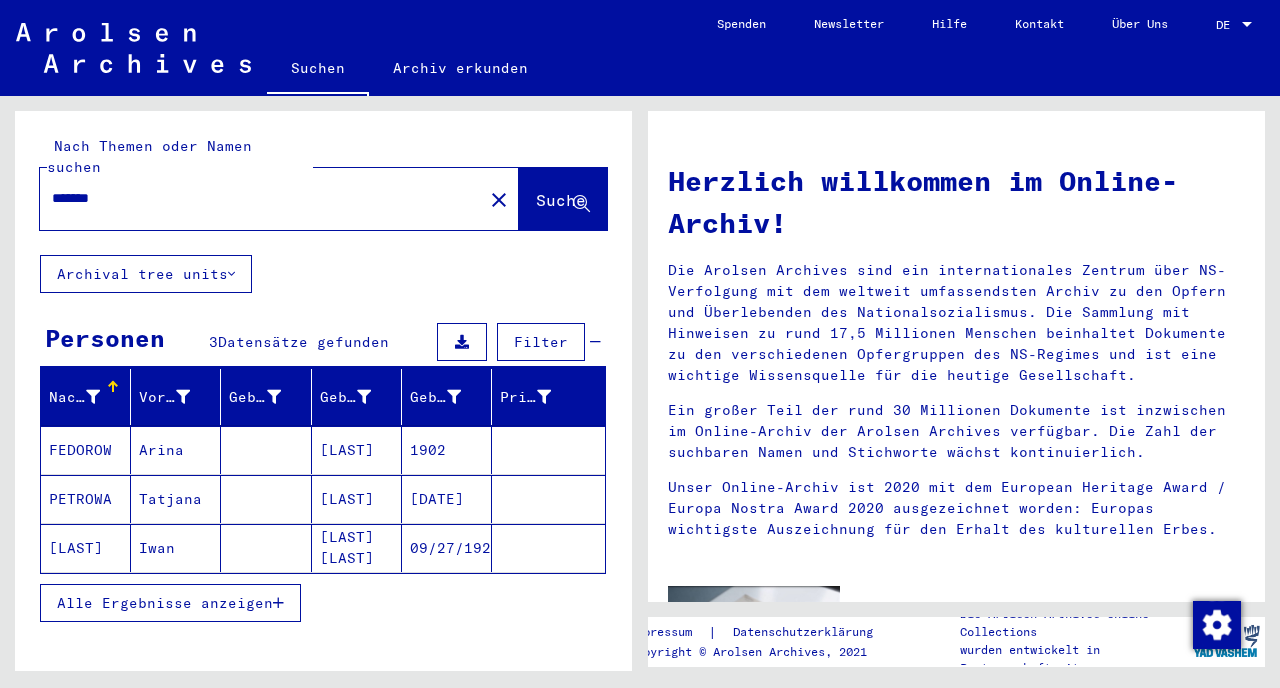 click on "Alle Ergebnisse anzeigen" at bounding box center (165, 603) 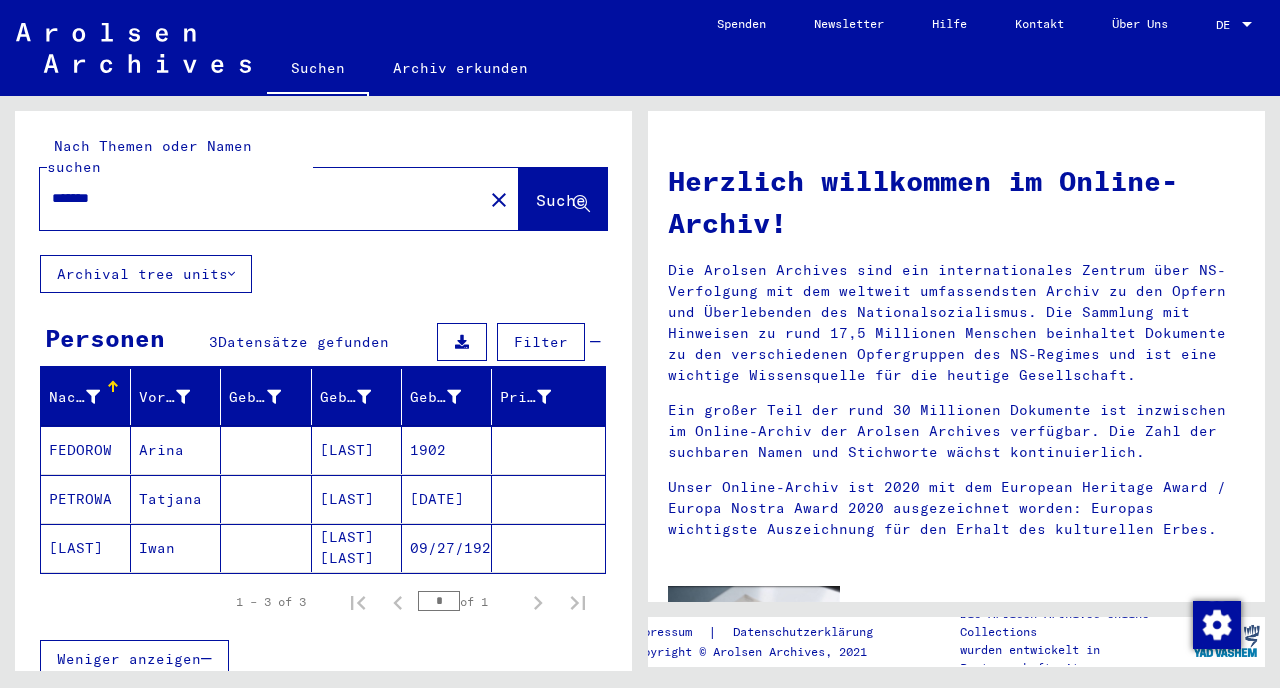 click on "PETROWA" at bounding box center [86, 548] 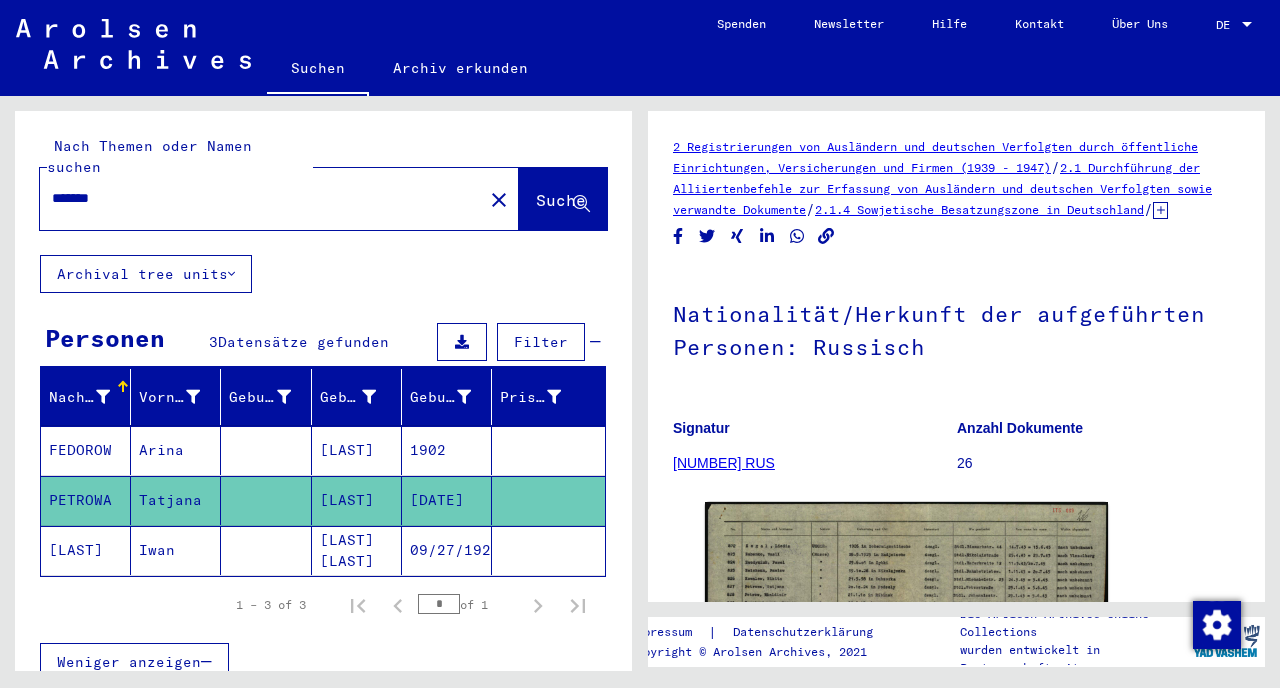 scroll, scrollTop: 0, scrollLeft: 0, axis: both 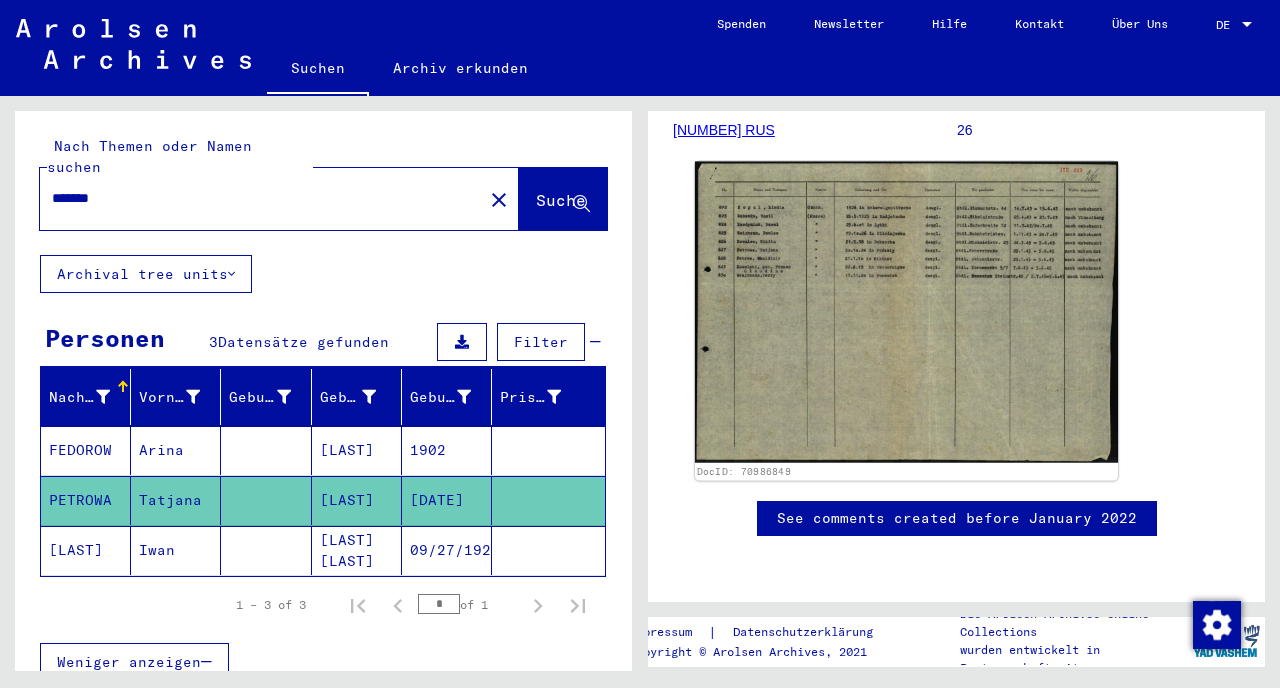 click 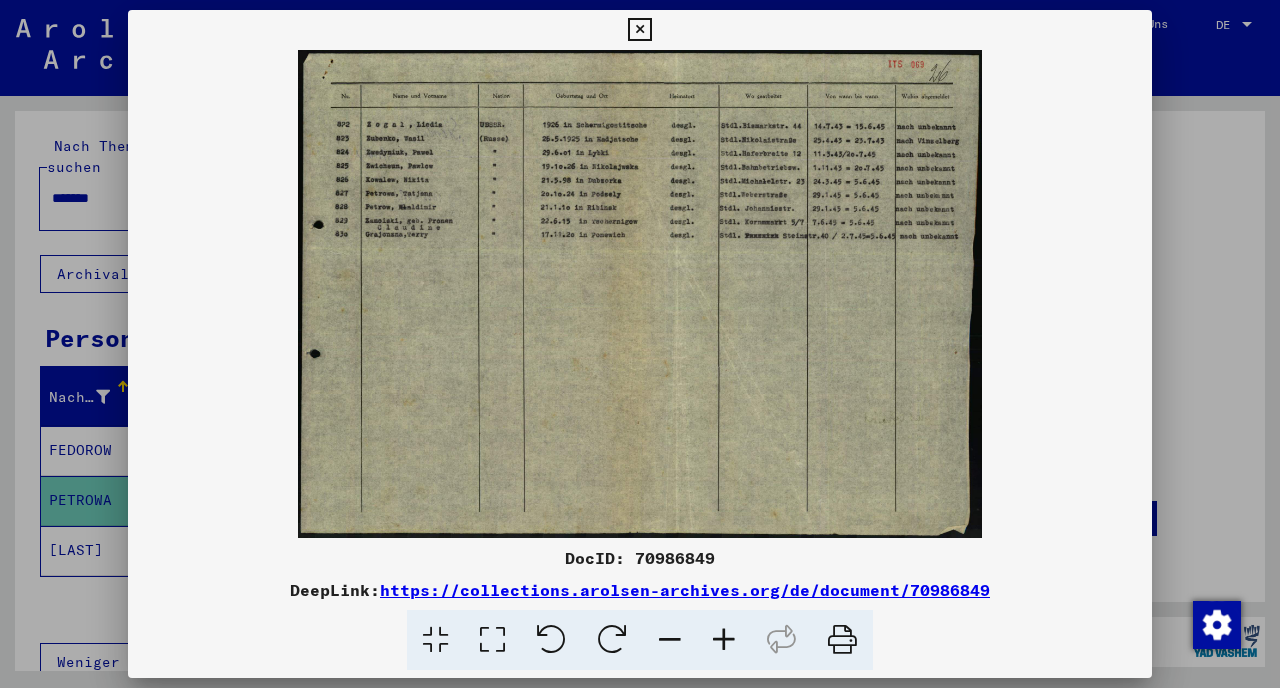 click at bounding box center (640, 344) 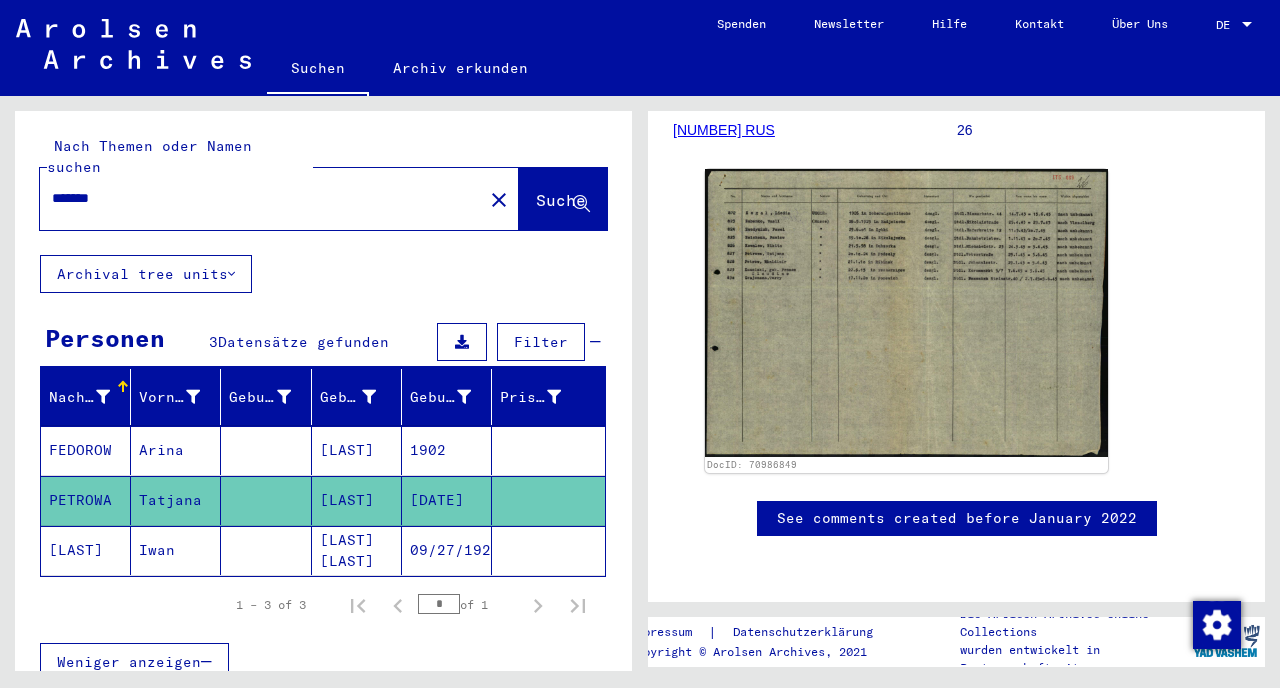 click on "FEDOROW" at bounding box center [86, 500] 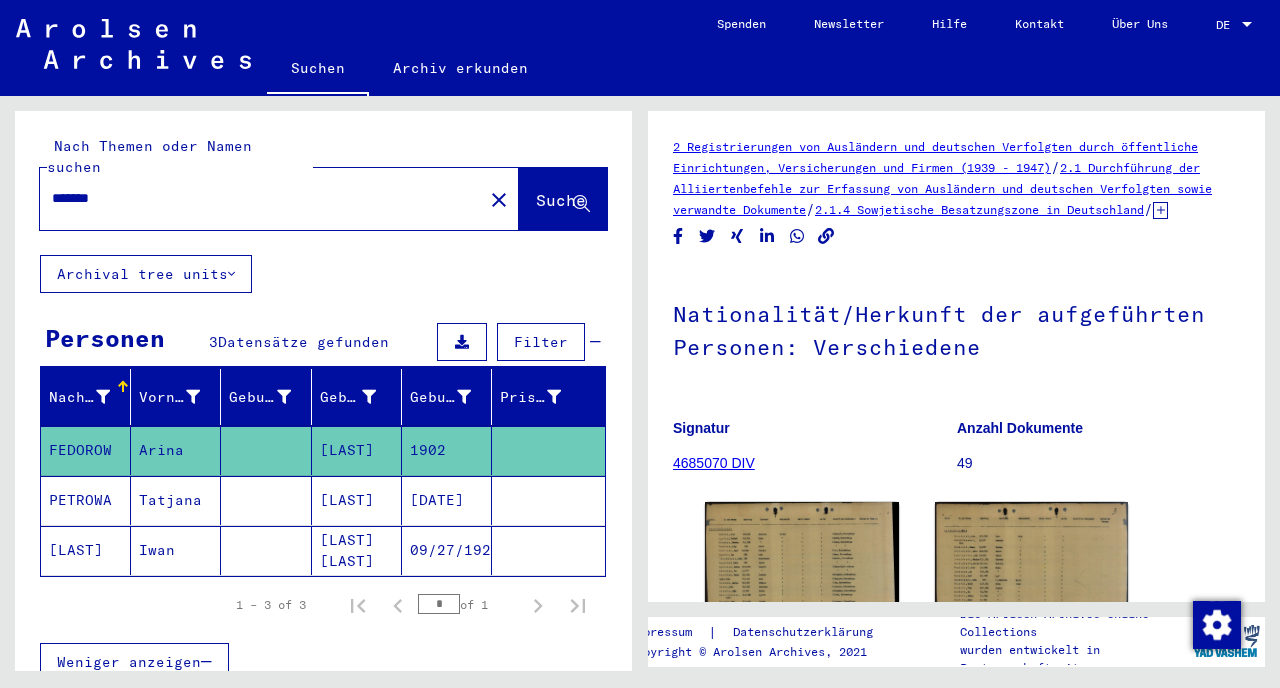 scroll, scrollTop: 0, scrollLeft: 0, axis: both 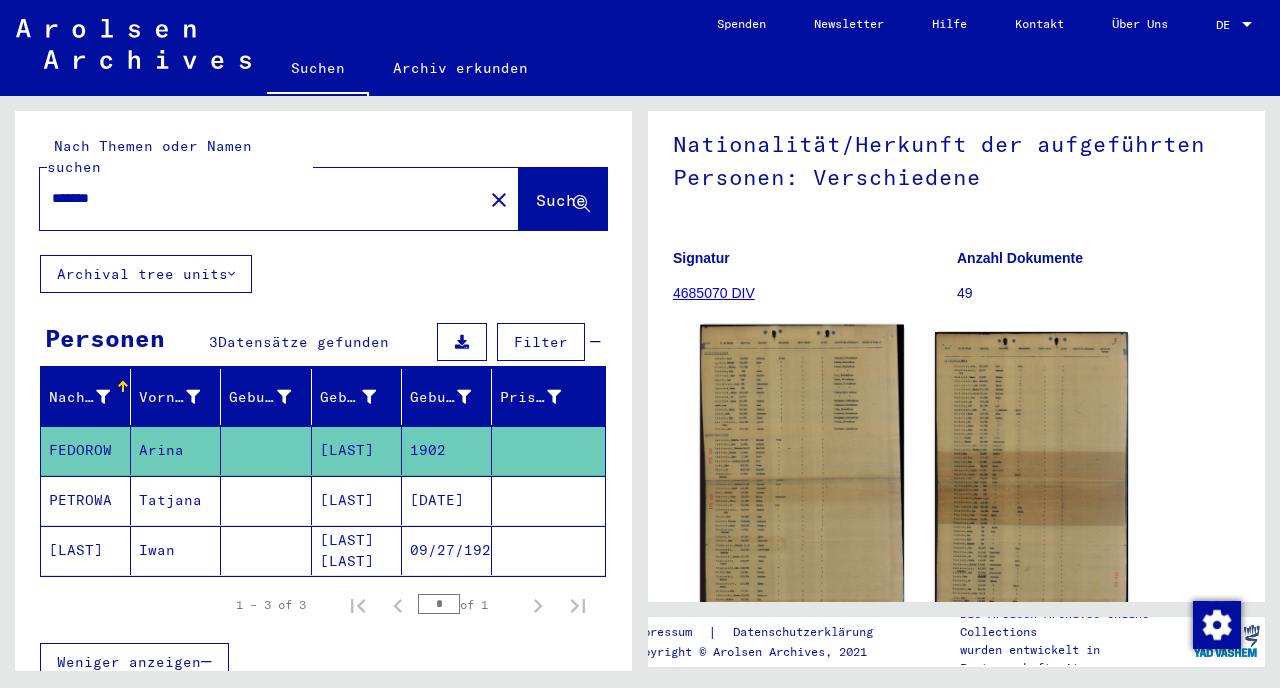 click 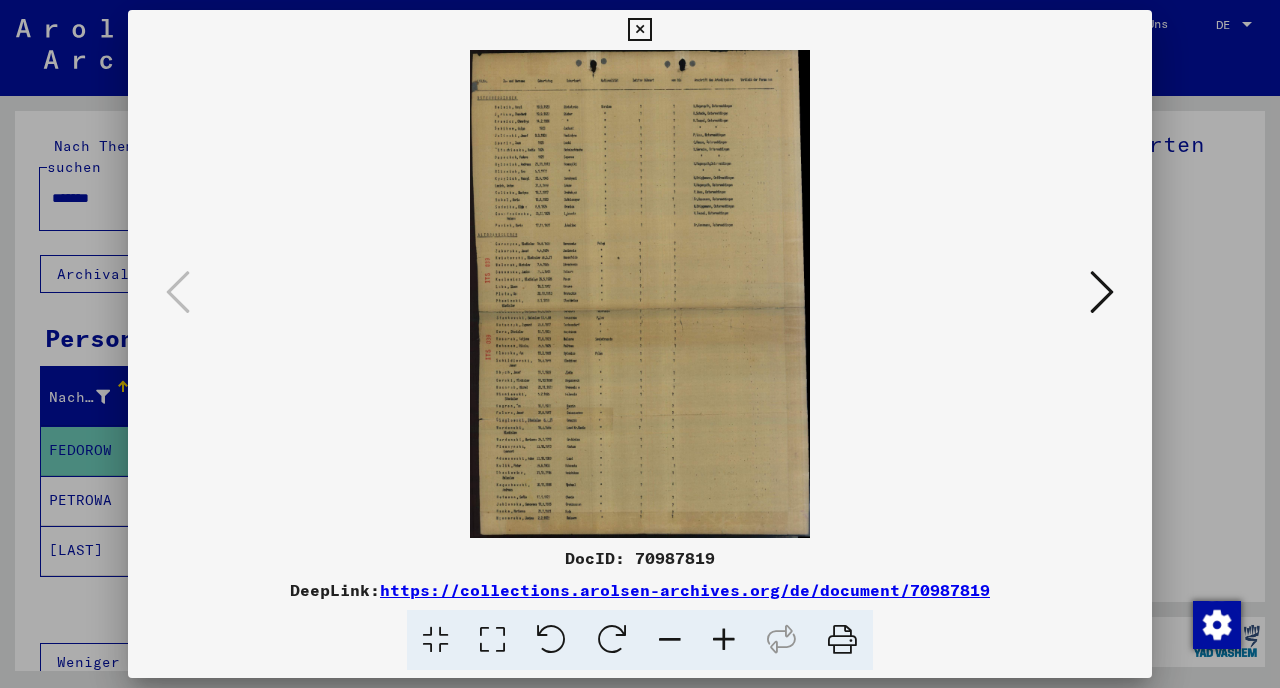 click at bounding box center [640, 344] 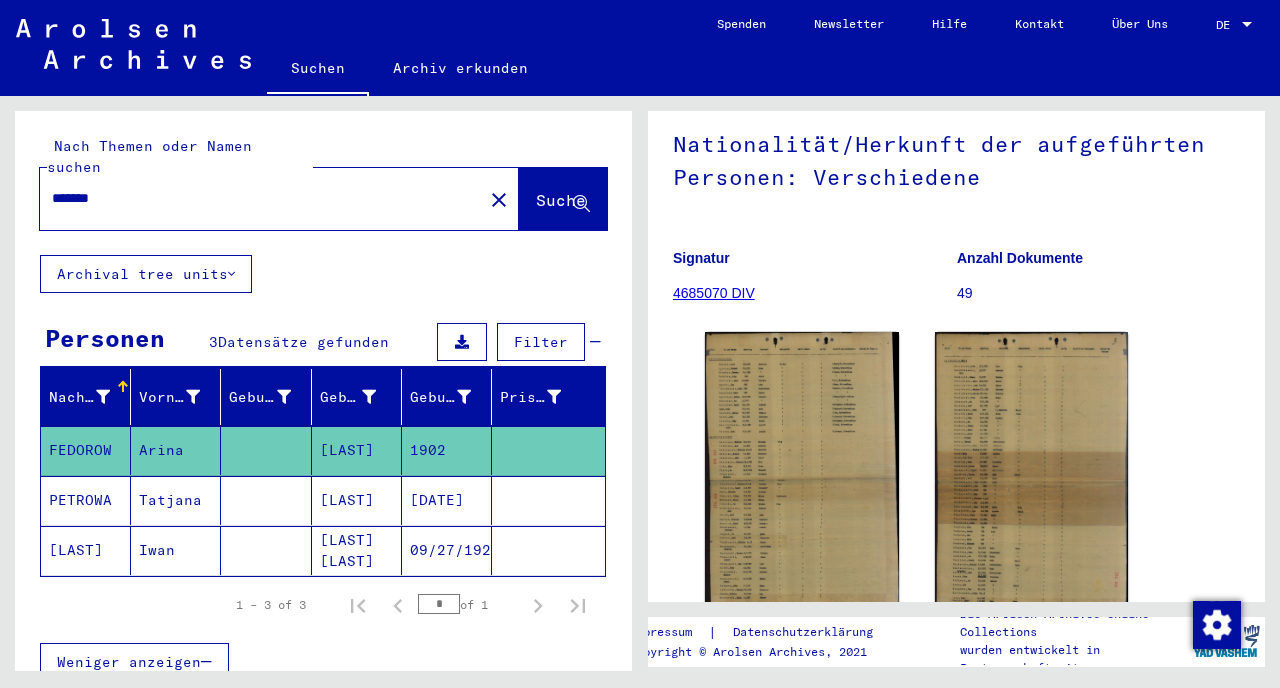 click on "[LAST]" 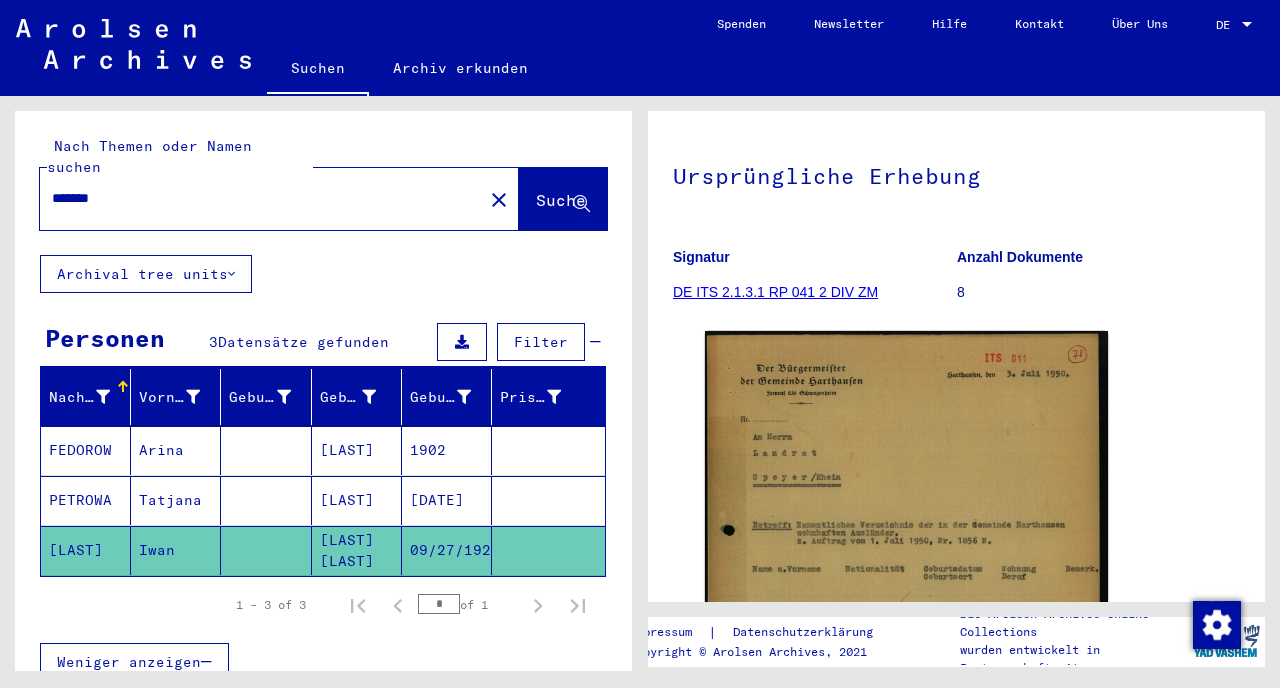 scroll, scrollTop: 358, scrollLeft: 0, axis: vertical 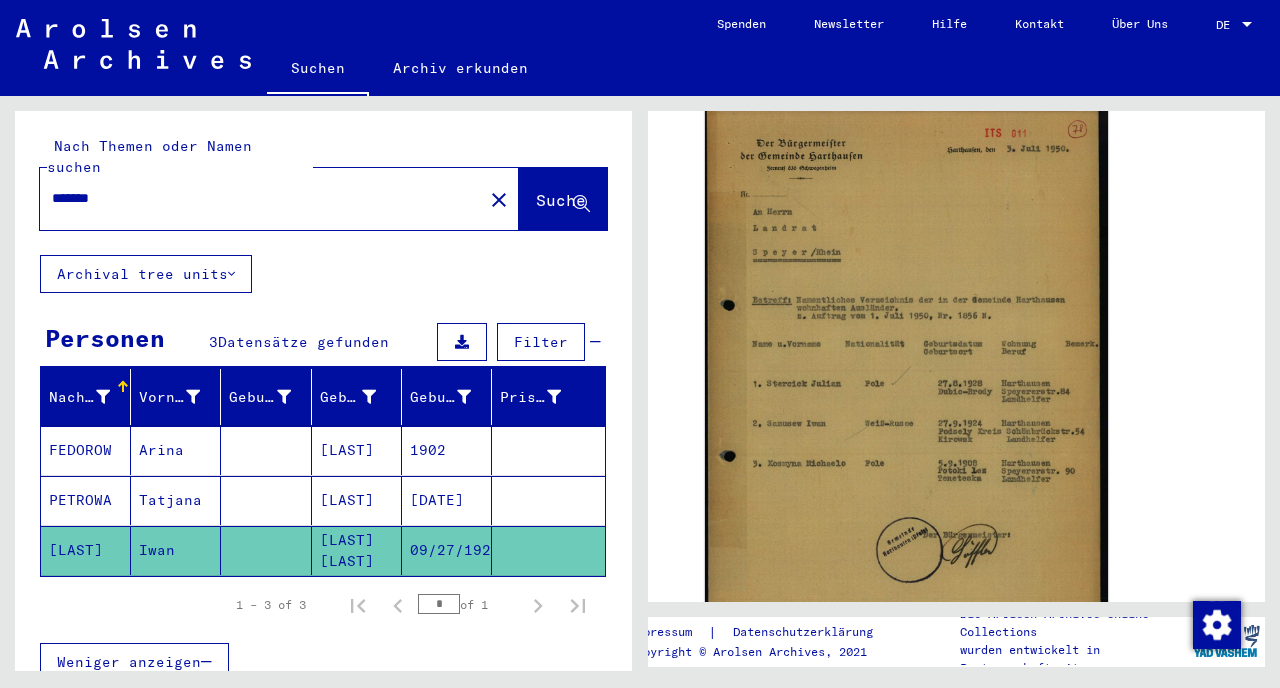 click on "*******" at bounding box center (261, 198) 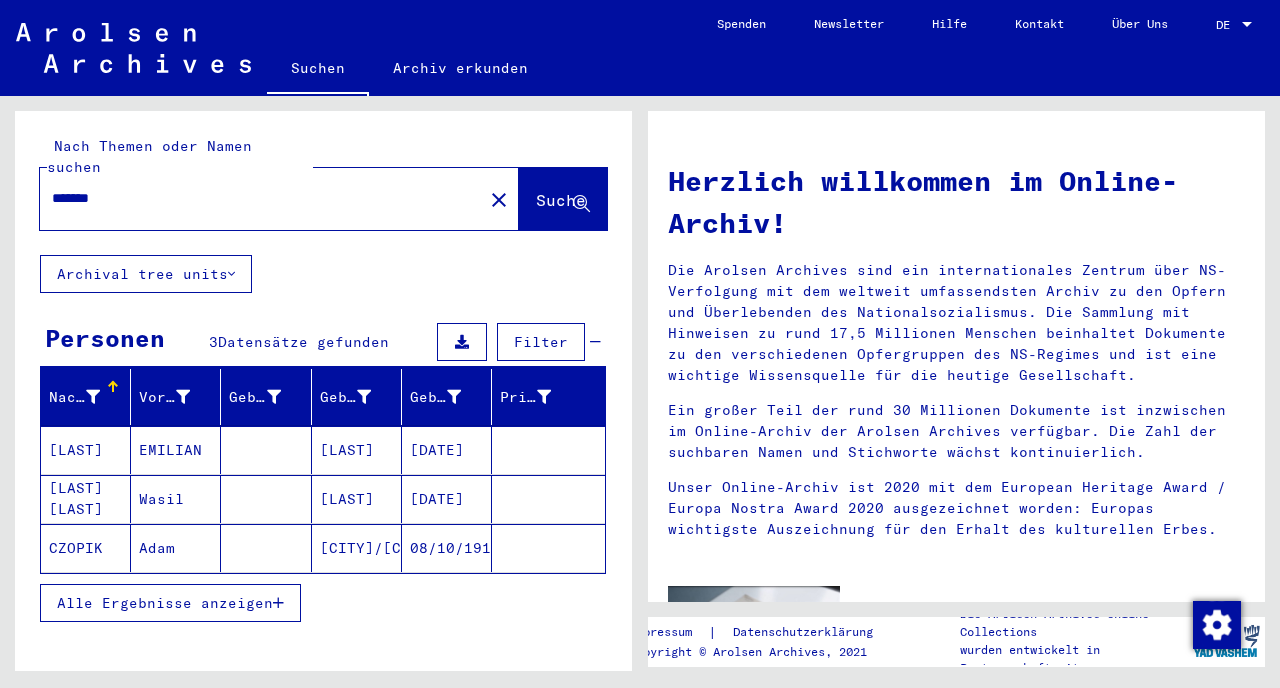 click on "Alle Ergebnisse anzeigen" at bounding box center [165, 603] 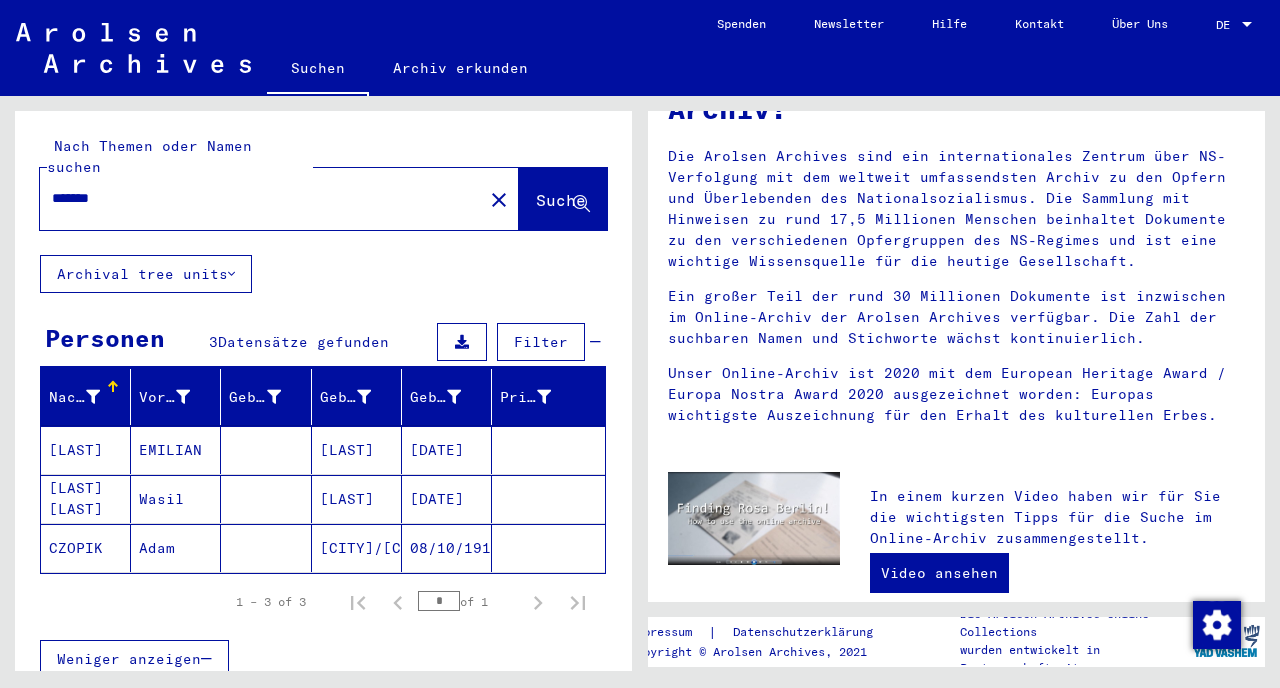 scroll, scrollTop: 0, scrollLeft: 0, axis: both 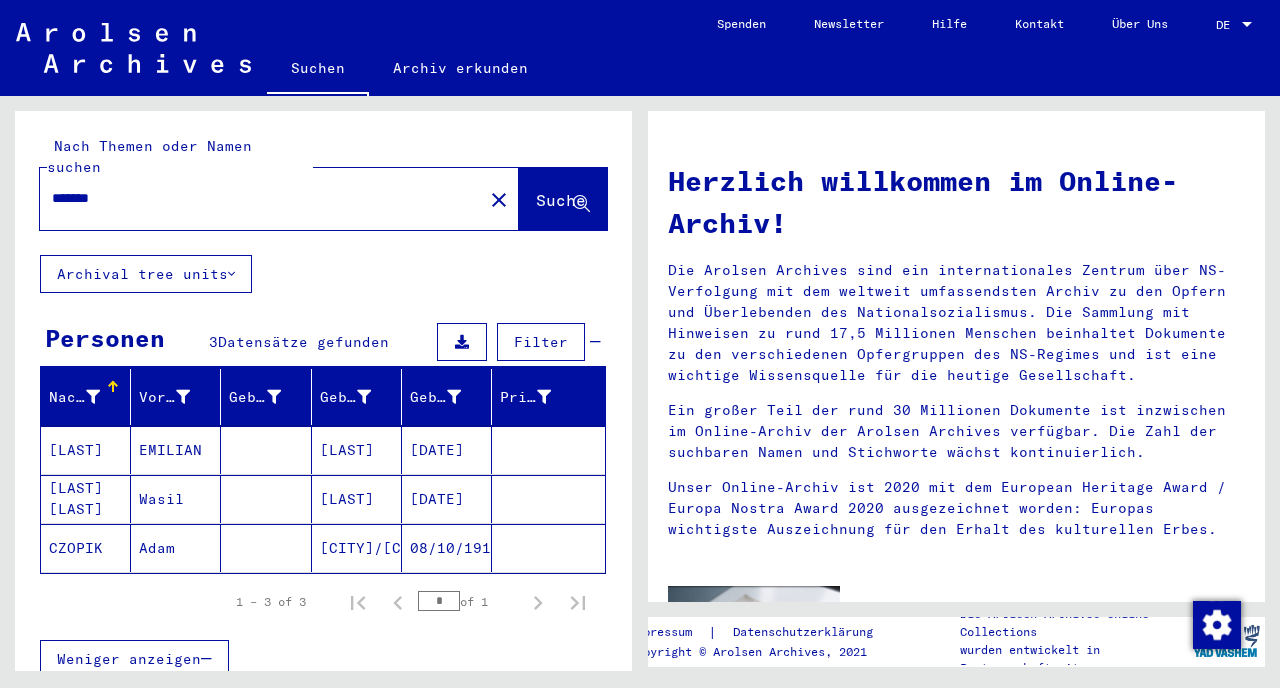 click on "*******" 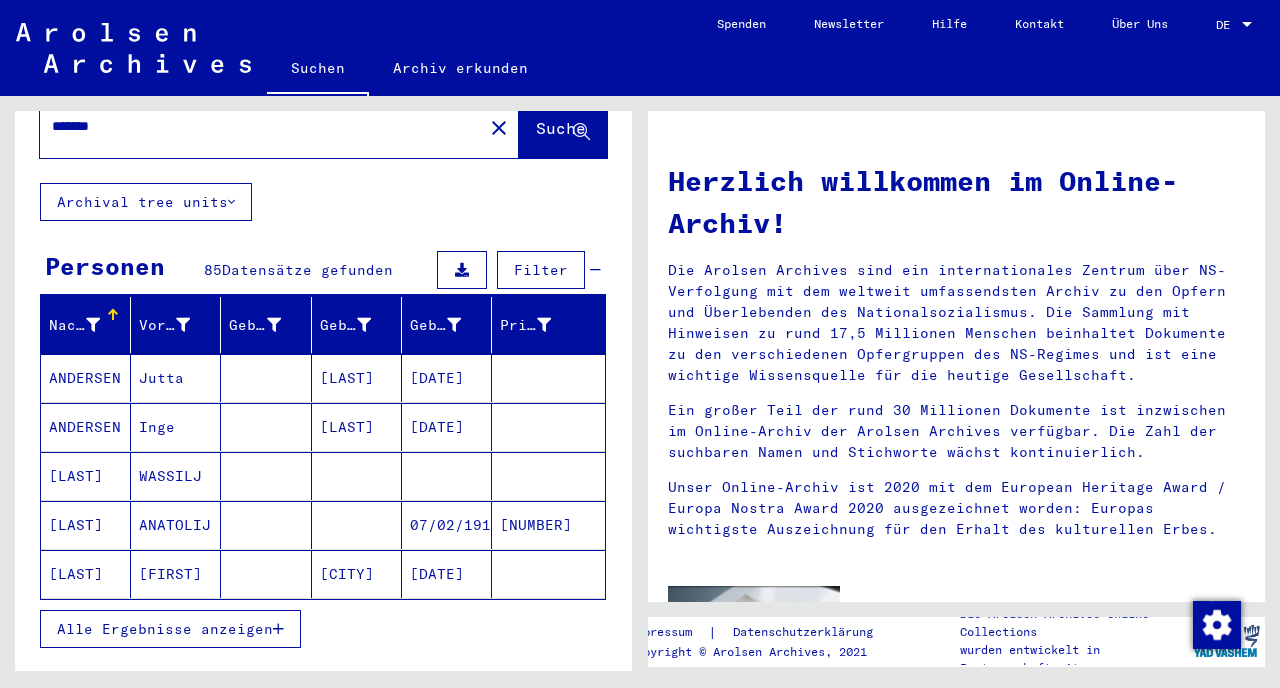 scroll, scrollTop: 148, scrollLeft: 0, axis: vertical 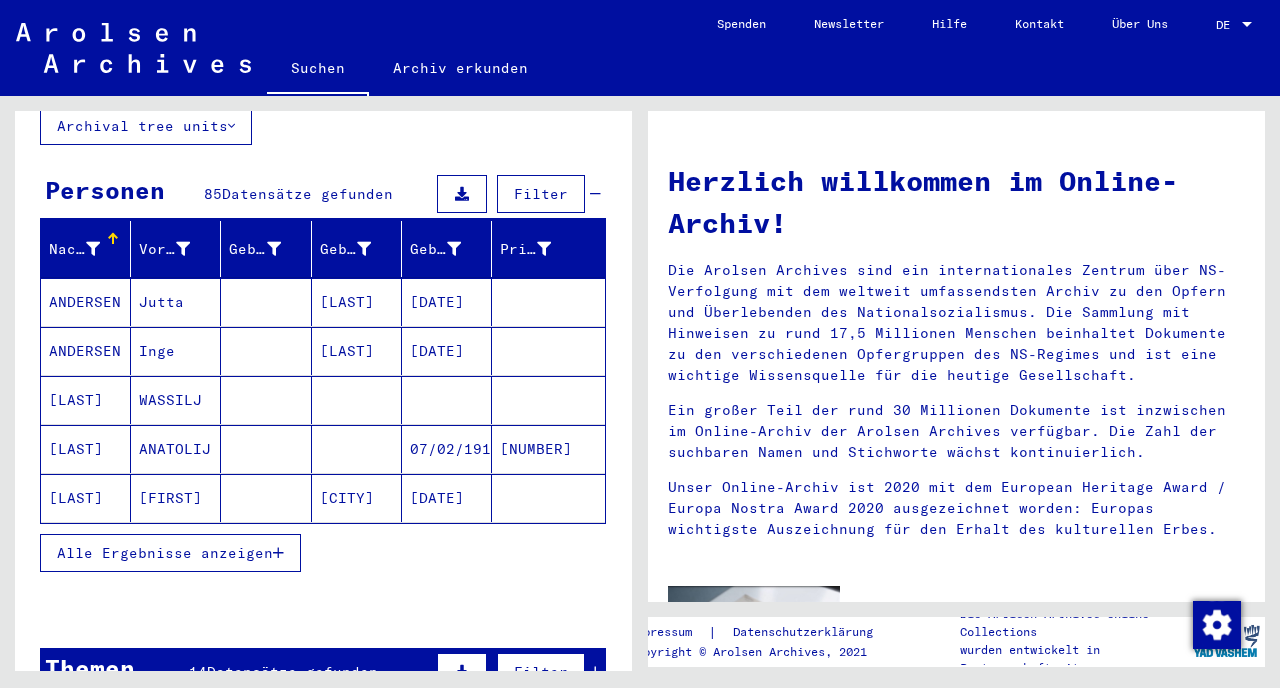 click on "Alle Ergebnisse anzeigen" at bounding box center [170, 553] 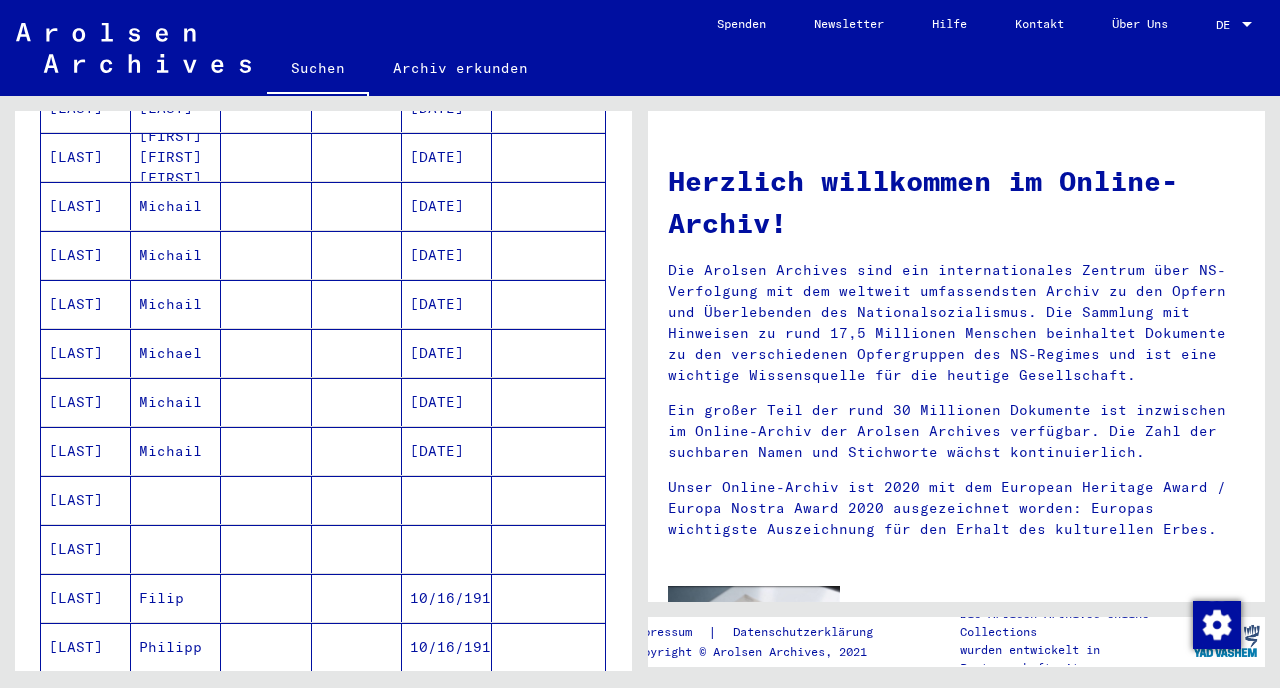 scroll, scrollTop: 1138, scrollLeft: 0, axis: vertical 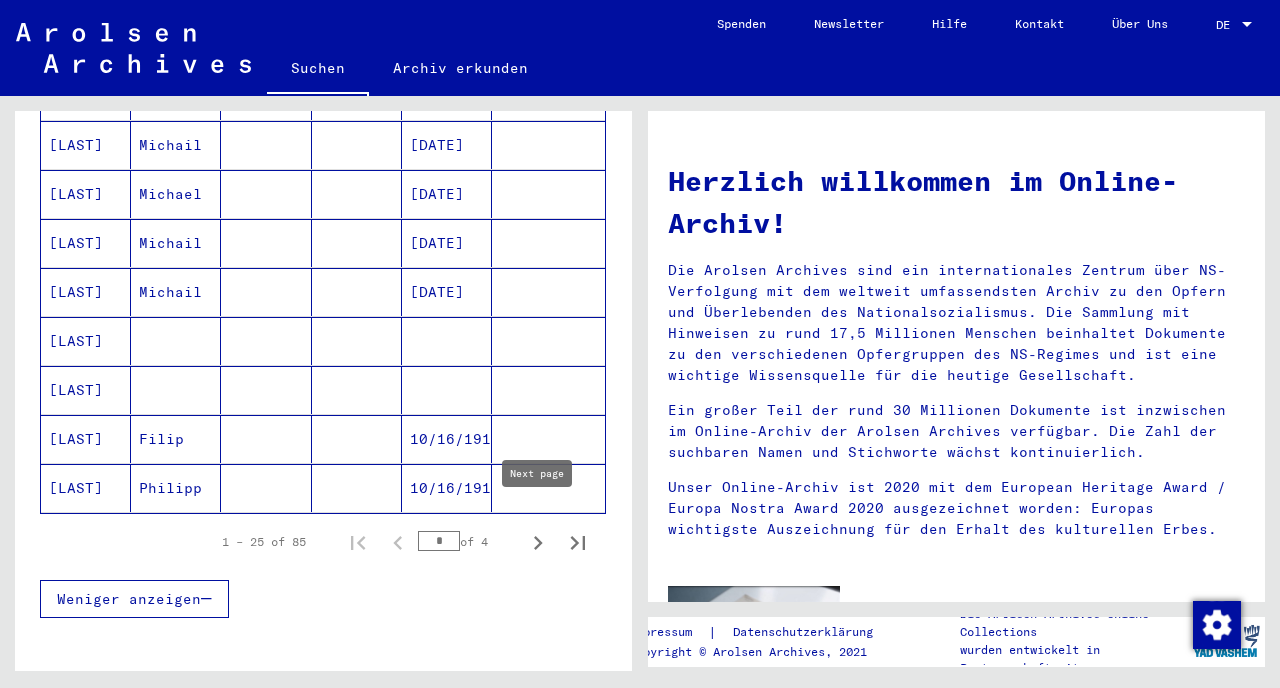 click 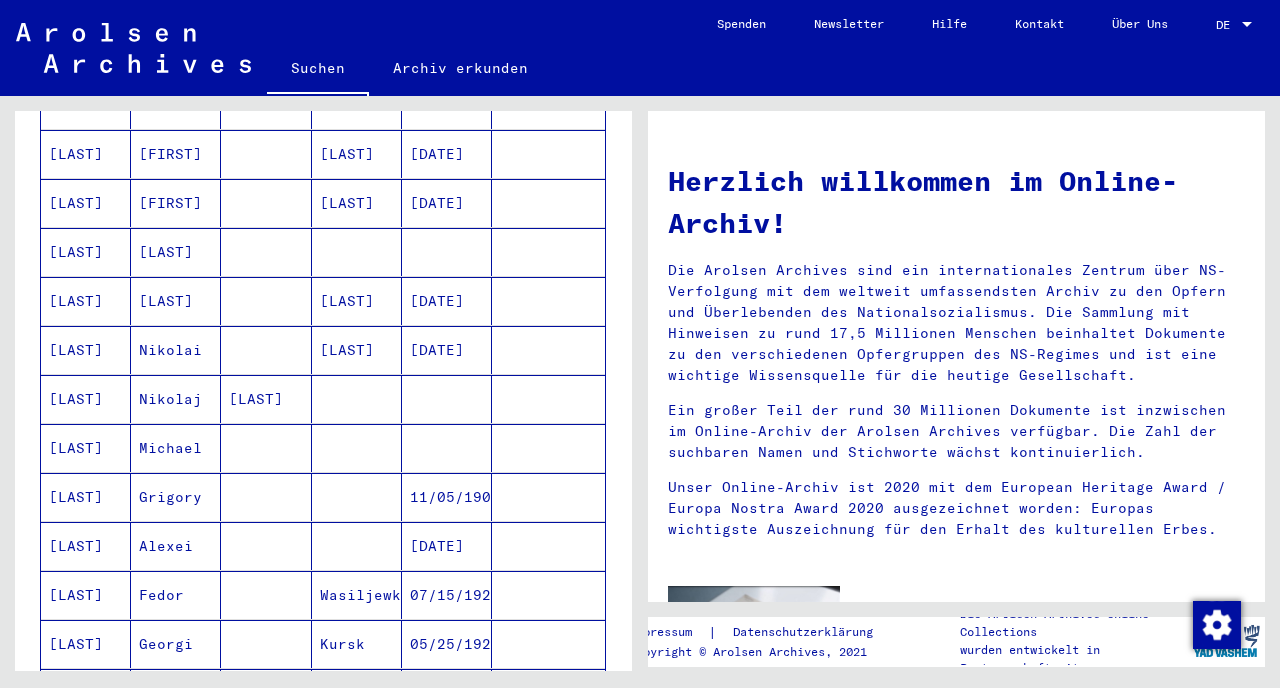 scroll, scrollTop: 961, scrollLeft: 0, axis: vertical 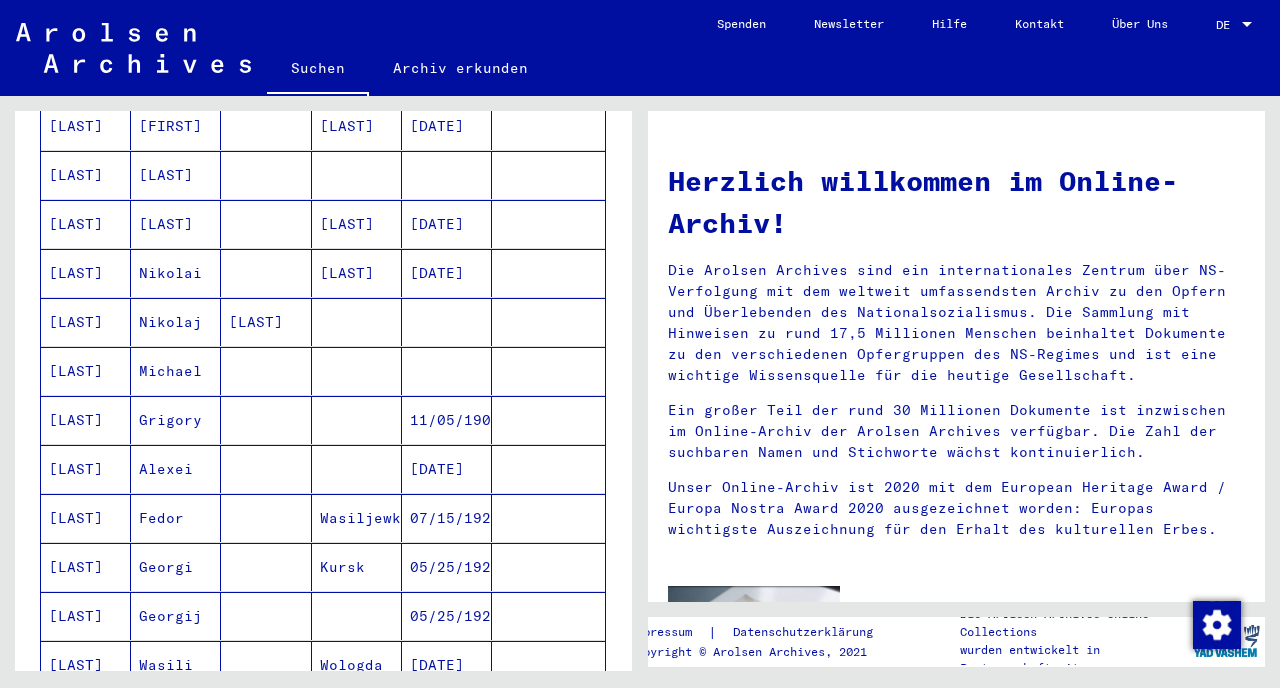click on "[LAST]" at bounding box center [86, 518] 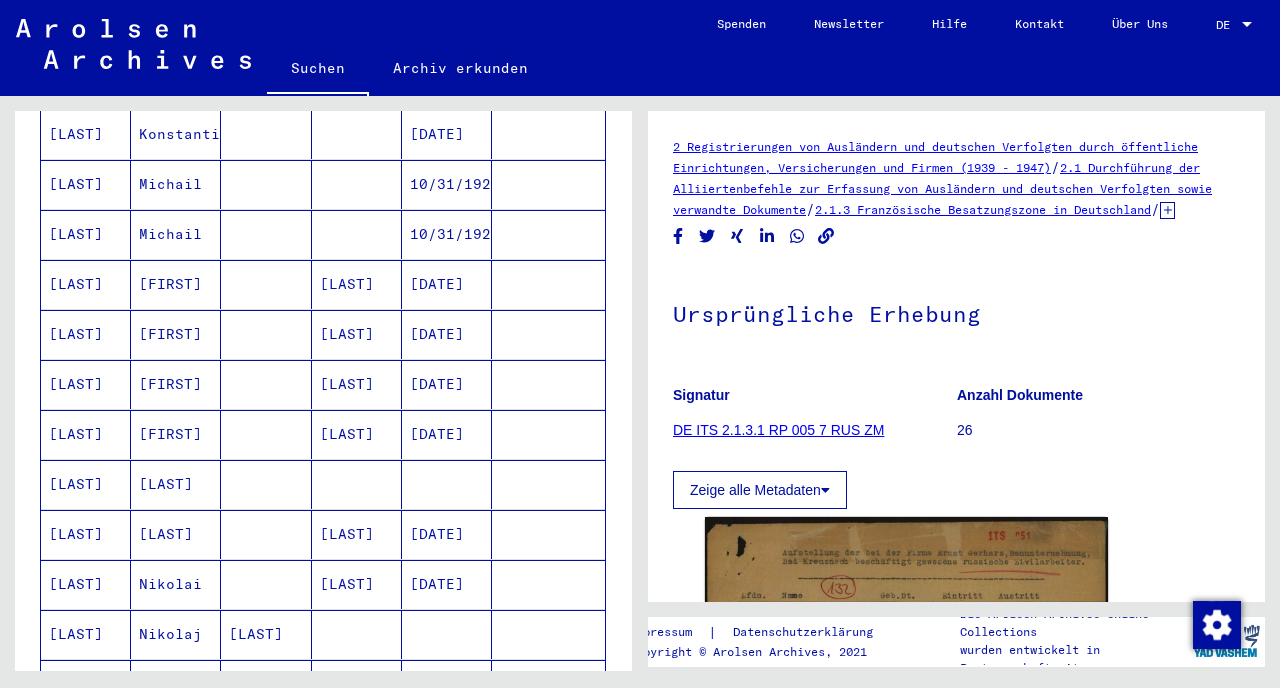 scroll, scrollTop: 641, scrollLeft: 0, axis: vertical 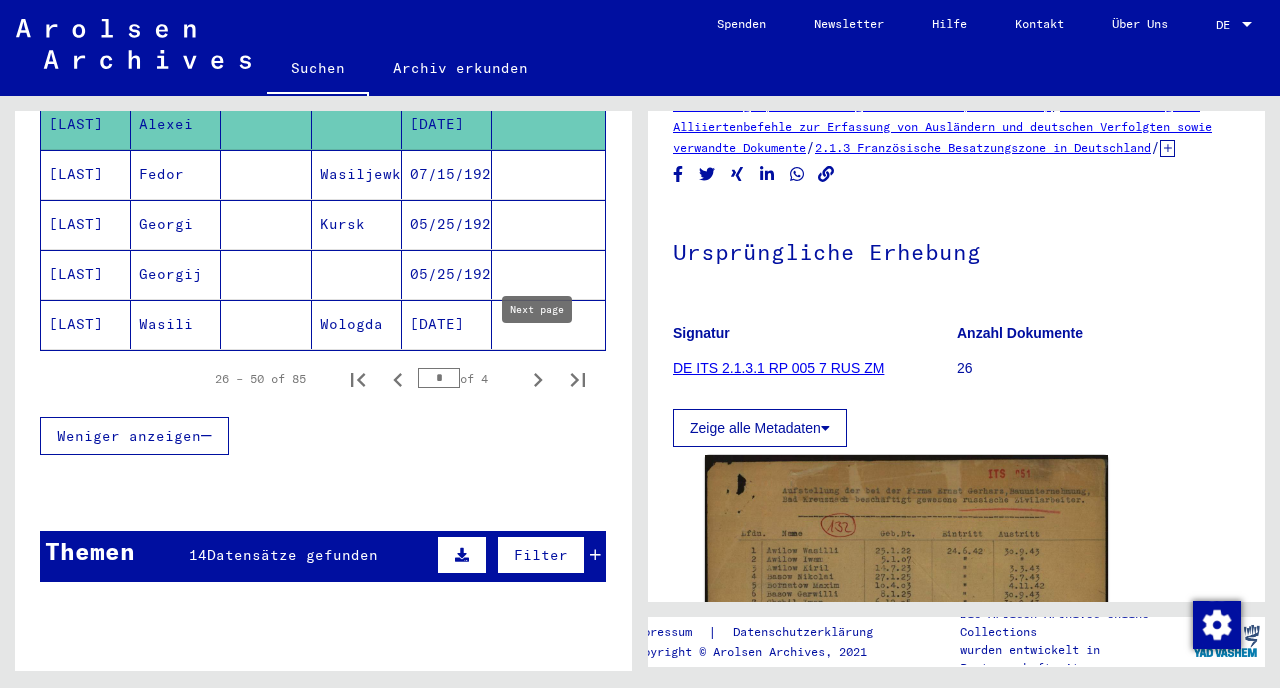 click 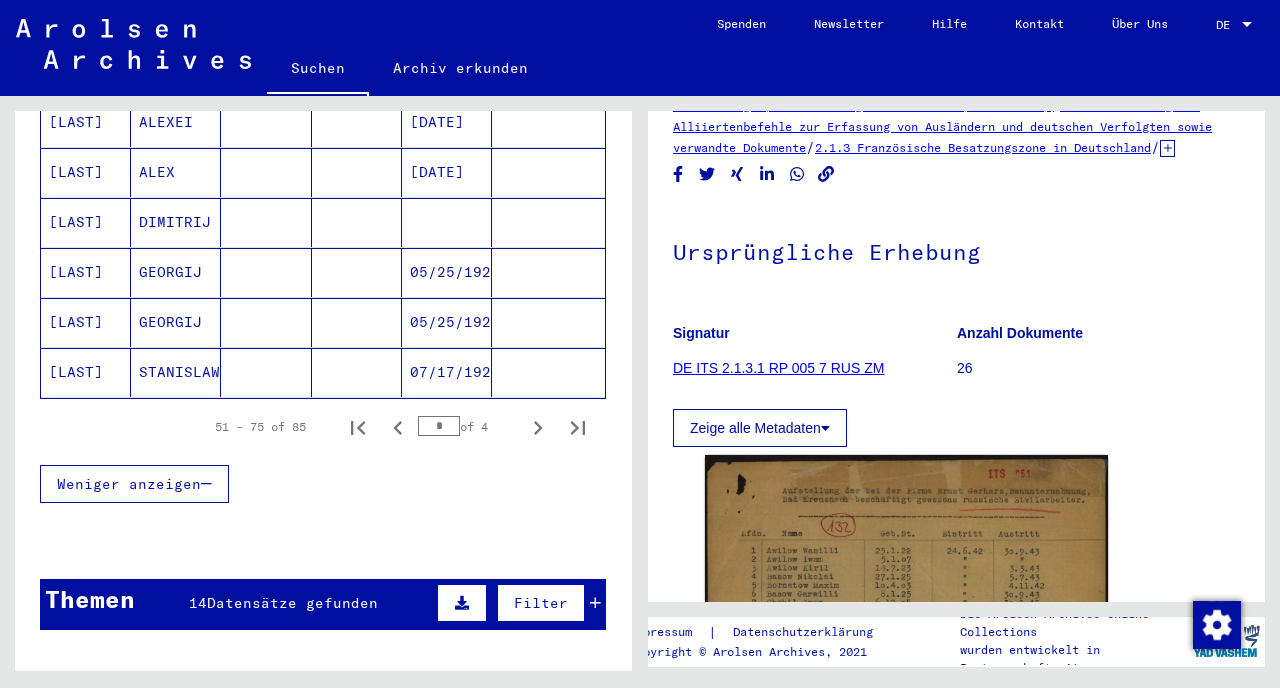 scroll, scrollTop: 1320, scrollLeft: 0, axis: vertical 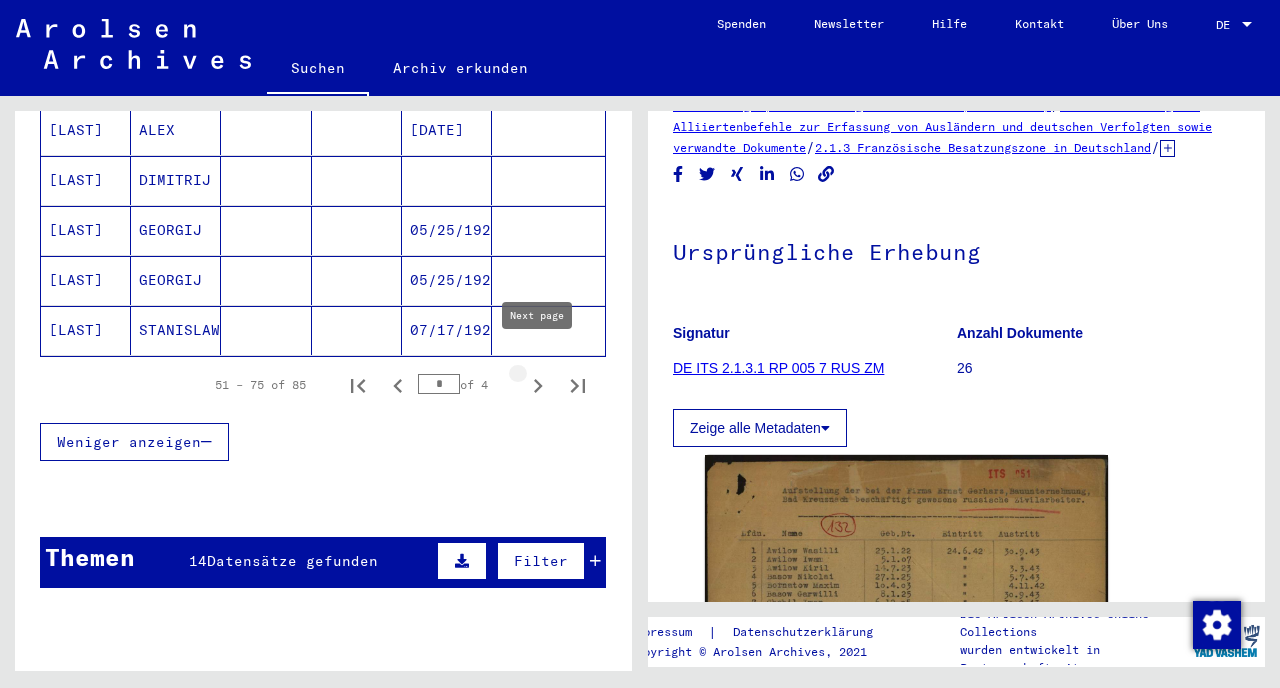 click 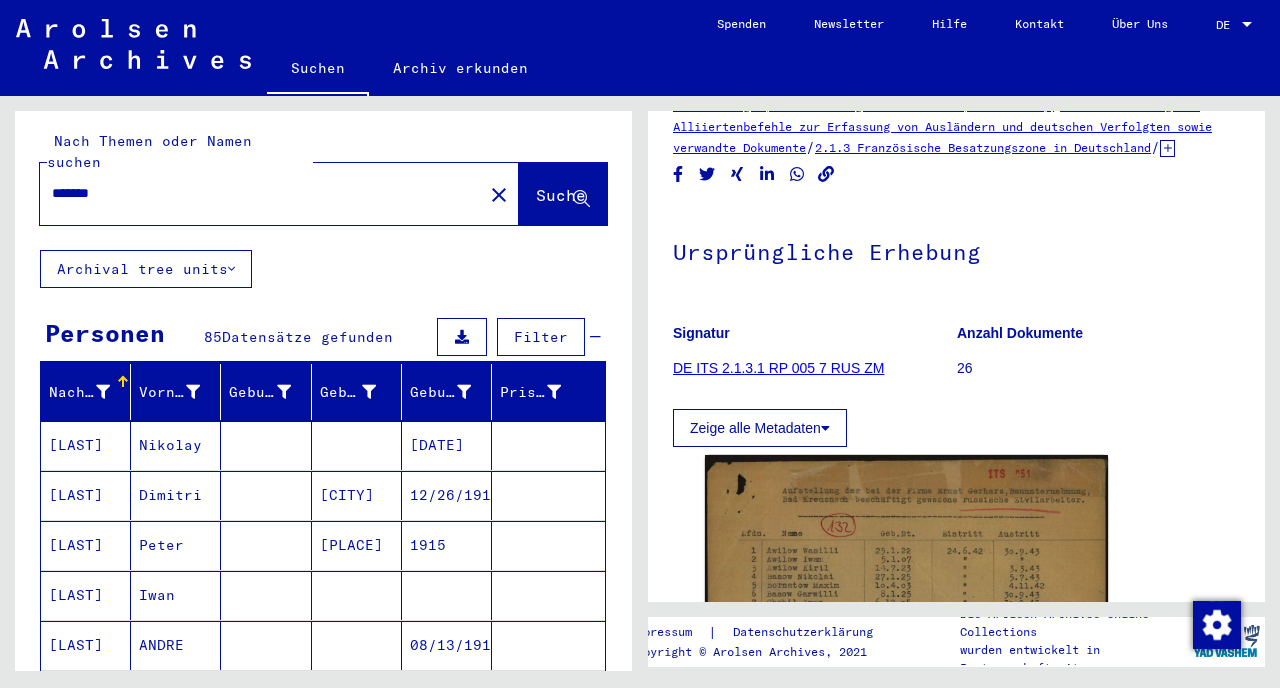 scroll, scrollTop: 0, scrollLeft: 0, axis: both 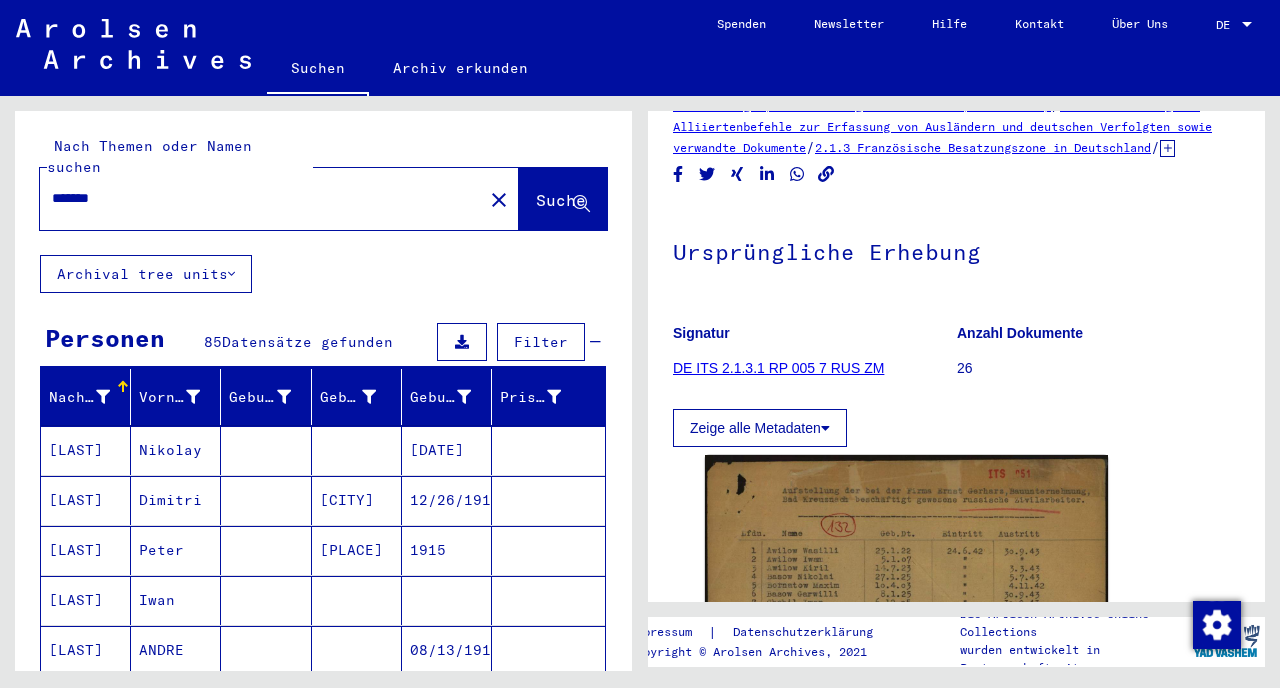 click on "*******" 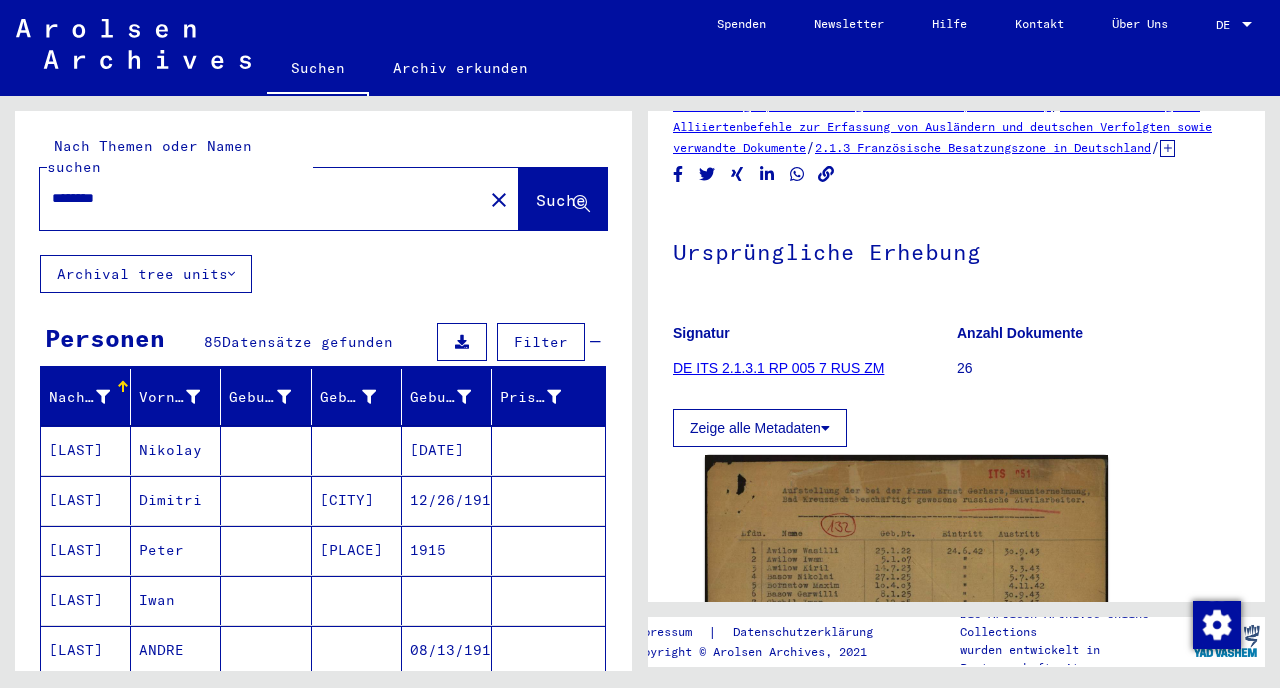 type on "********" 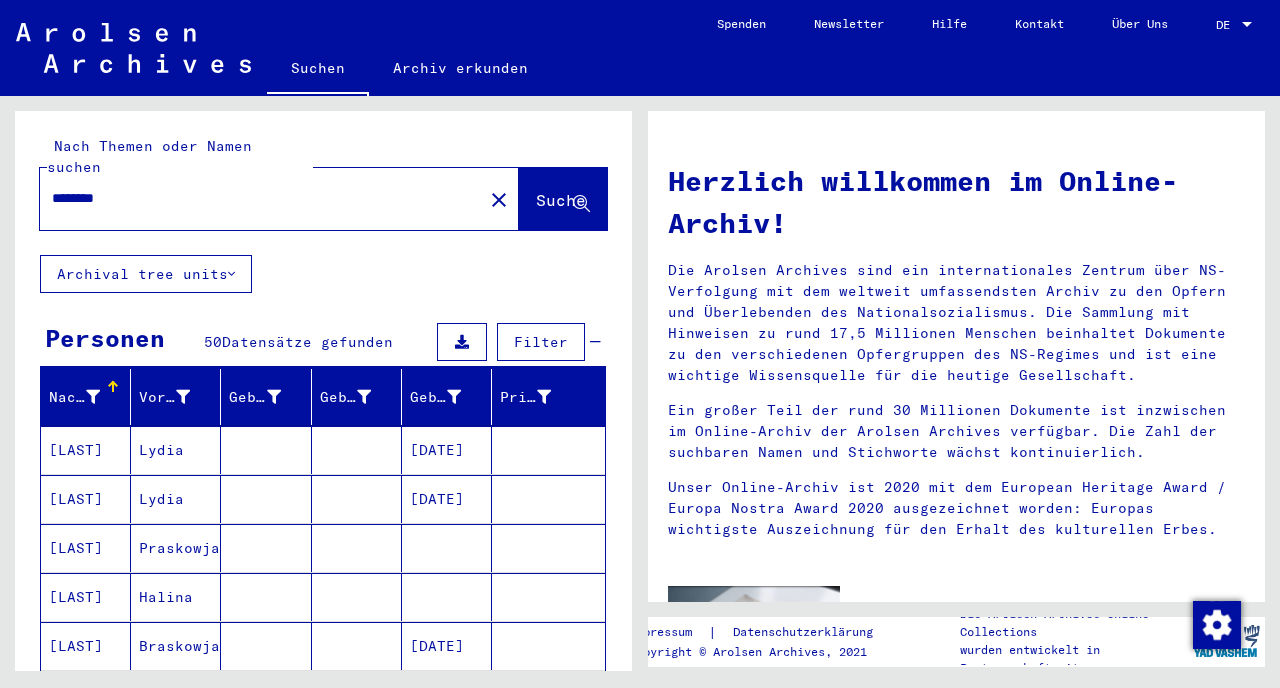 scroll, scrollTop: 149, scrollLeft: 0, axis: vertical 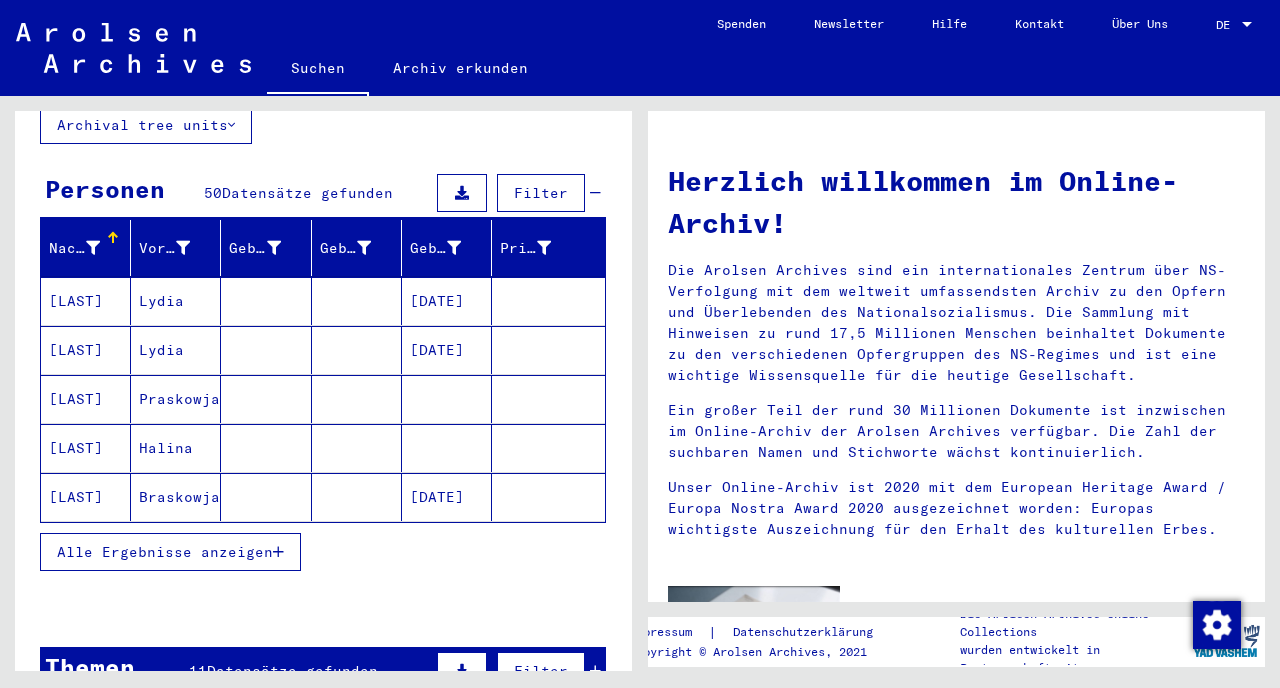 click on "Alle Ergebnisse anzeigen" at bounding box center [170, 552] 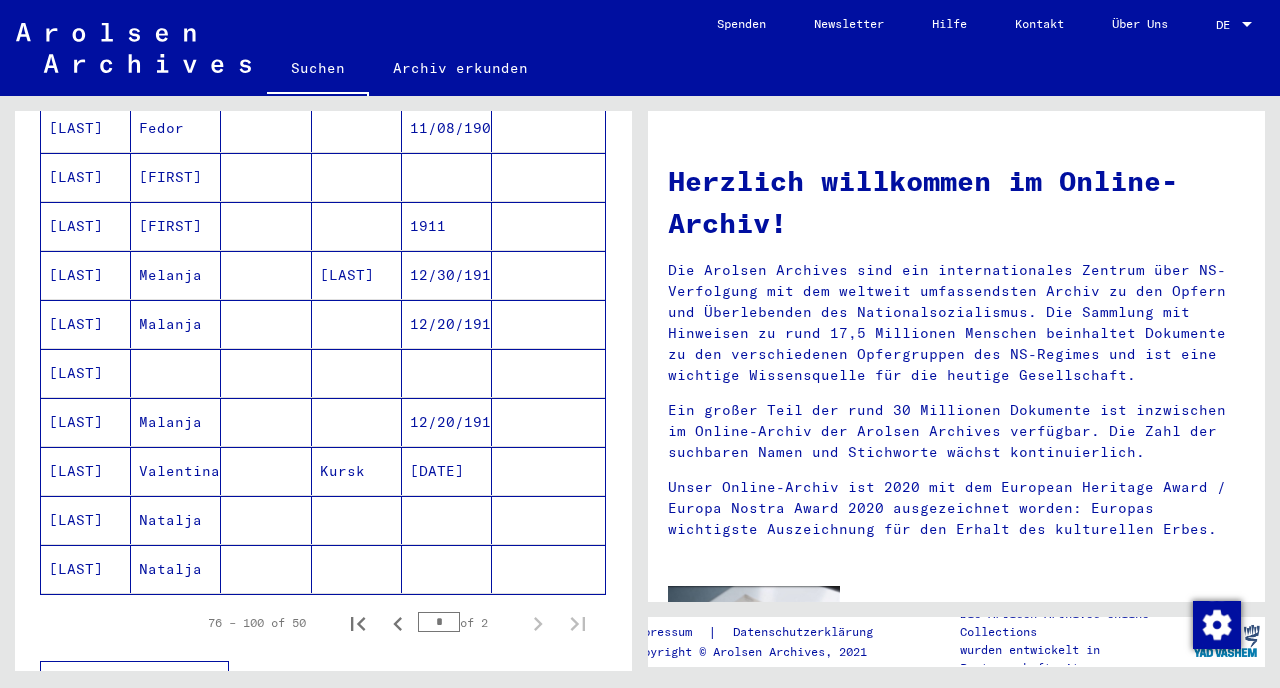 scroll, scrollTop: 1065, scrollLeft: 0, axis: vertical 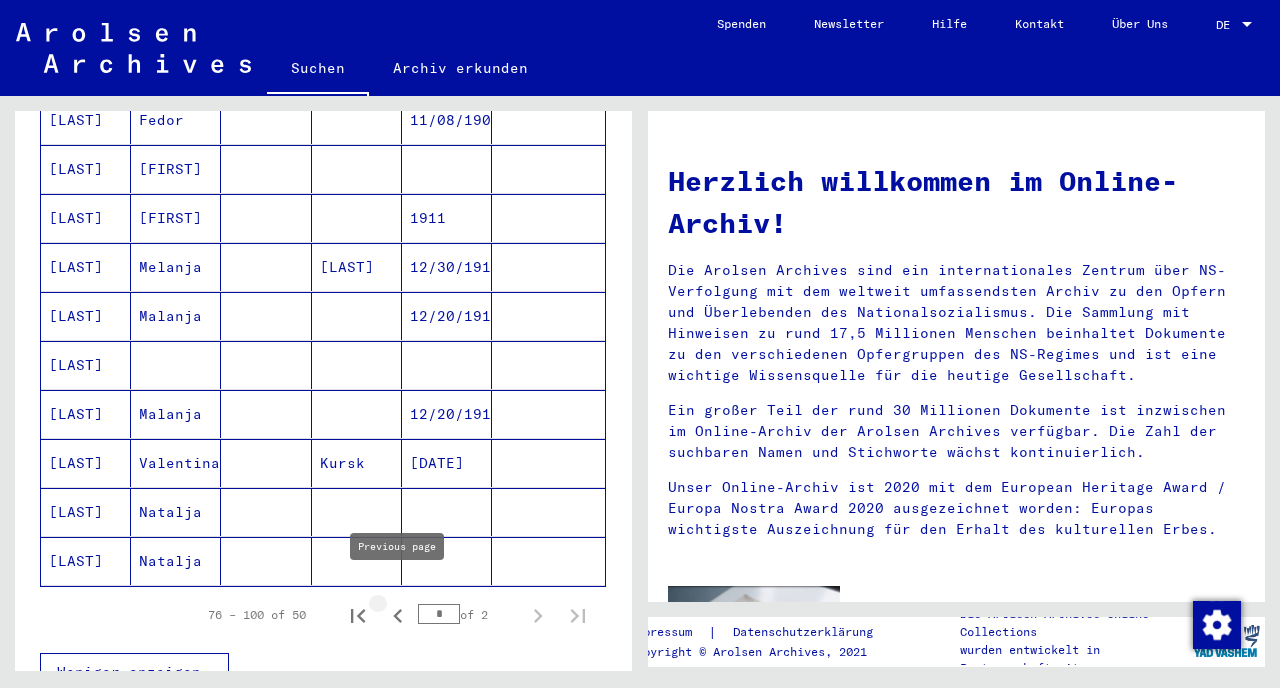 click 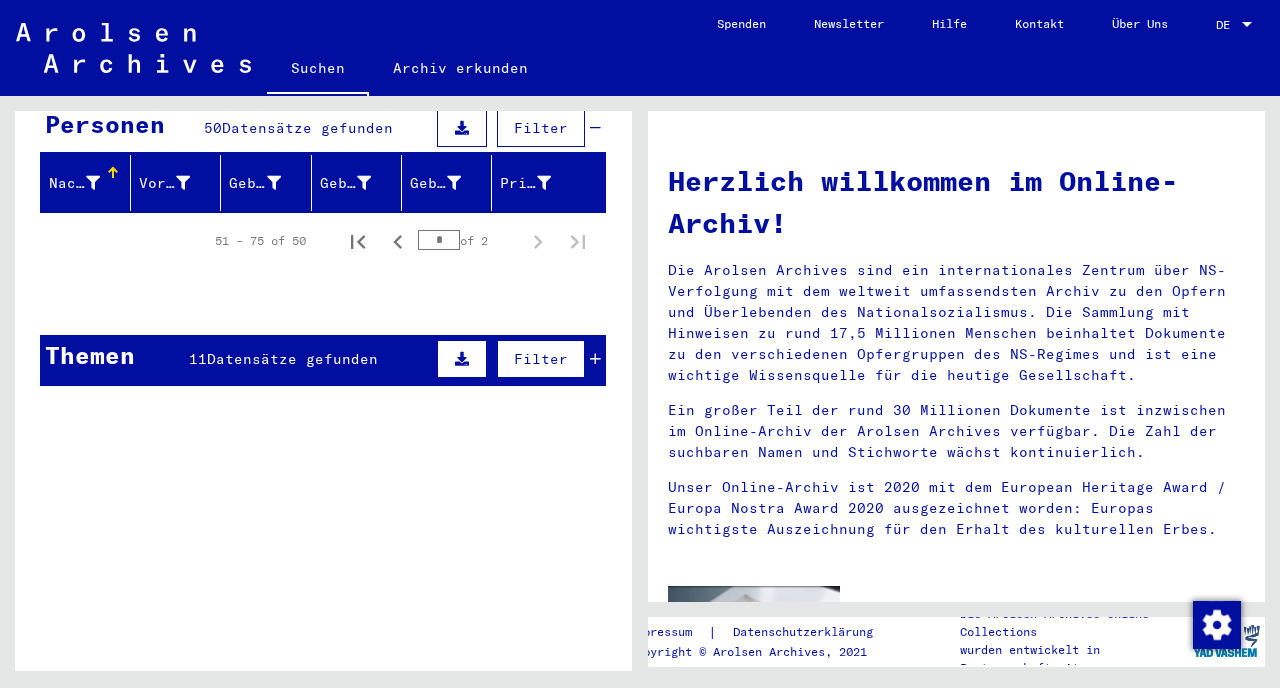 scroll, scrollTop: 0, scrollLeft: 0, axis: both 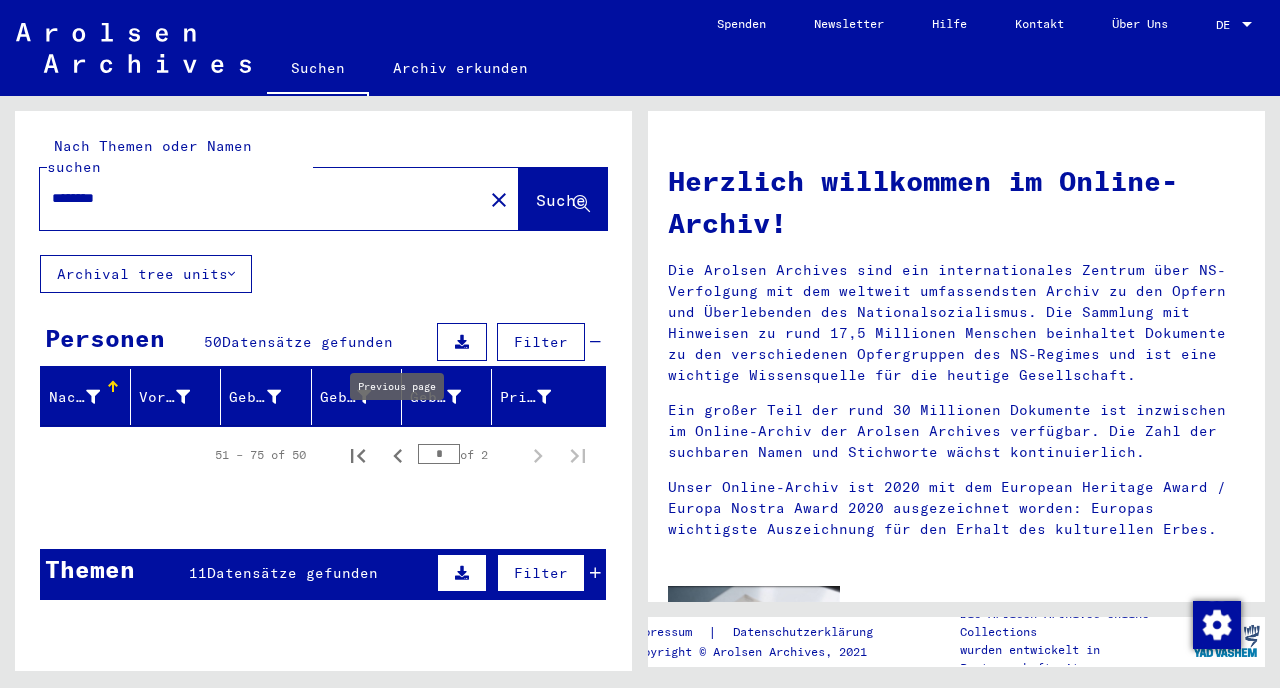 click 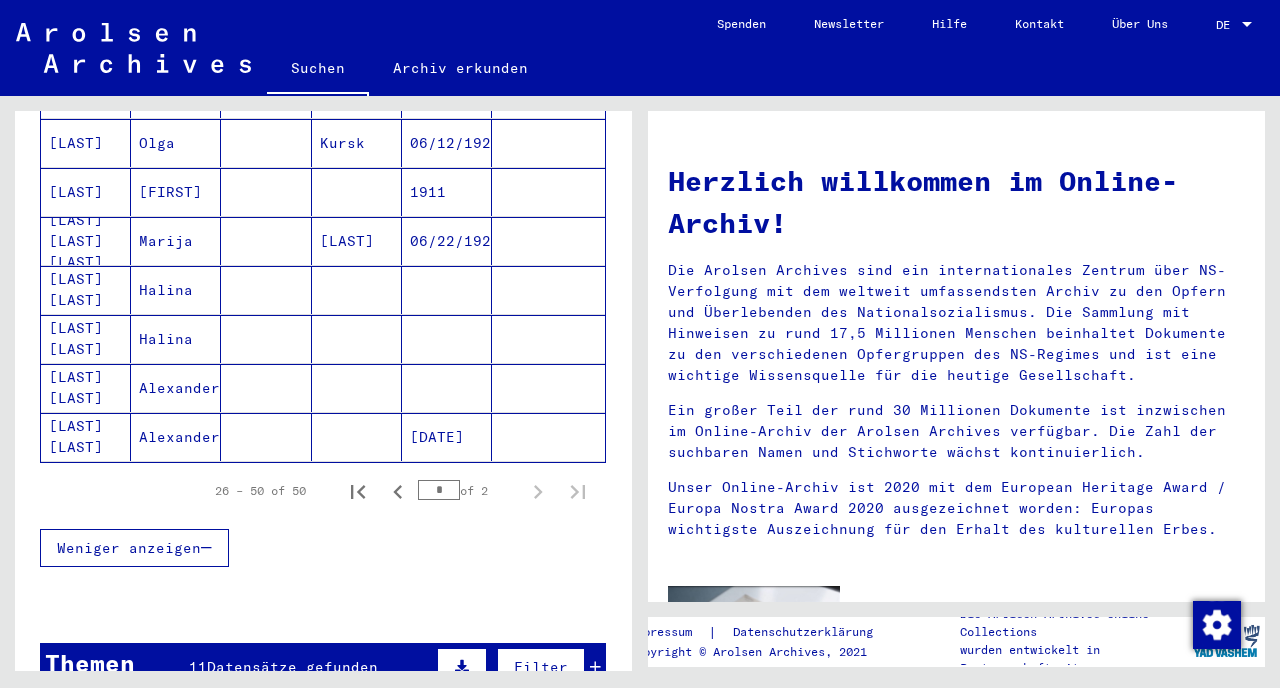 scroll, scrollTop: 1316, scrollLeft: 0, axis: vertical 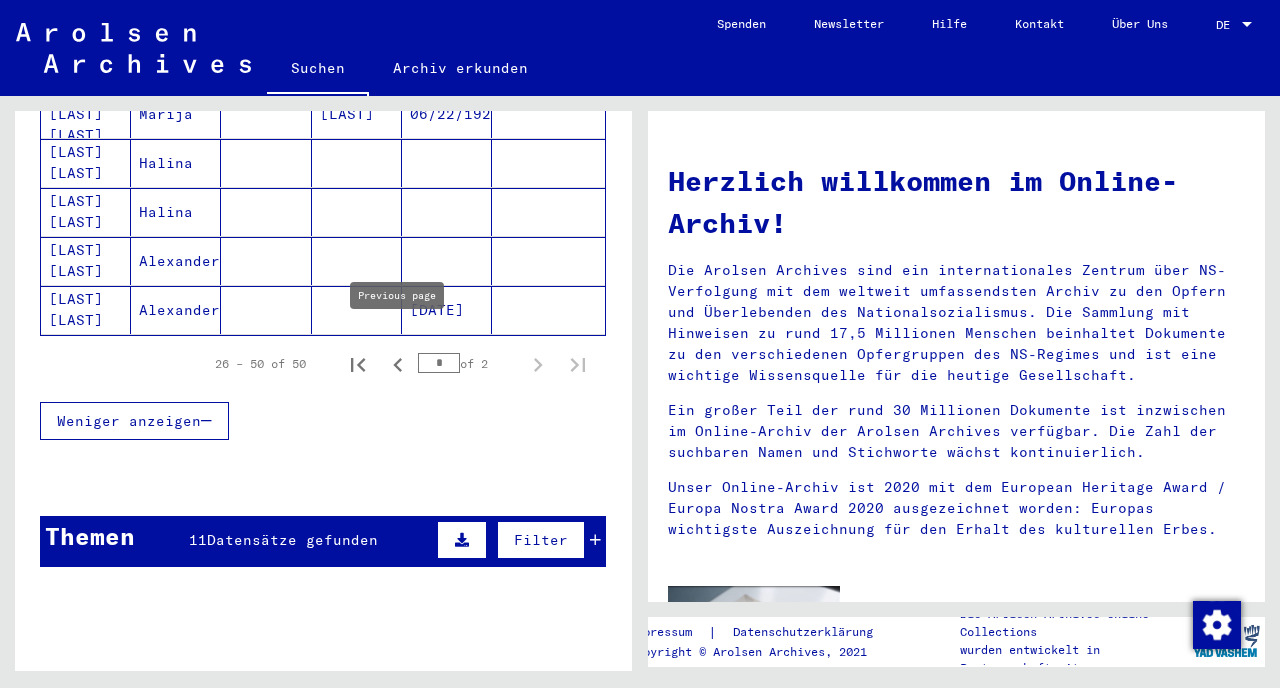click 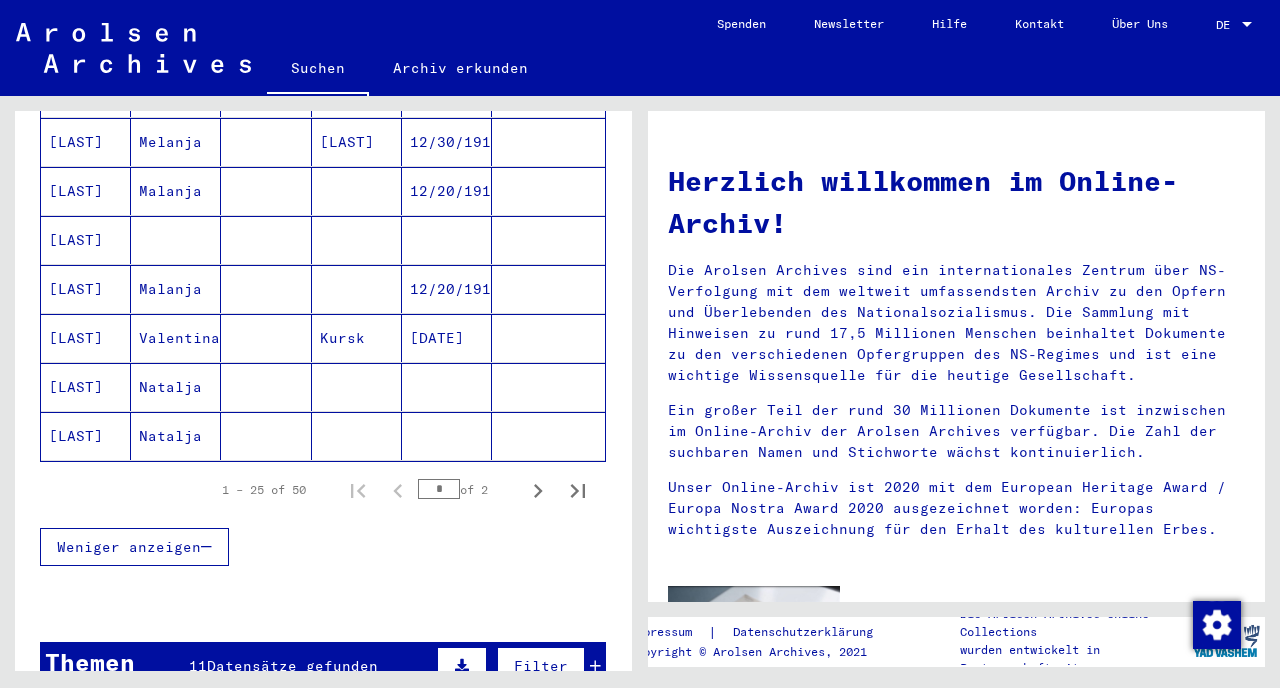 scroll, scrollTop: 1234, scrollLeft: 0, axis: vertical 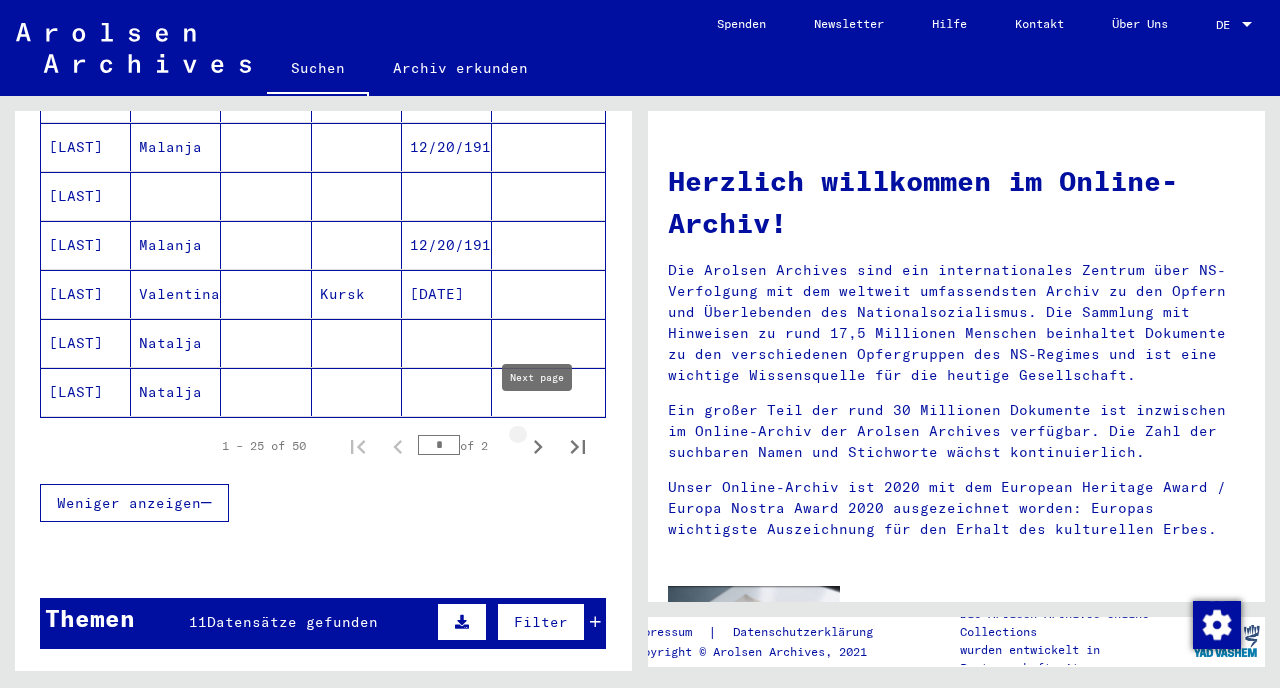 click 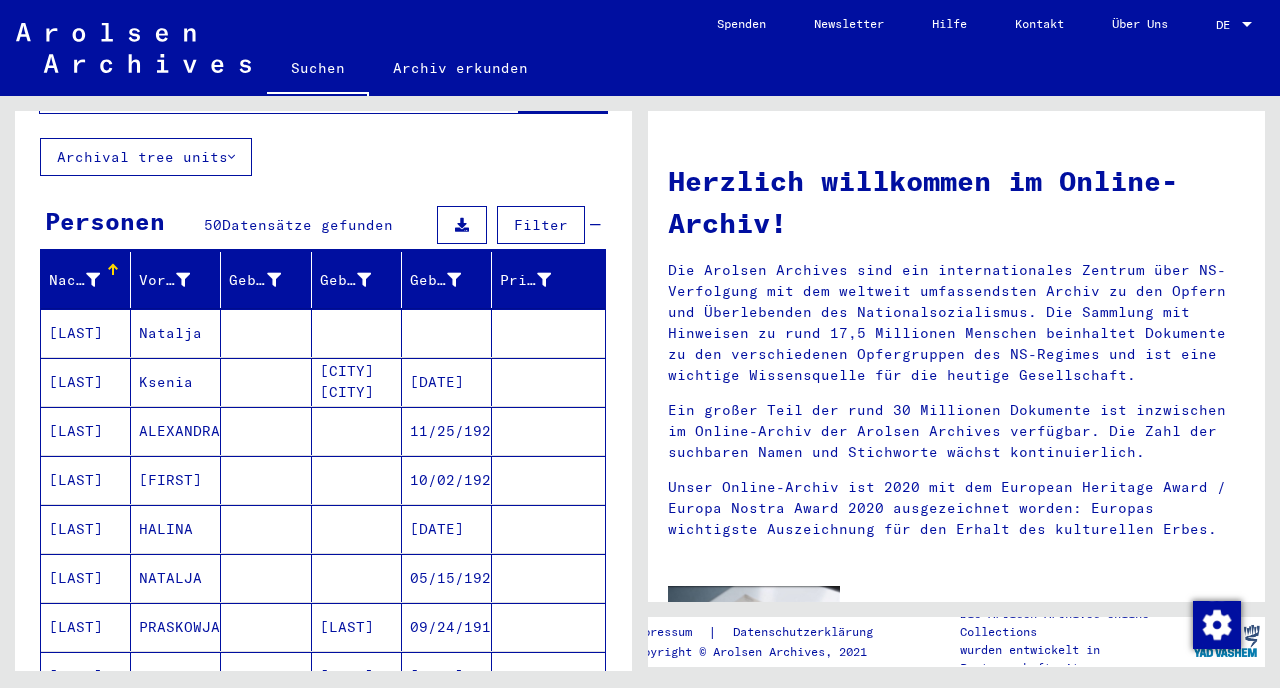 scroll, scrollTop: 0, scrollLeft: 0, axis: both 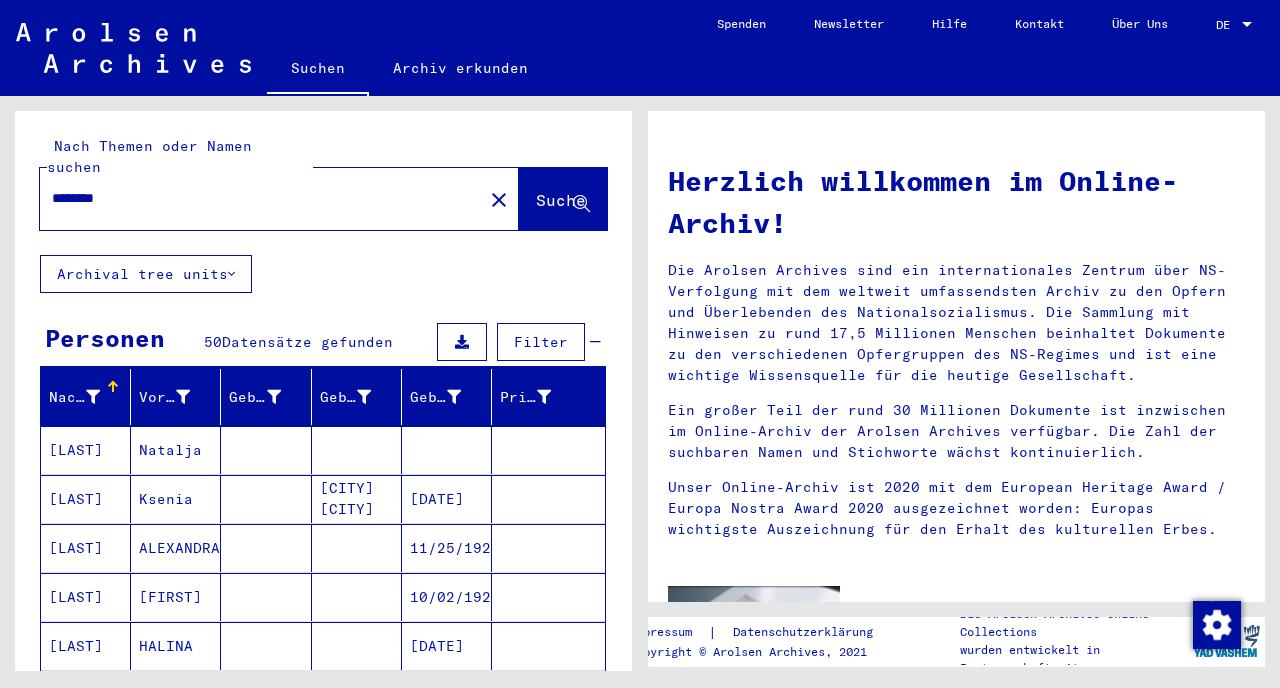 click on "********" 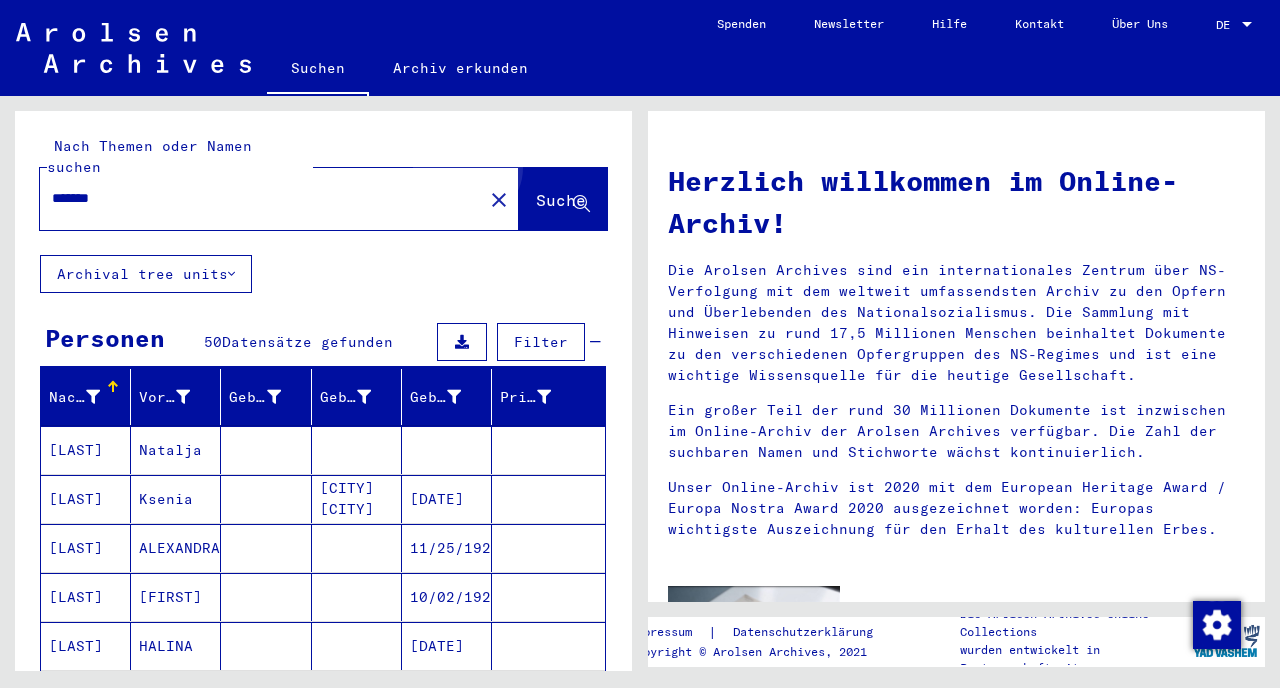 click on "Suche" 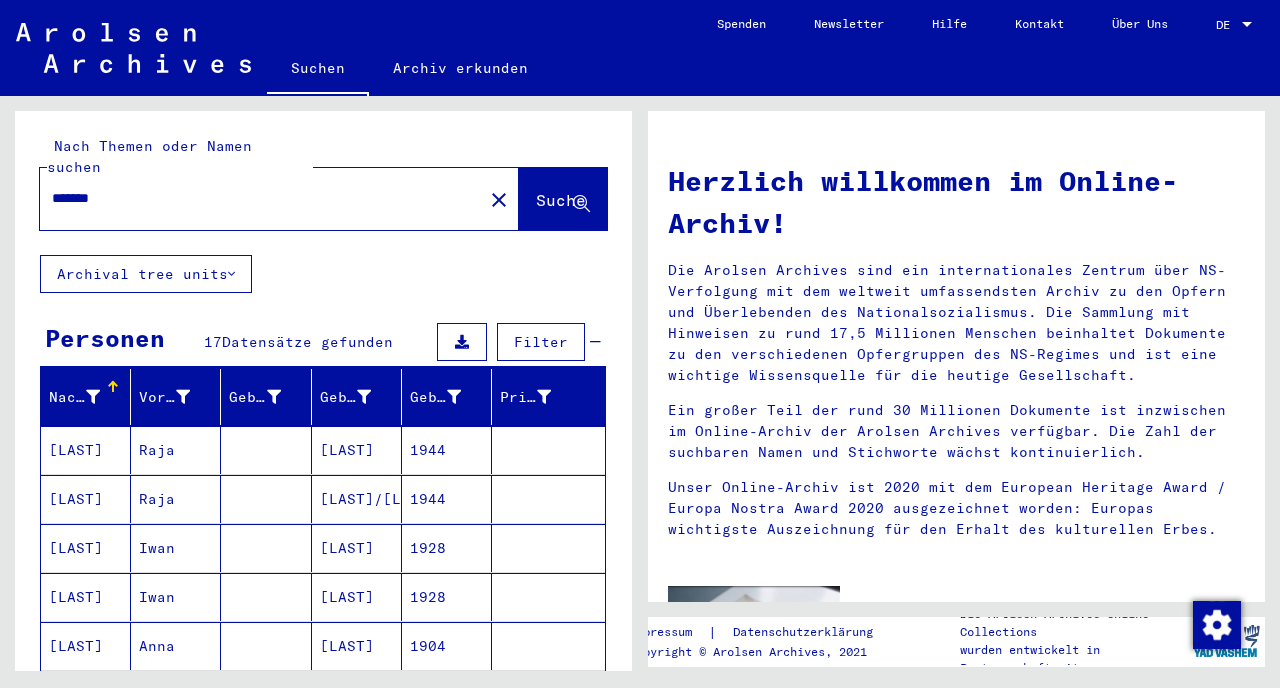 scroll, scrollTop: 174, scrollLeft: 0, axis: vertical 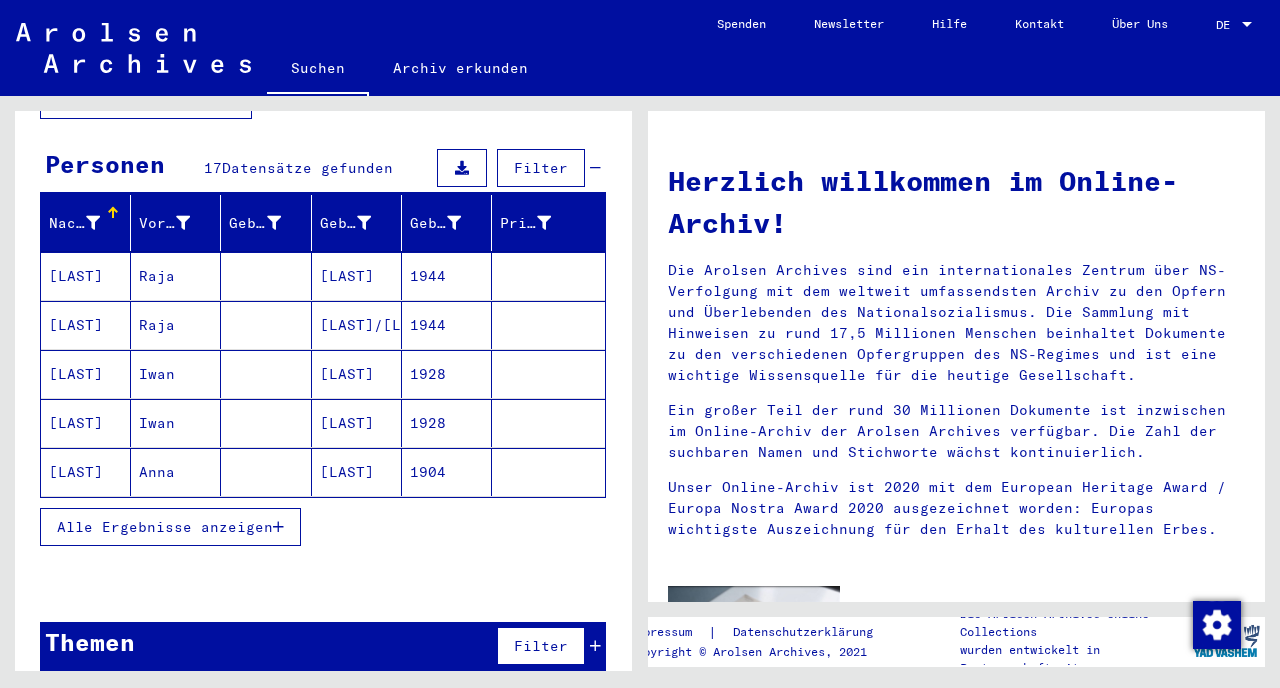 click on "Alle Ergebnisse anzeigen" at bounding box center (165, 527) 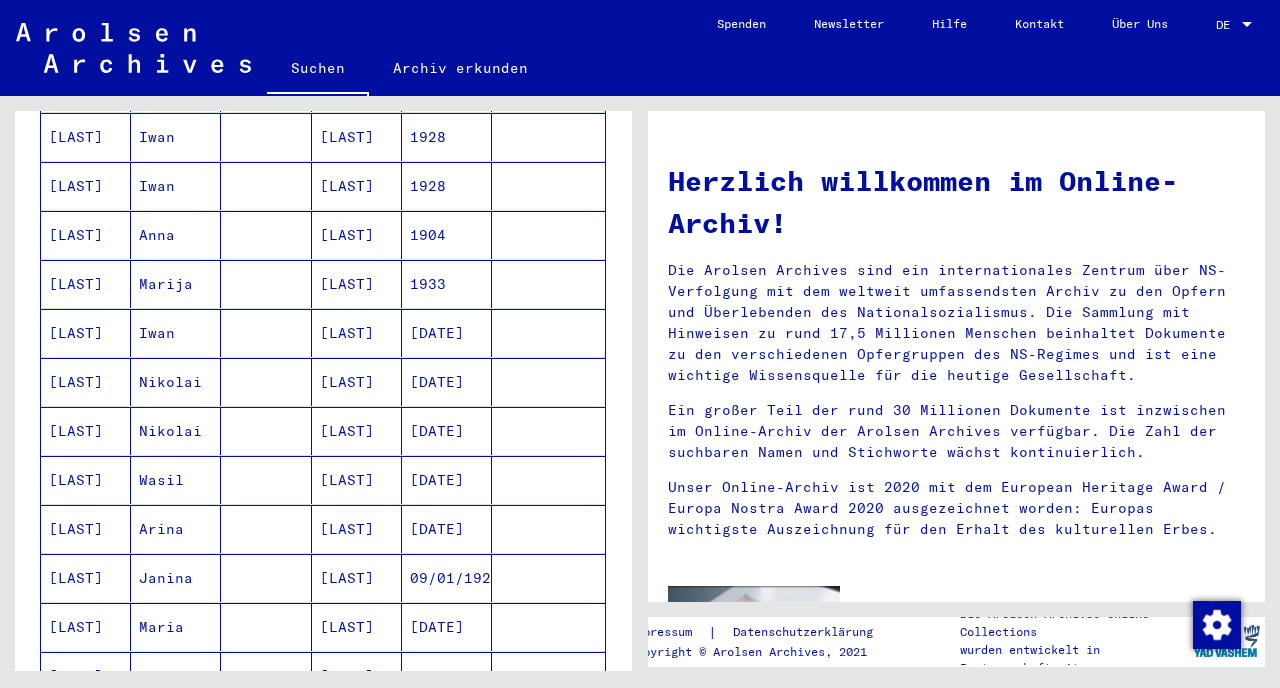 scroll, scrollTop: 0, scrollLeft: 0, axis: both 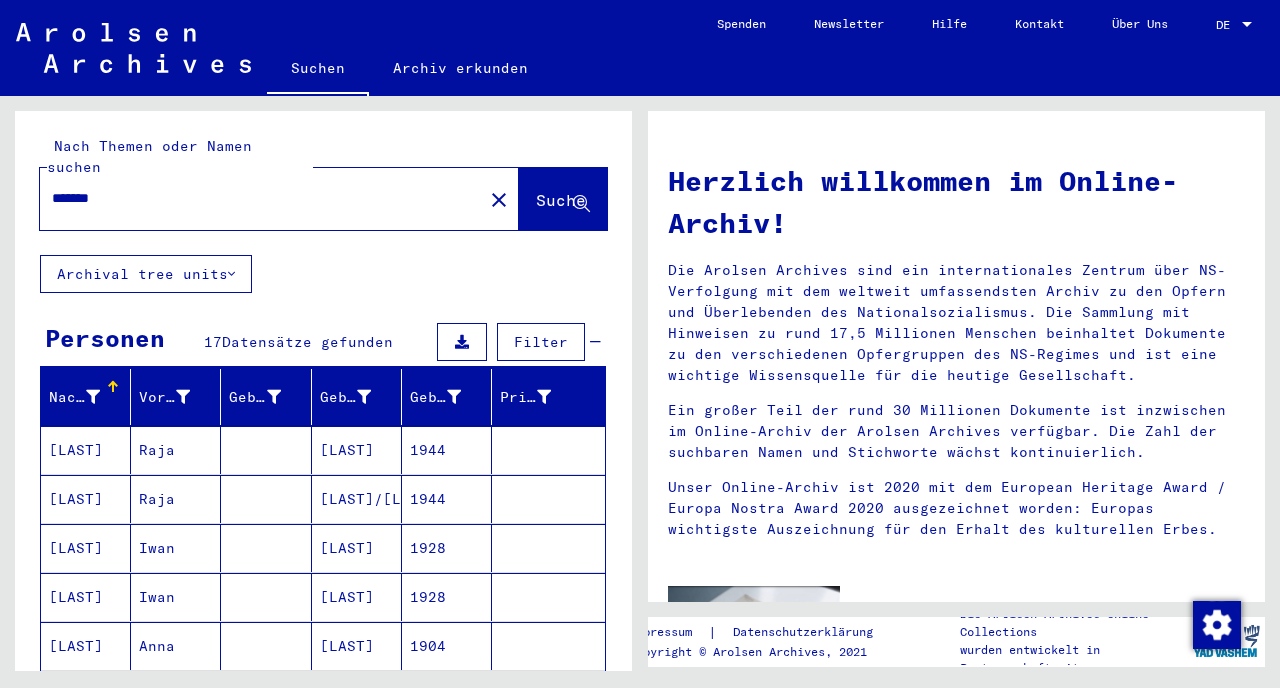 click on "*******" at bounding box center [255, 198] 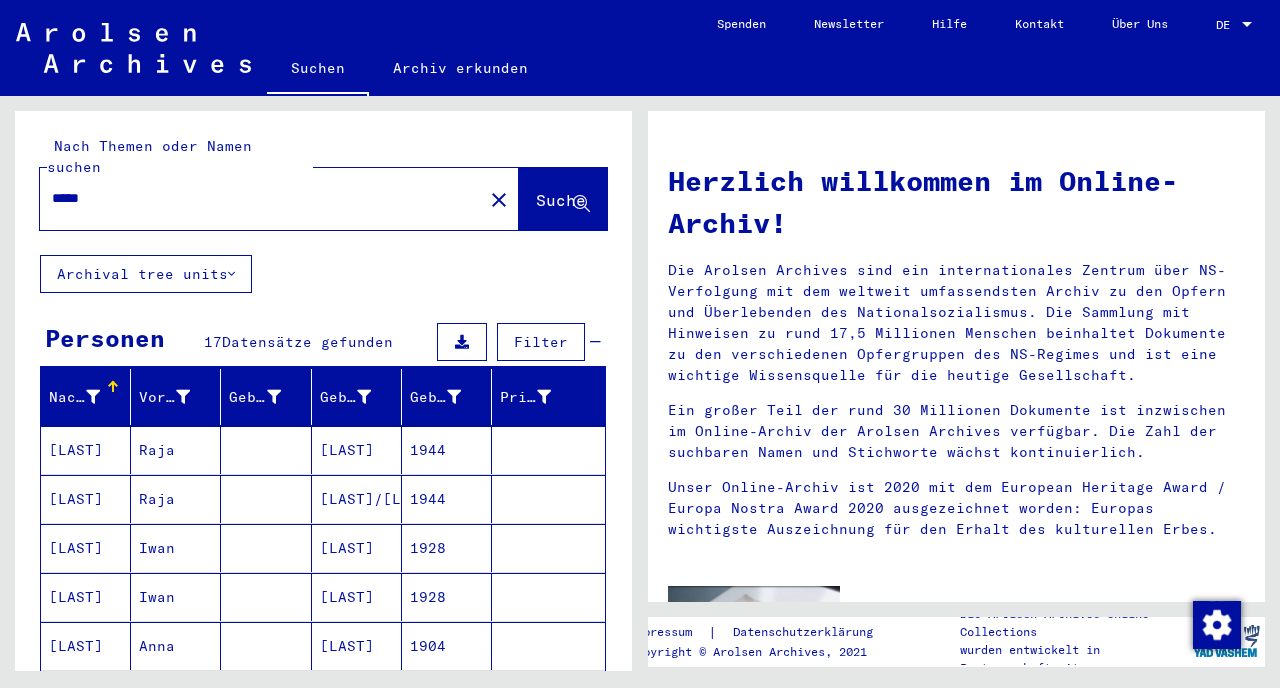 click on "Suche" 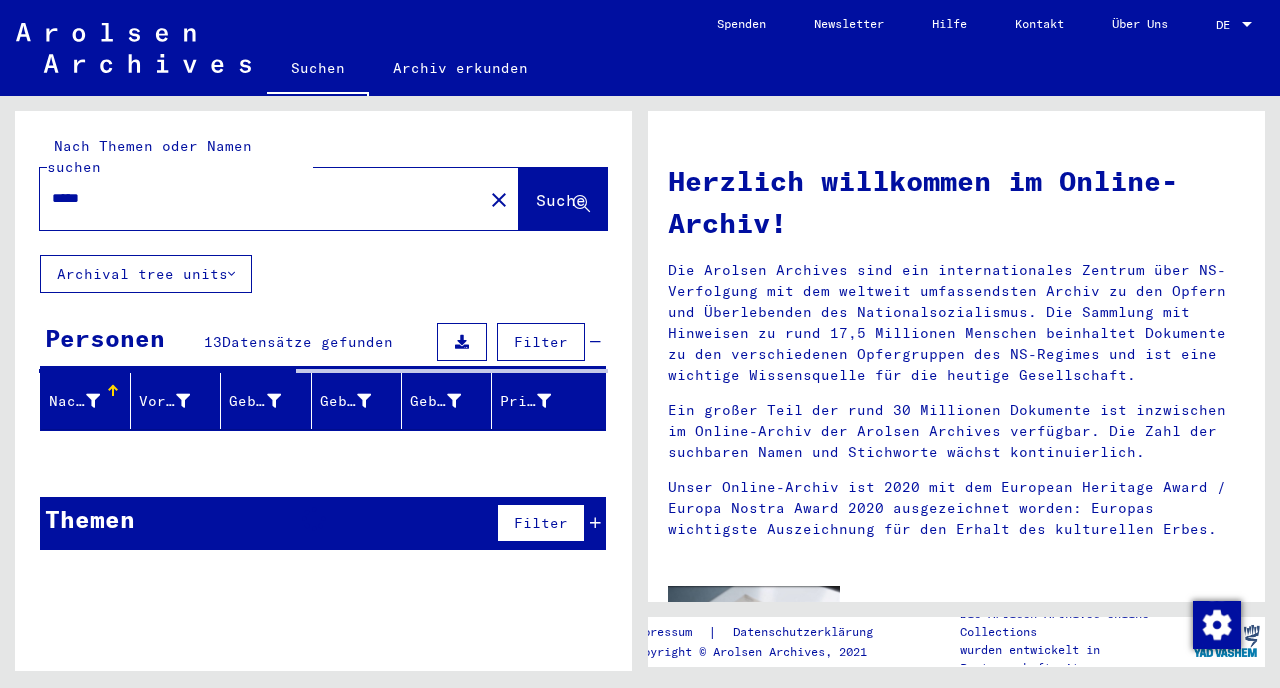 click on "***** close" 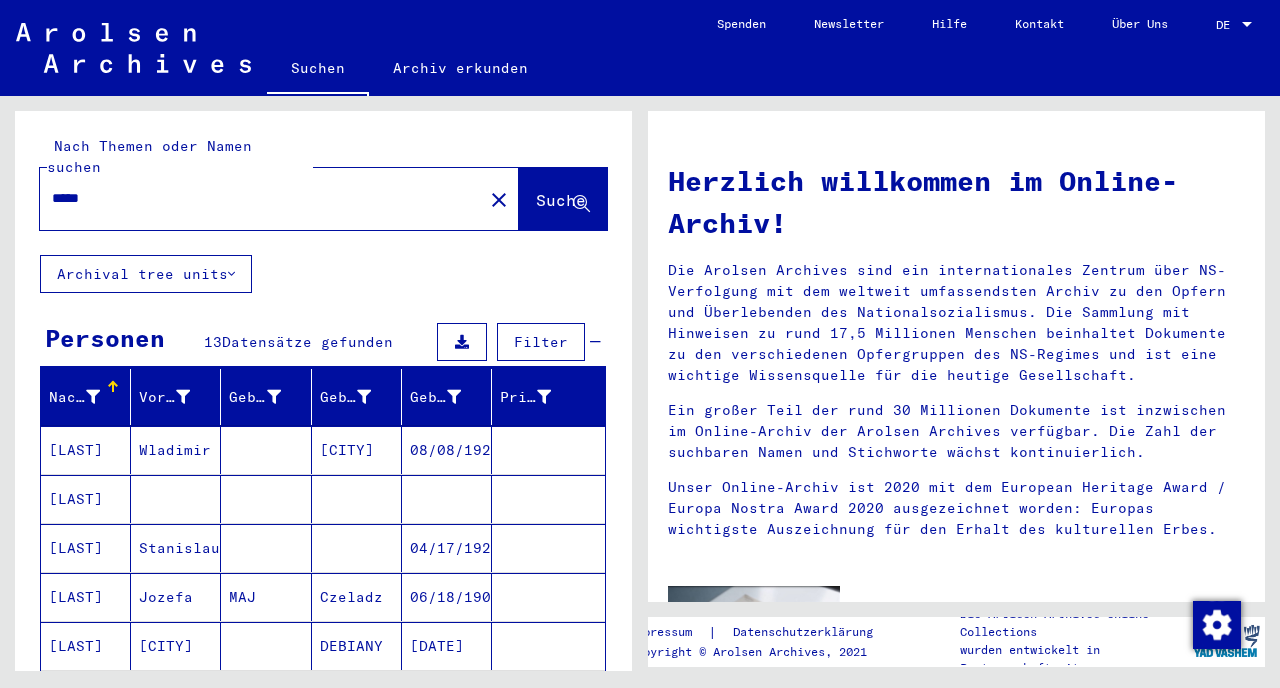 scroll, scrollTop: 31, scrollLeft: 0, axis: vertical 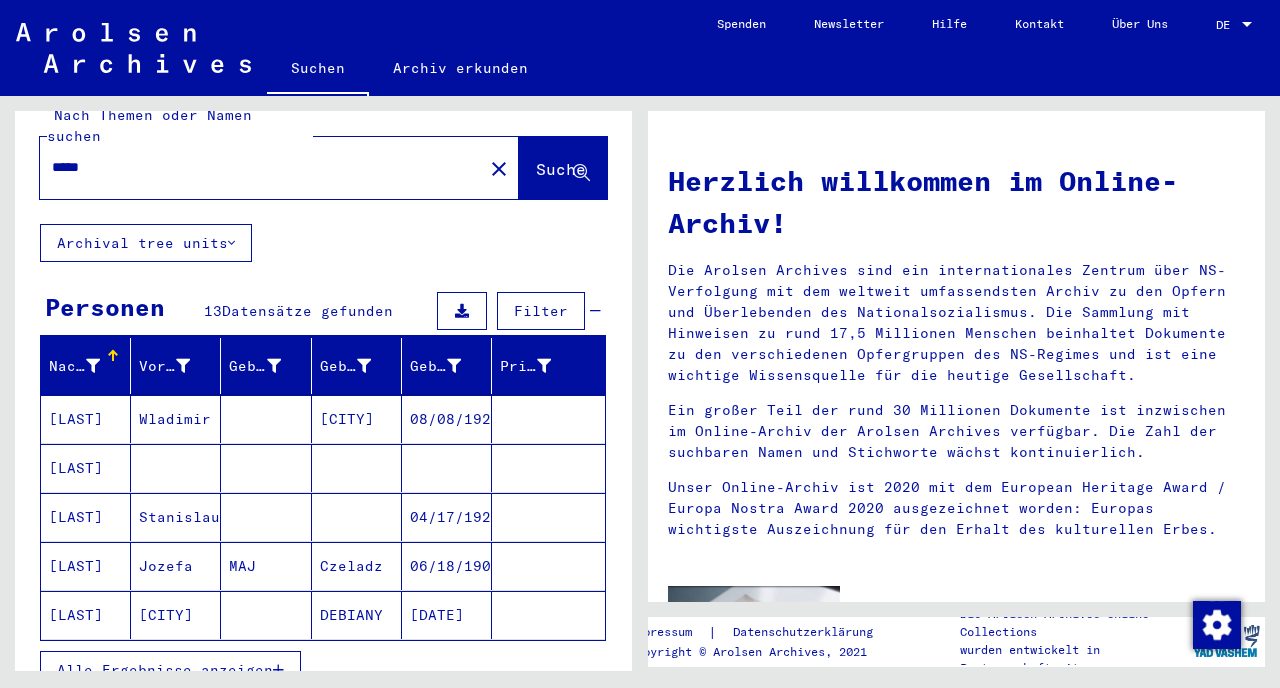 click on "Alle Ergebnisse anzeigen" at bounding box center (165, 670) 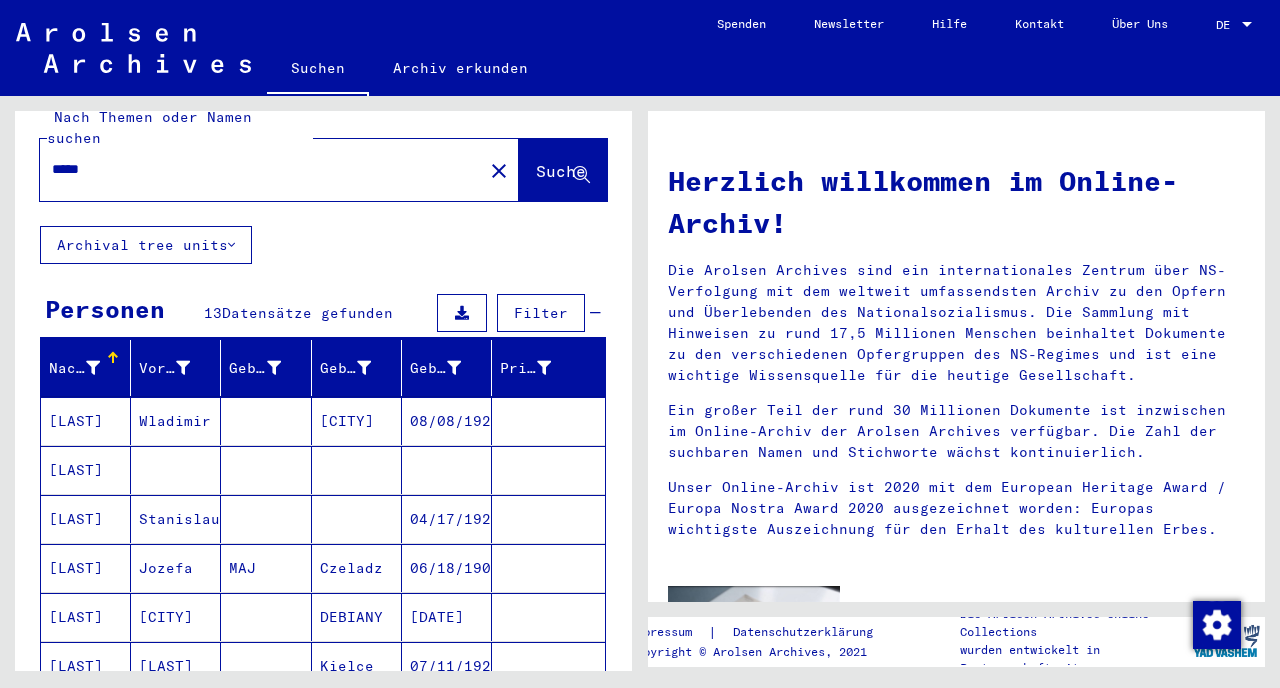 scroll, scrollTop: 0, scrollLeft: 0, axis: both 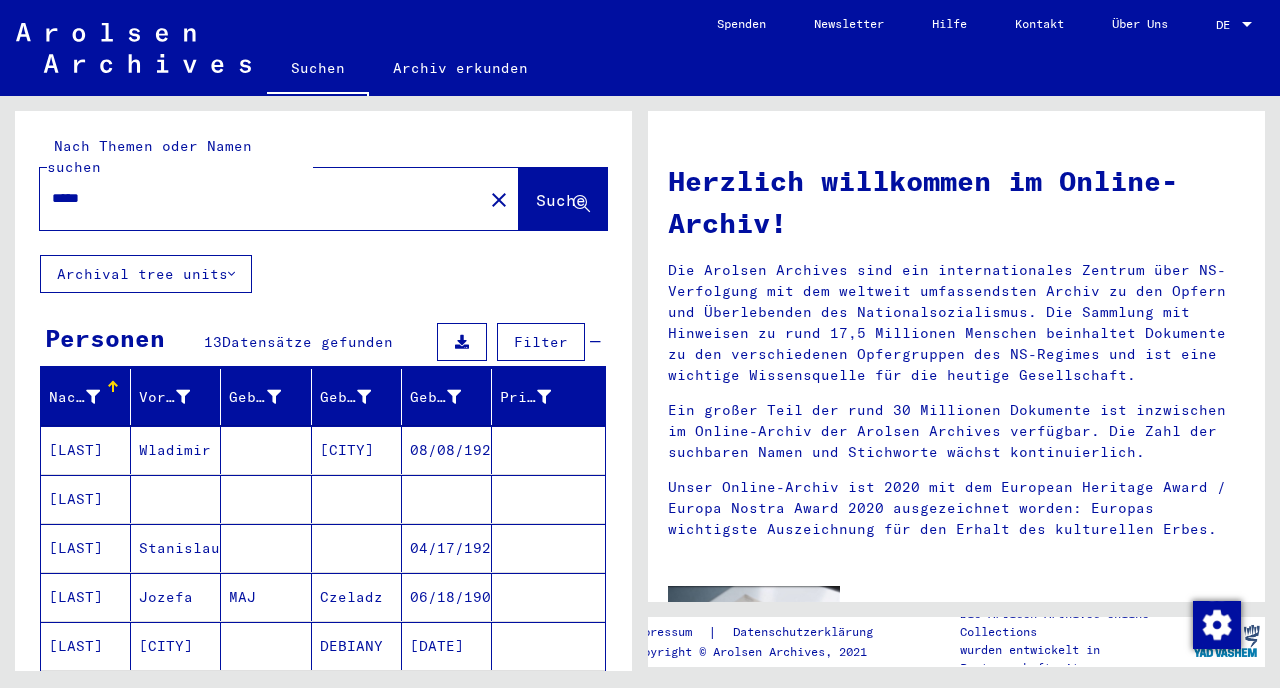 click at bounding box center [266, 499] 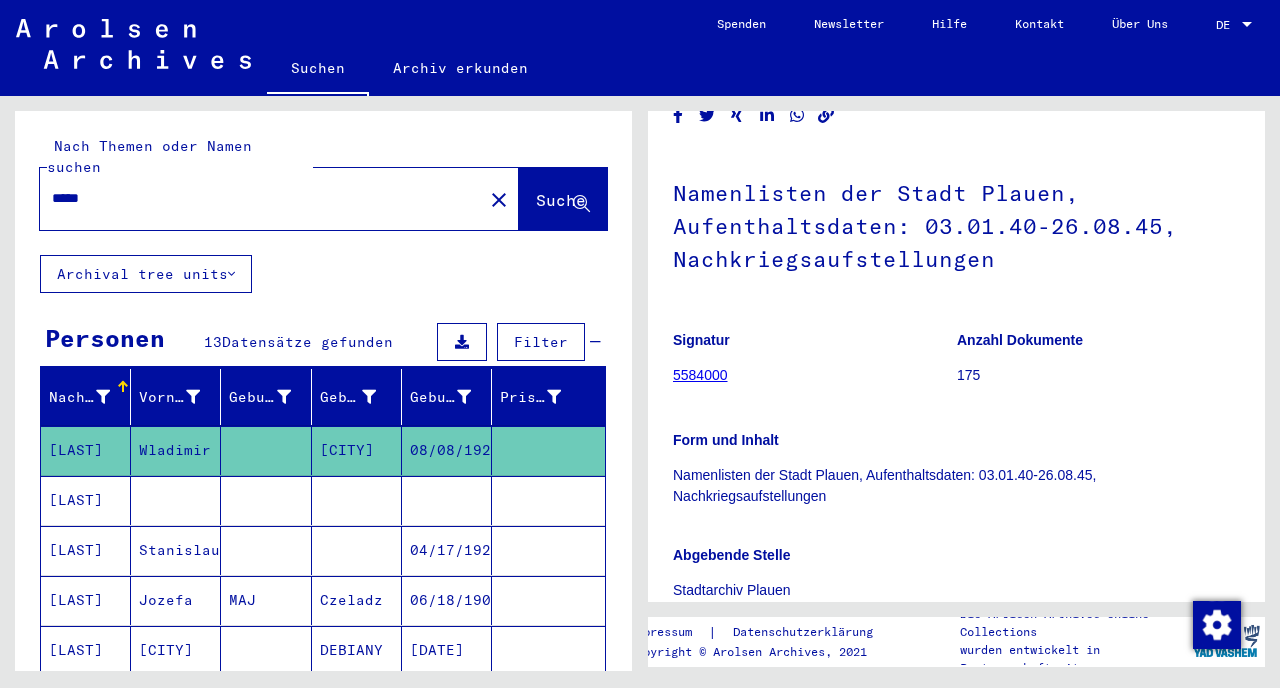 scroll, scrollTop: 378, scrollLeft: 0, axis: vertical 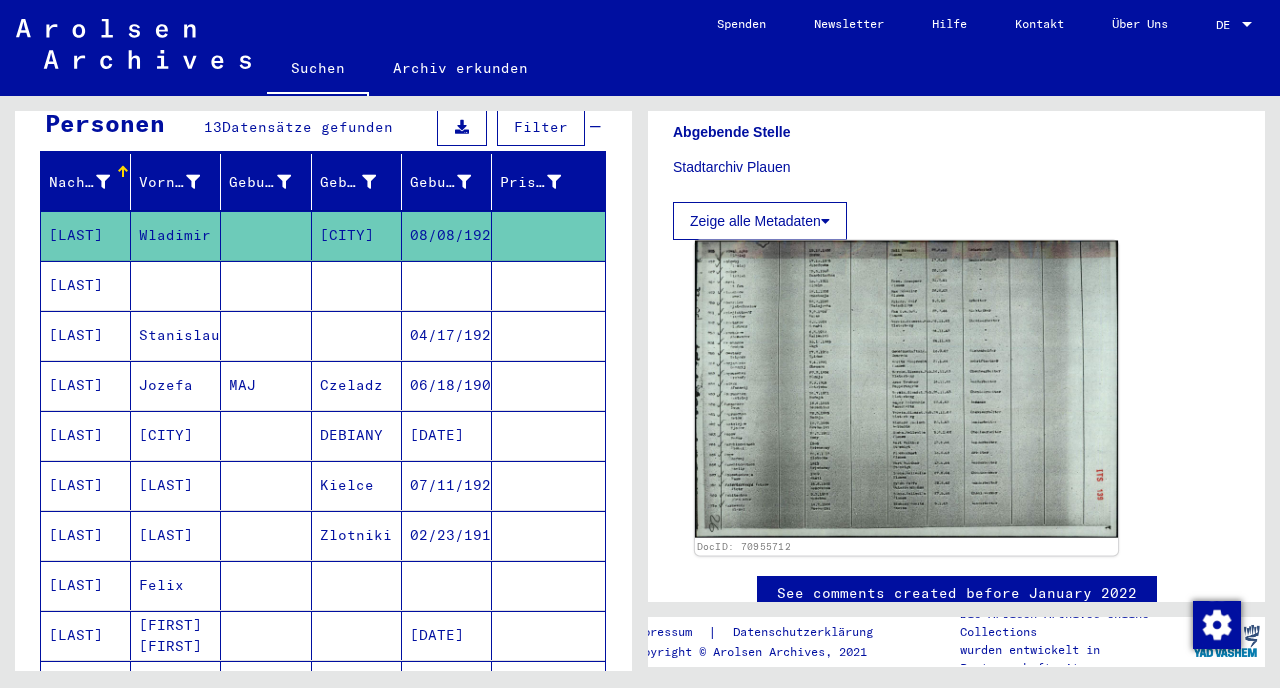 click 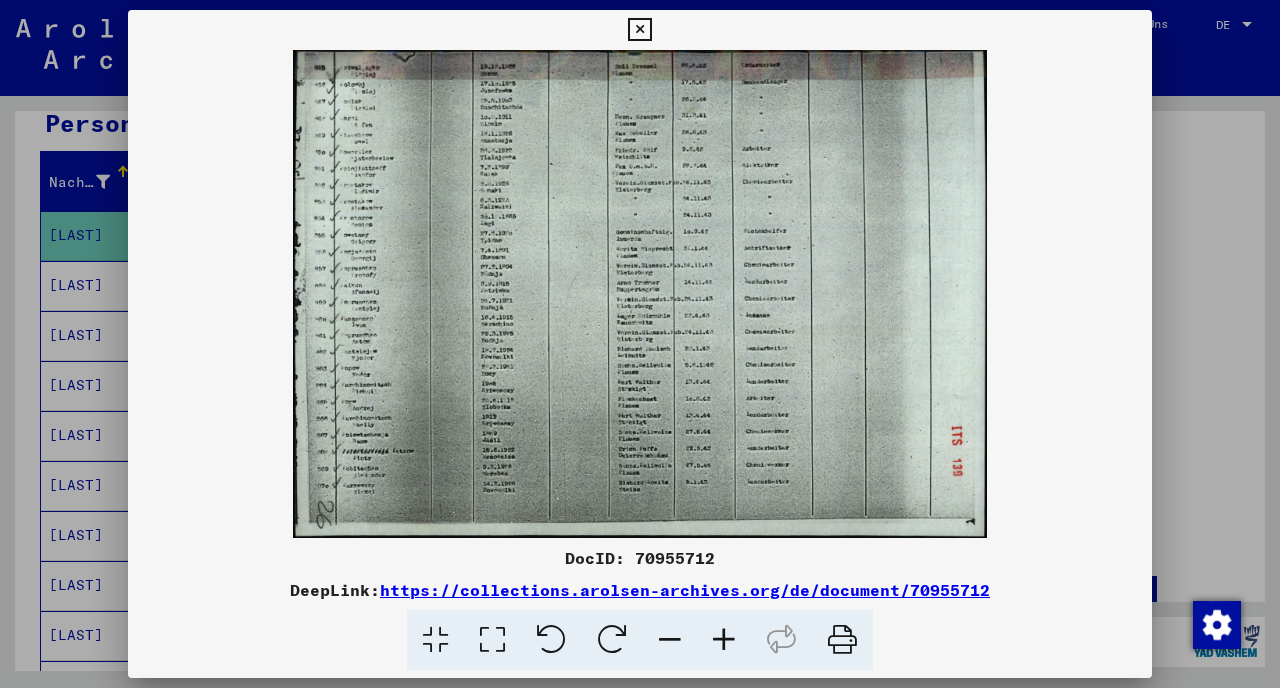 click at bounding box center (640, 294) 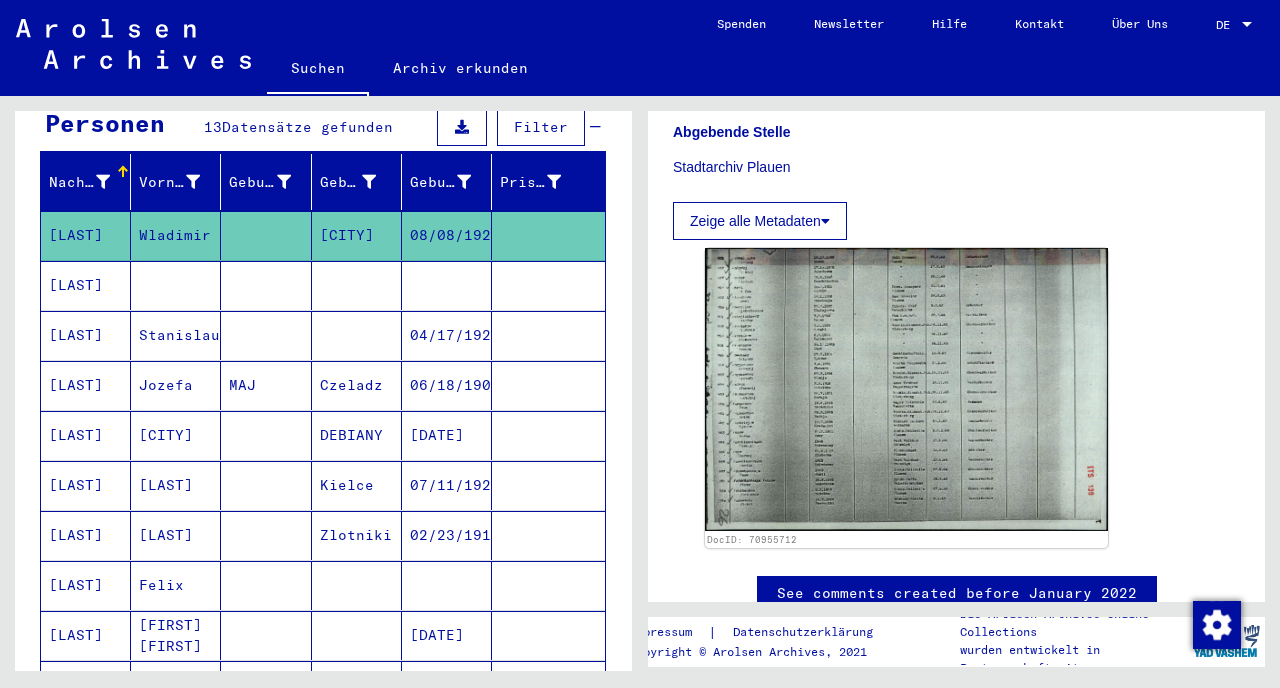 scroll, scrollTop: 0, scrollLeft: 0, axis: both 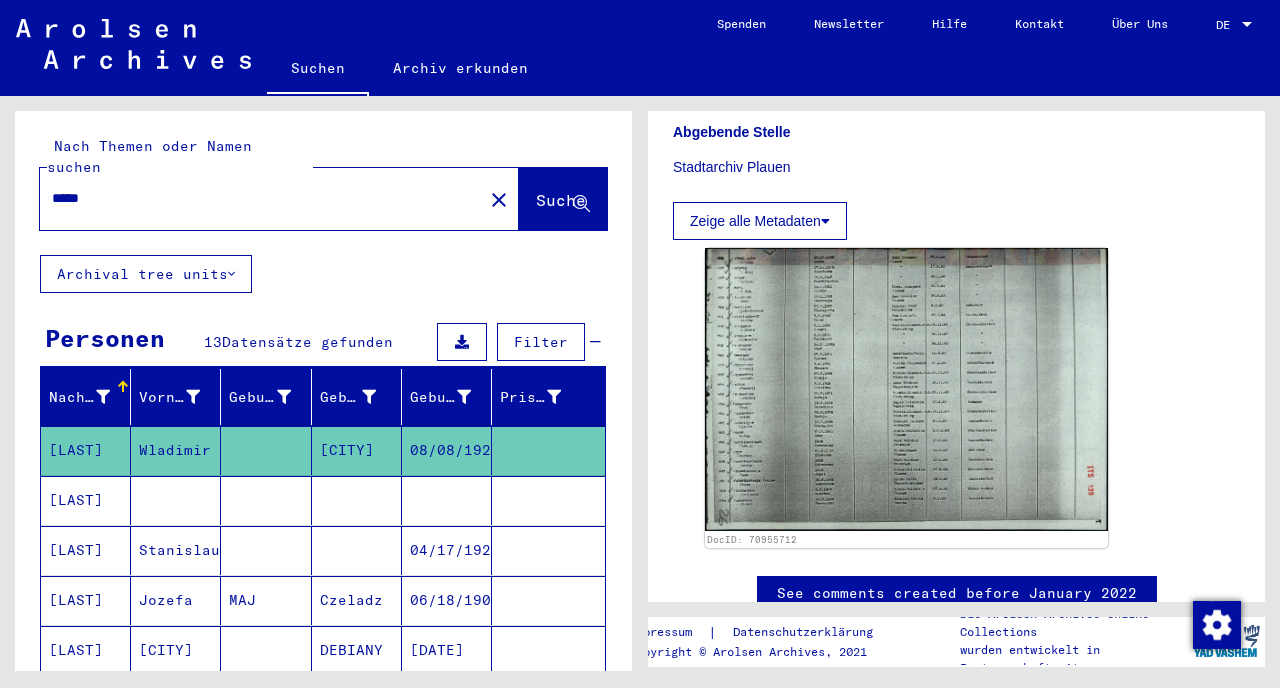 click on "*****" at bounding box center (261, 198) 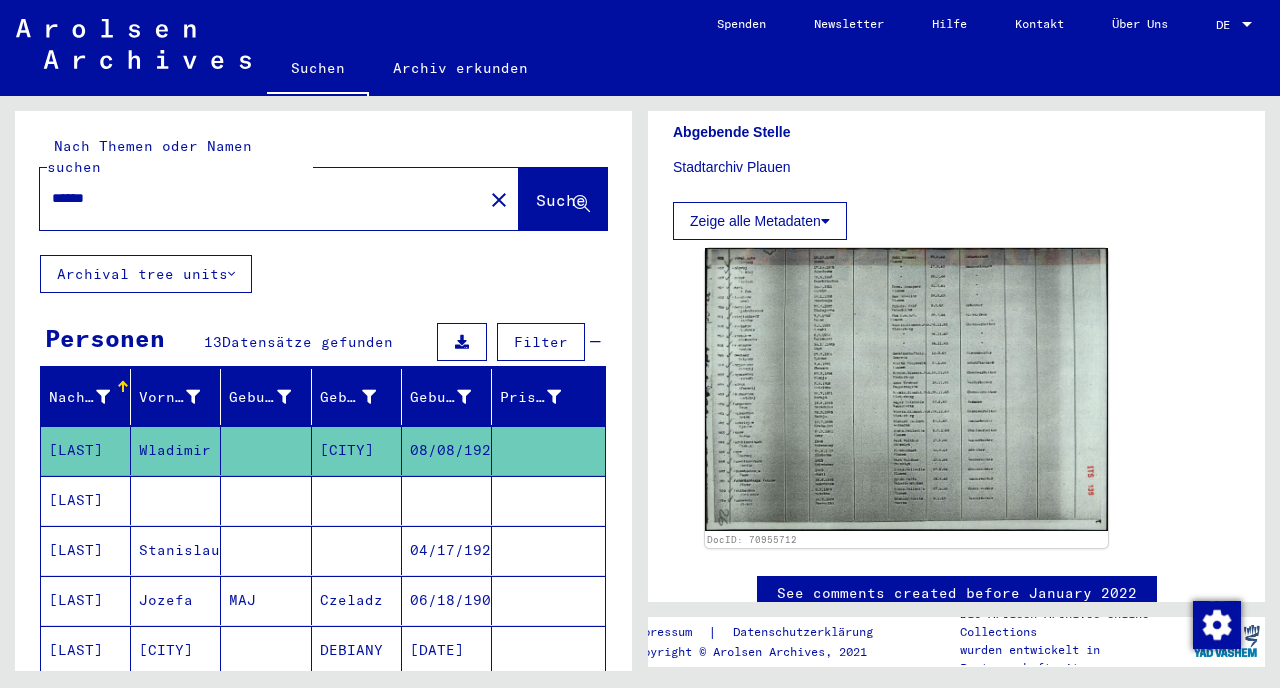 type on "******" 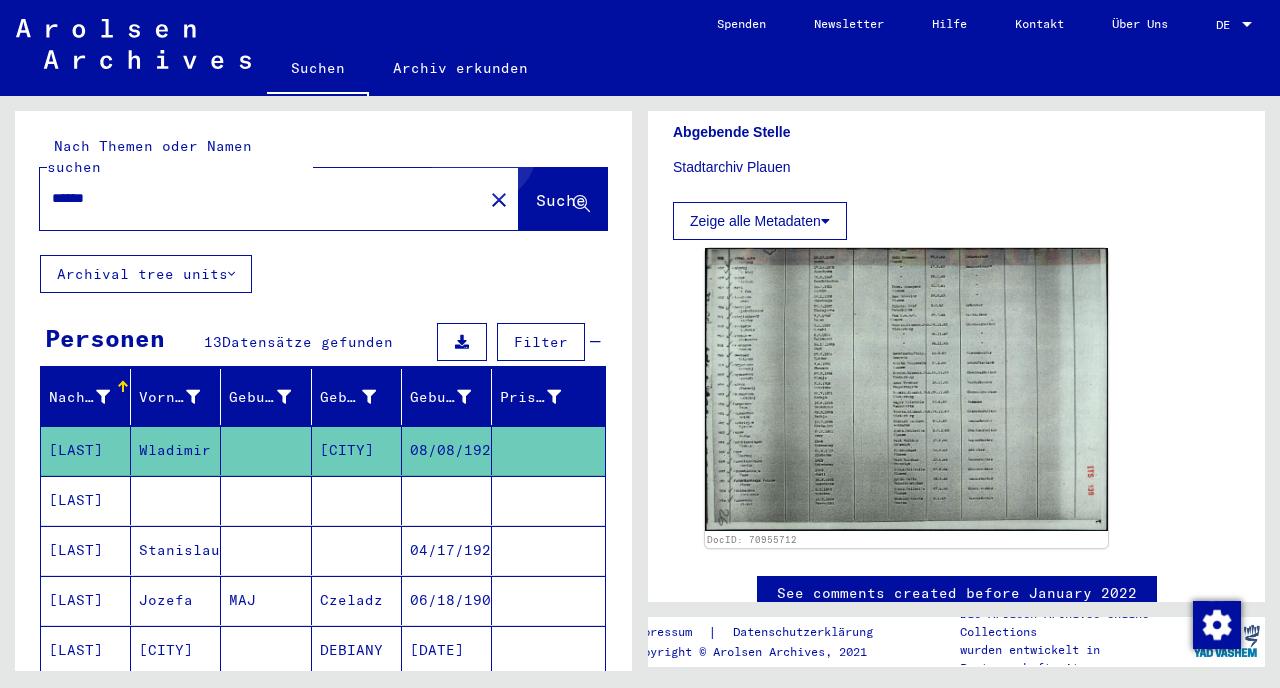 click on "Suche" 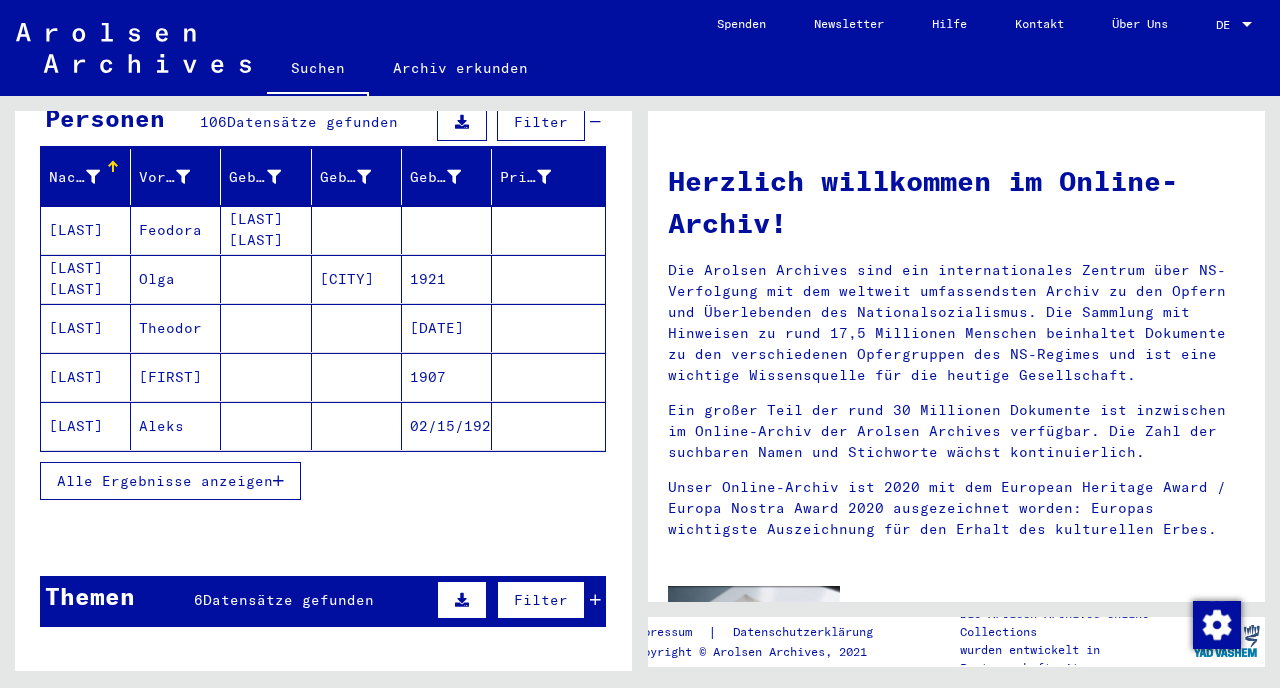 scroll, scrollTop: 242, scrollLeft: 0, axis: vertical 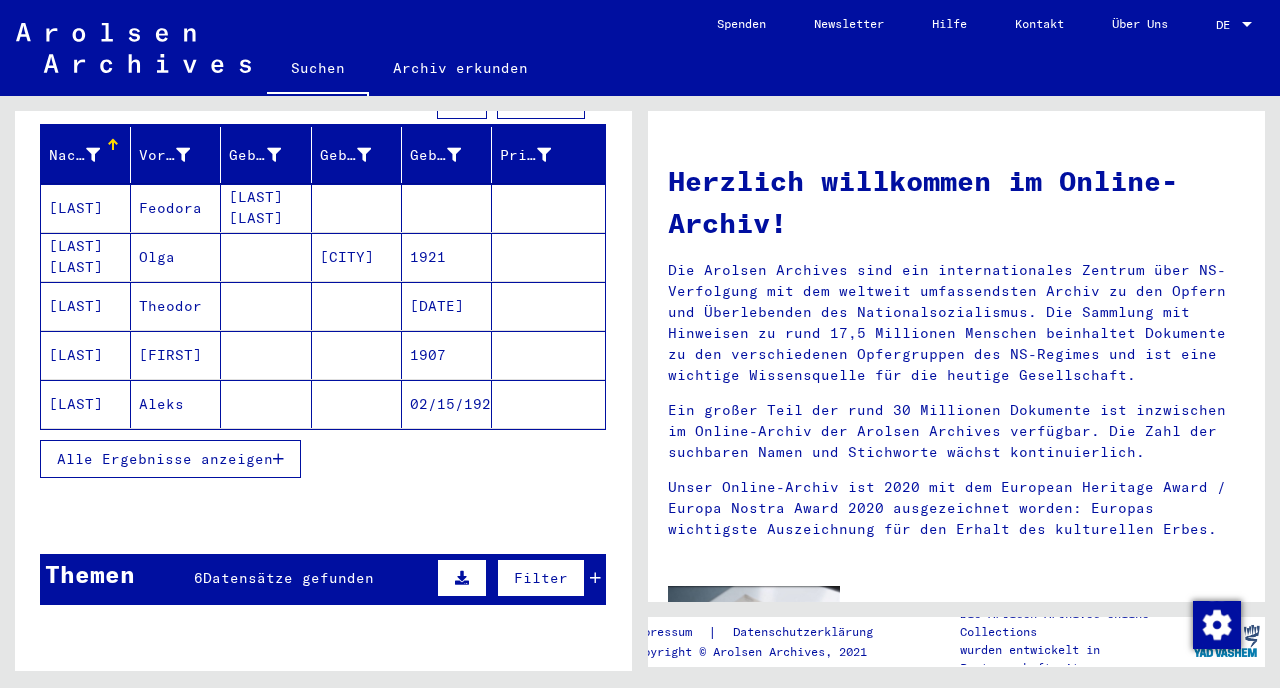 click on "Alle Ergebnisse anzeigen" at bounding box center (165, 459) 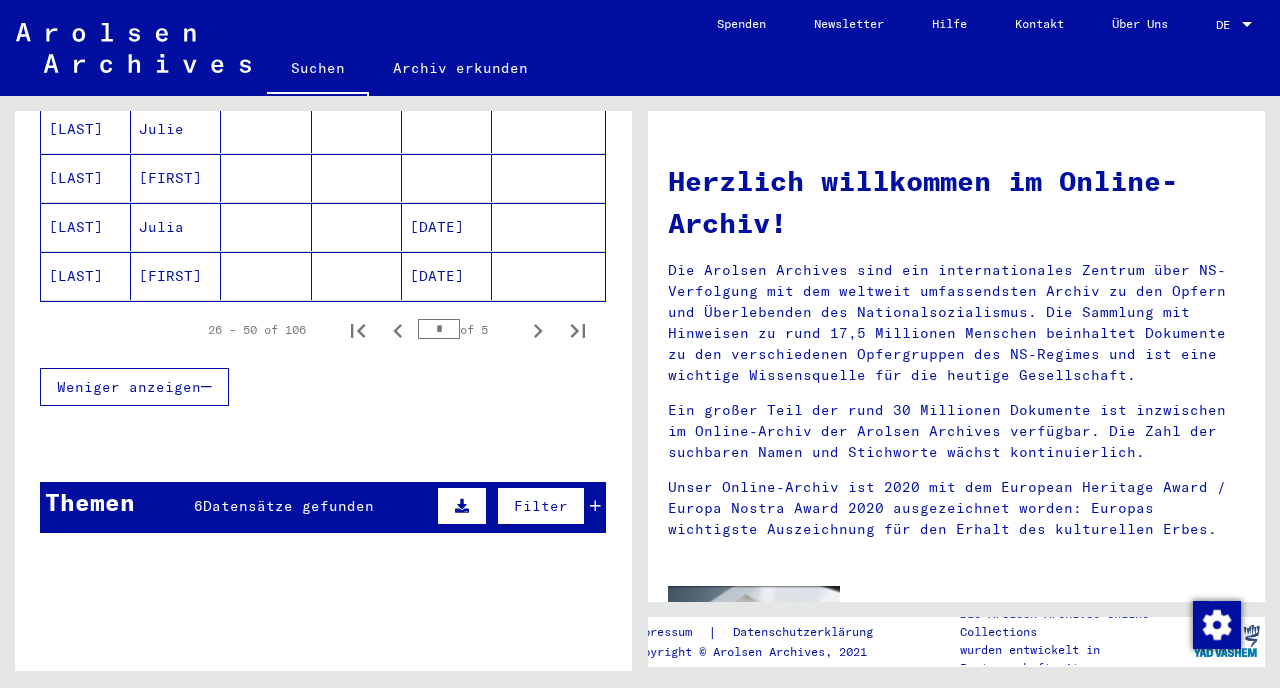 scroll, scrollTop: 1346, scrollLeft: 0, axis: vertical 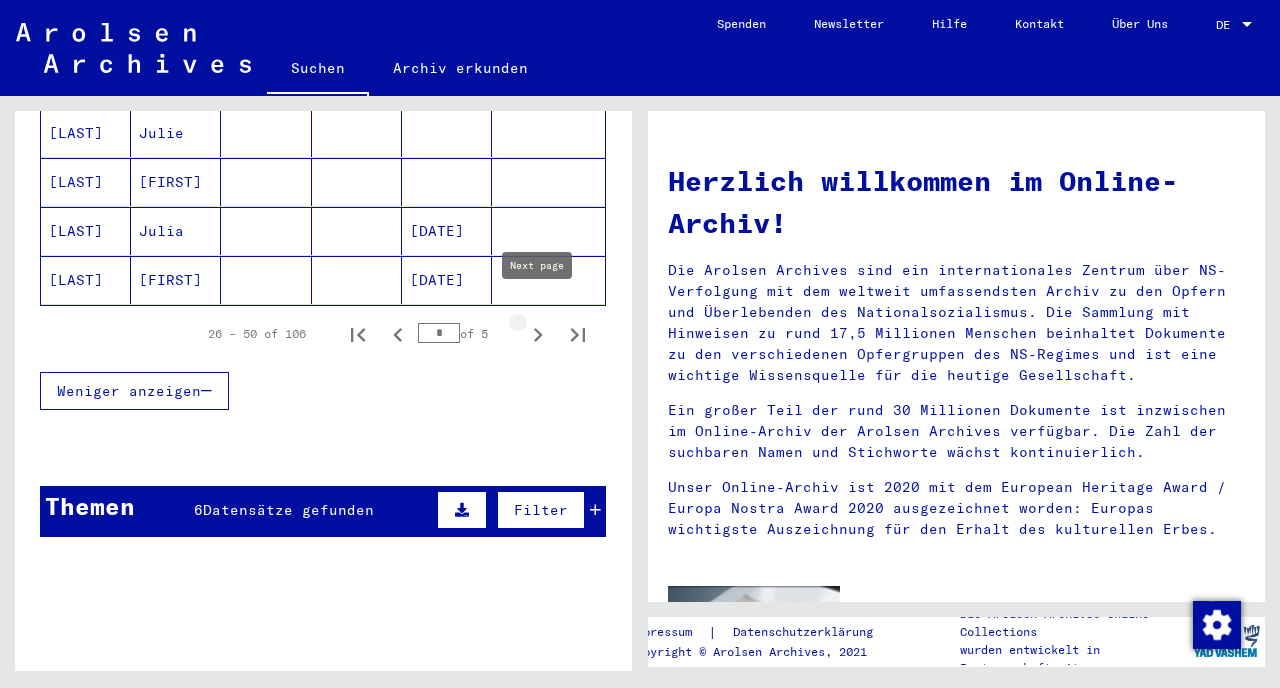 click 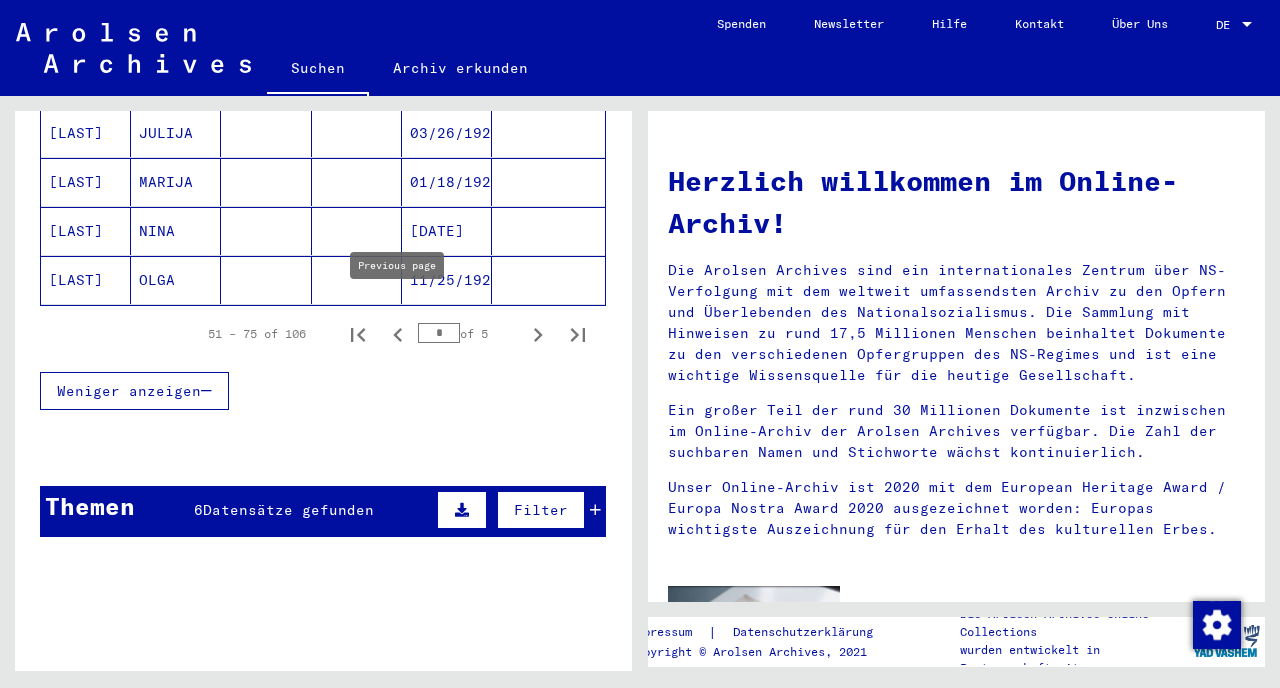click 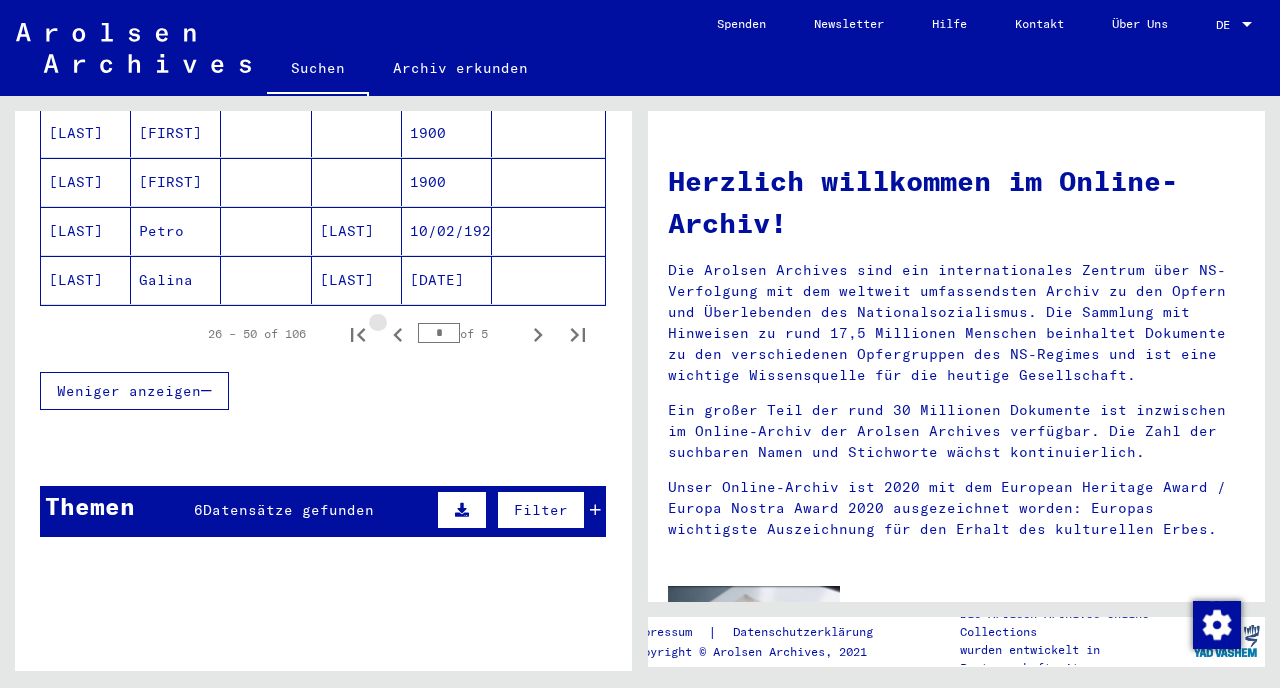 click 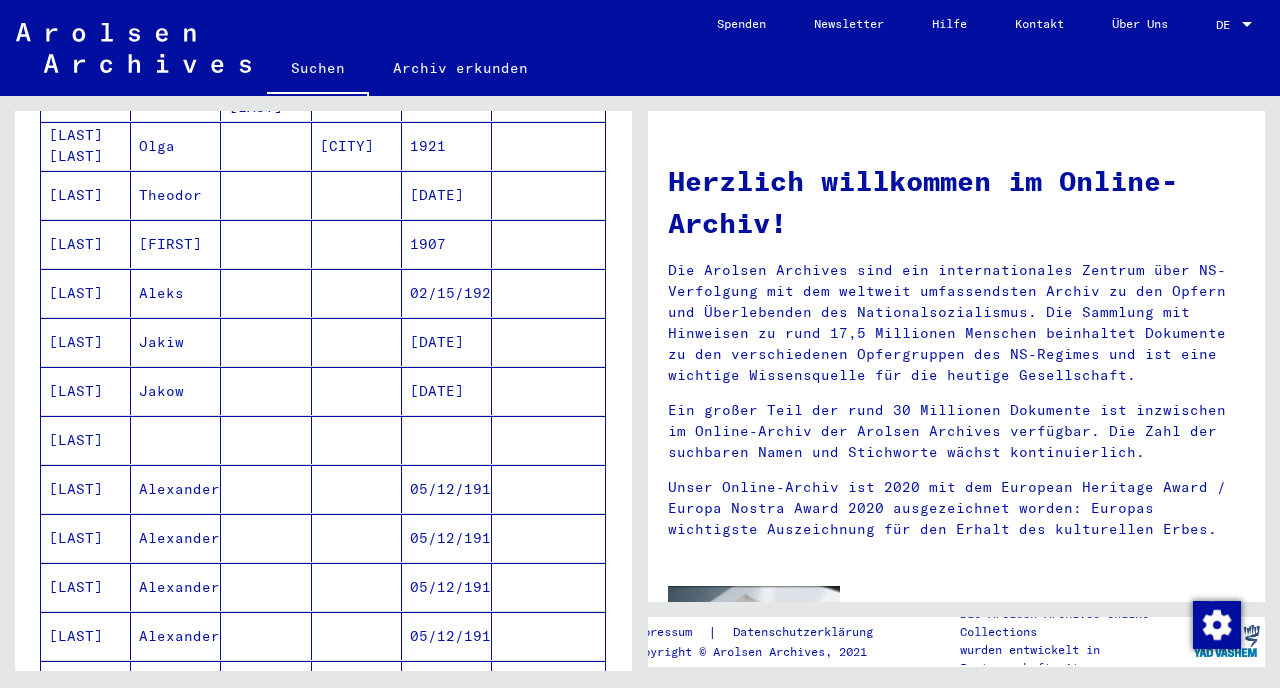 scroll, scrollTop: 21, scrollLeft: 0, axis: vertical 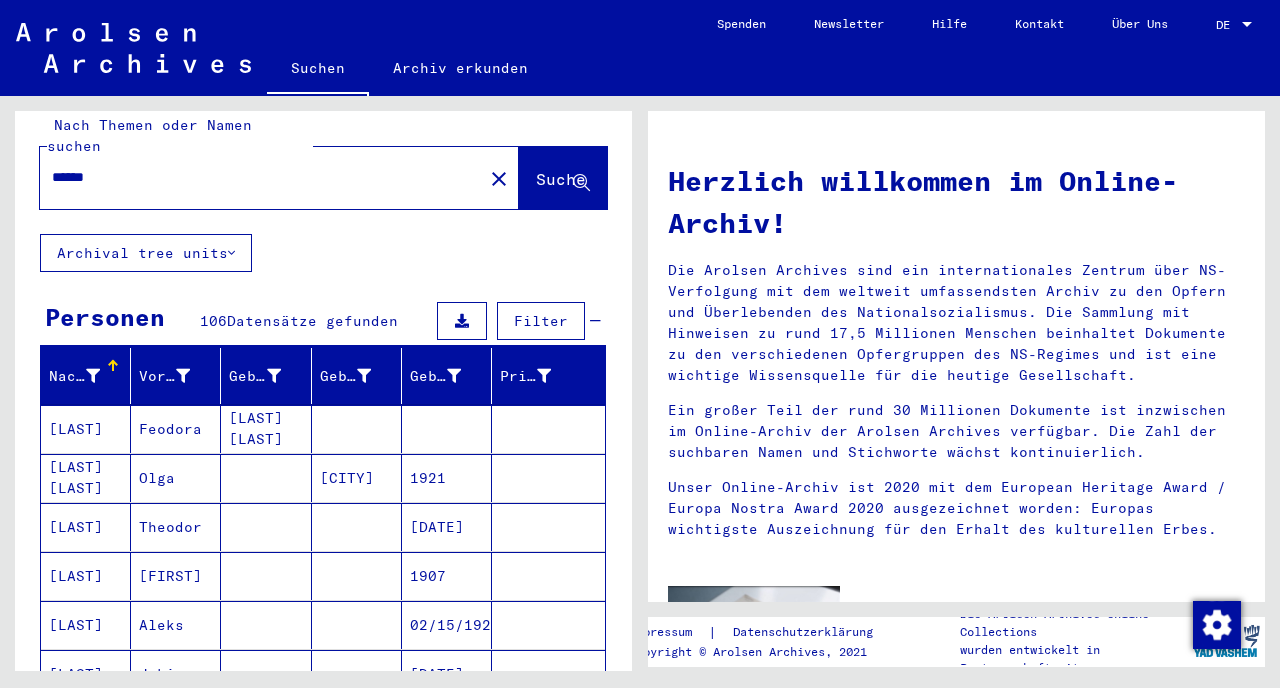 click at bounding box center [364, 376] 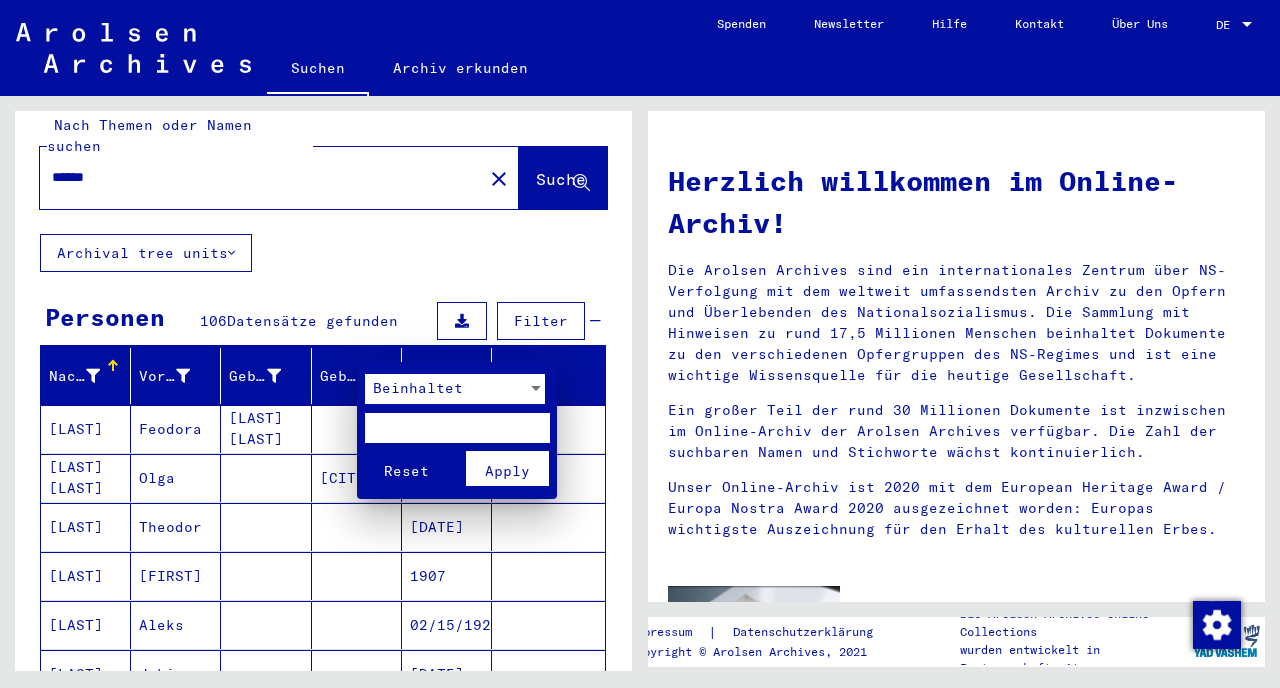 click on "Apply" at bounding box center (507, 471) 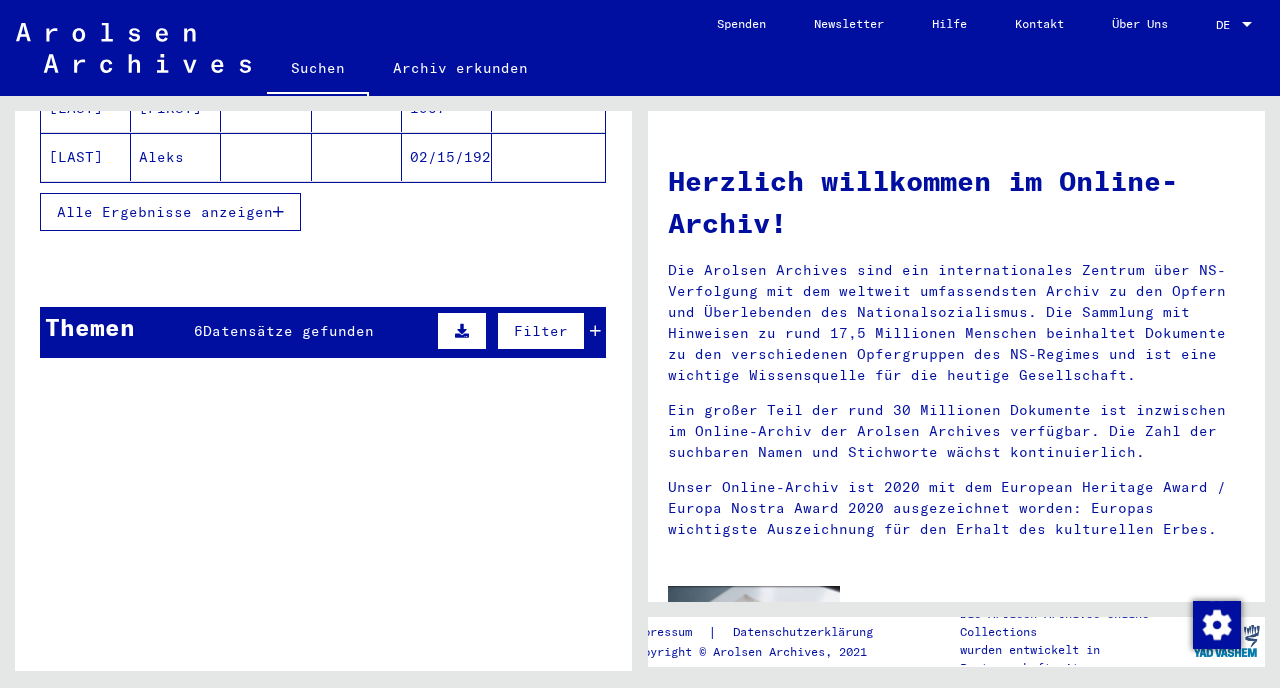 scroll, scrollTop: 445, scrollLeft: 0, axis: vertical 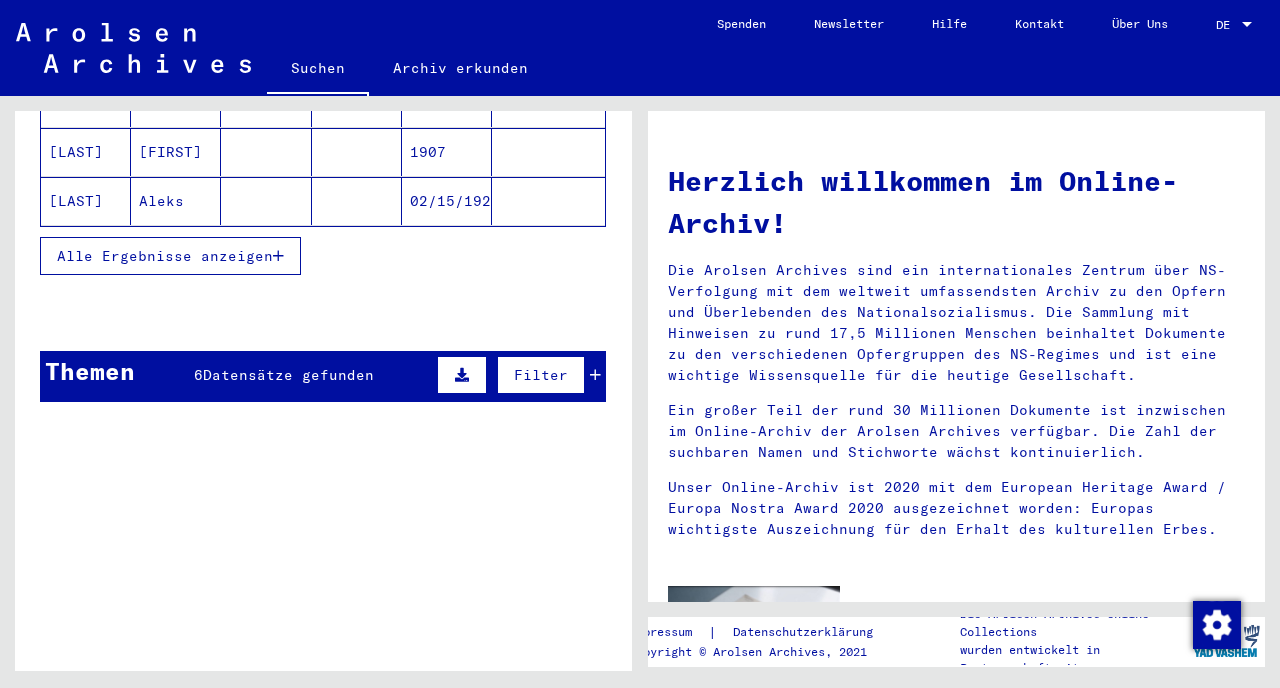 click on "Alle Ergebnisse anzeigen" at bounding box center (170, 256) 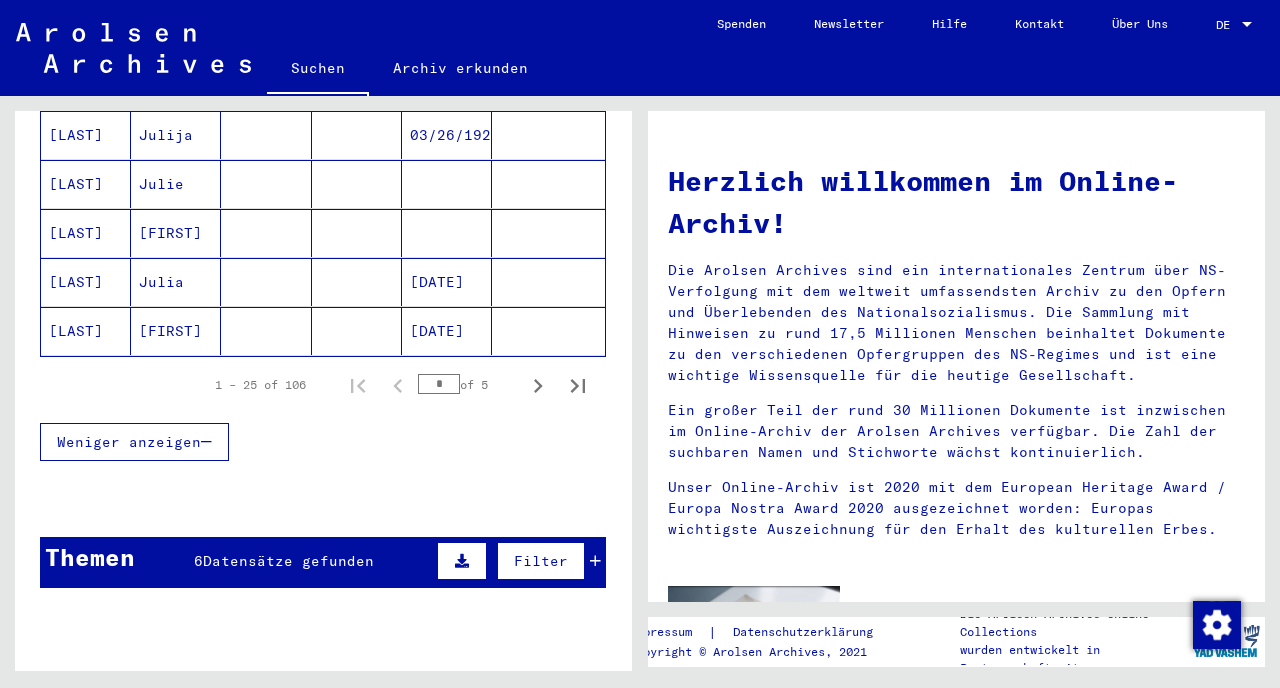 scroll, scrollTop: 1407, scrollLeft: 0, axis: vertical 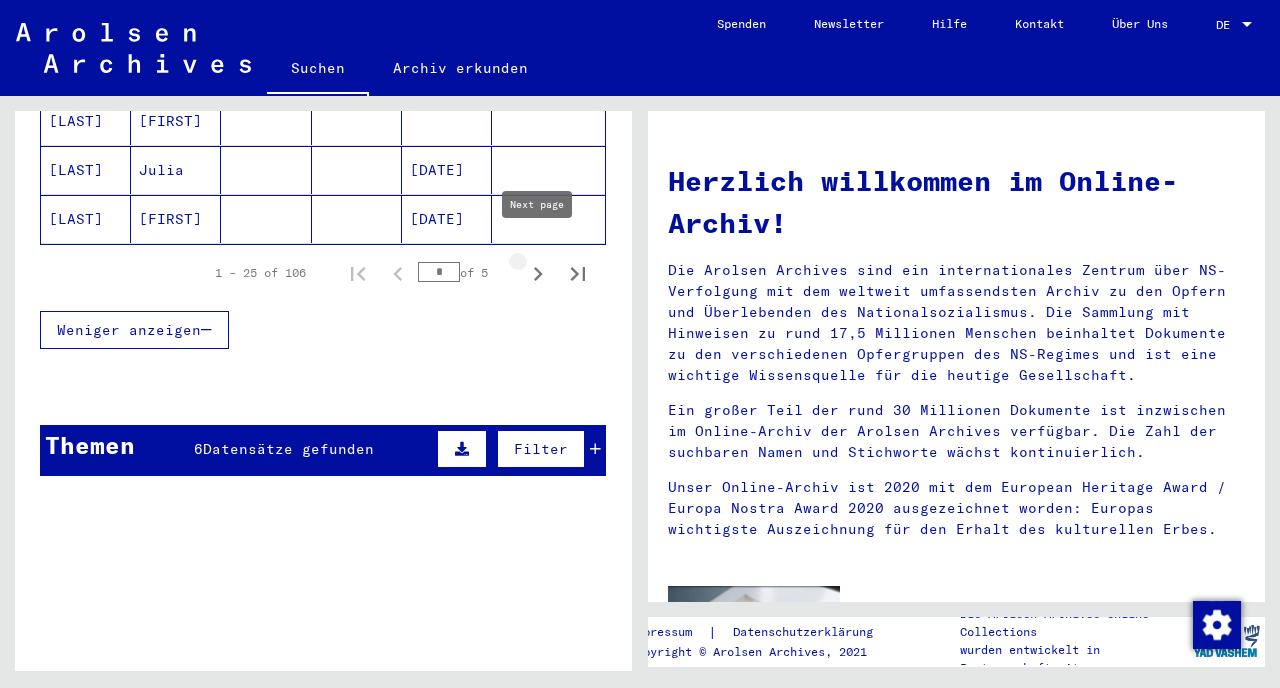 click 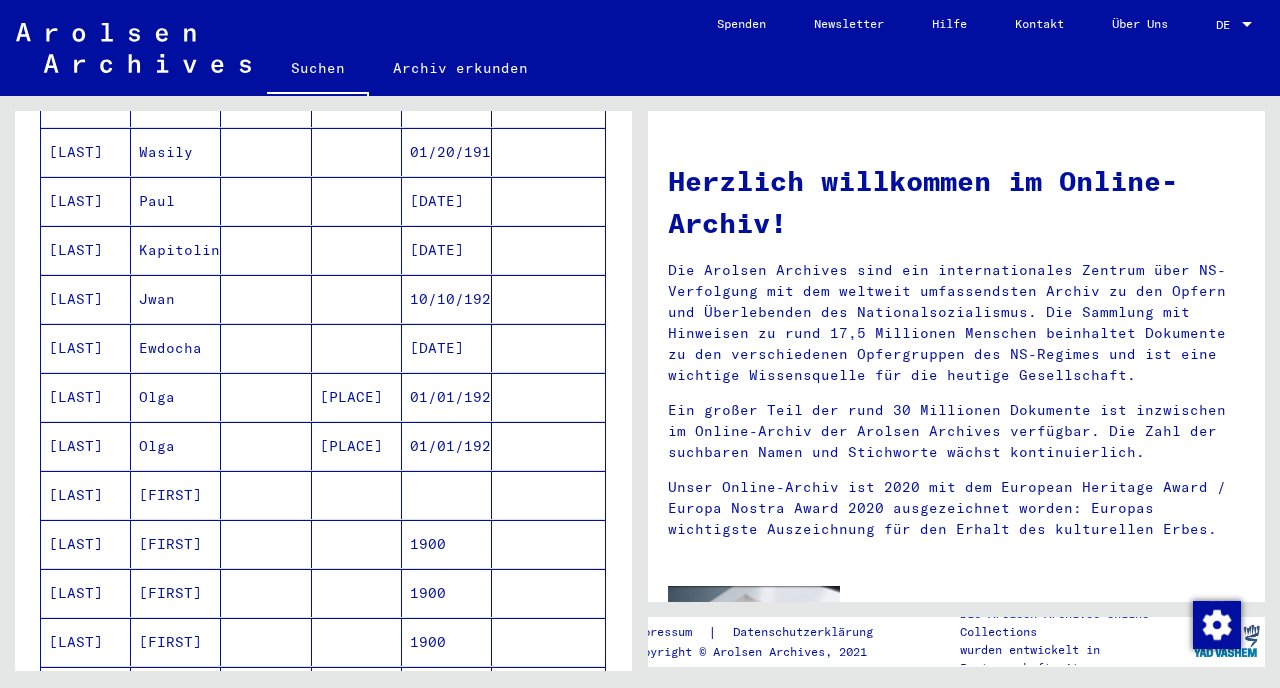 scroll, scrollTop: 1094, scrollLeft: 0, axis: vertical 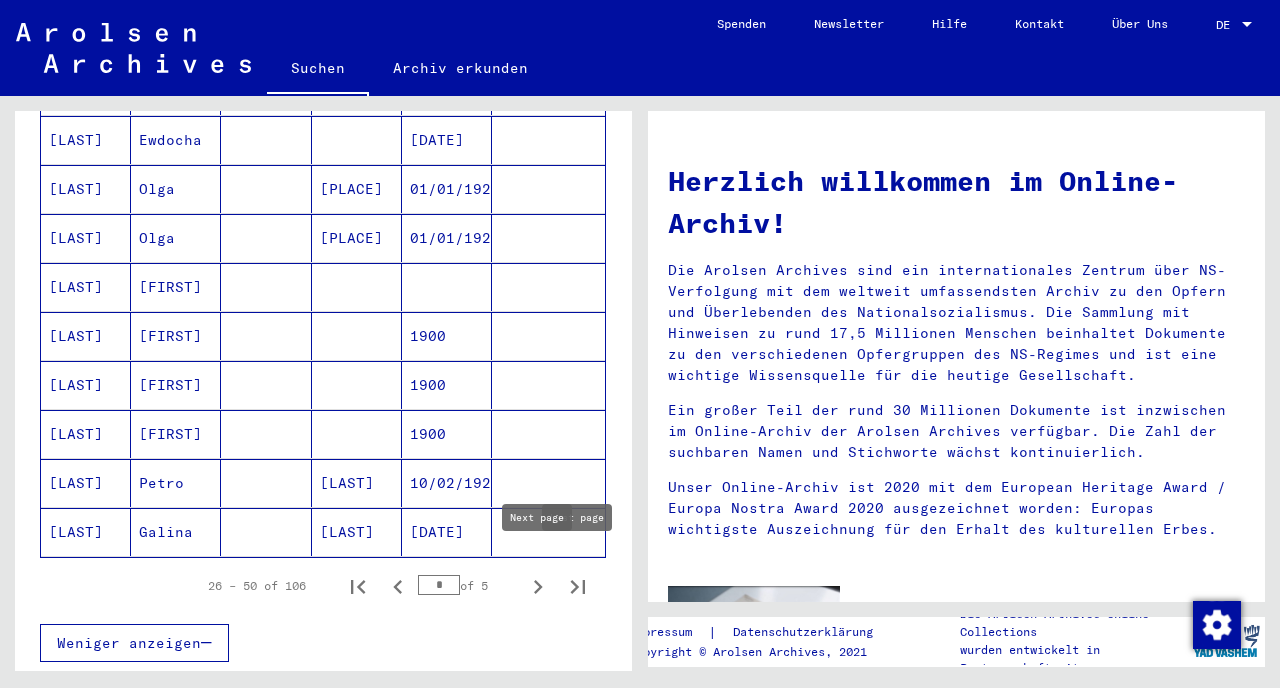 click 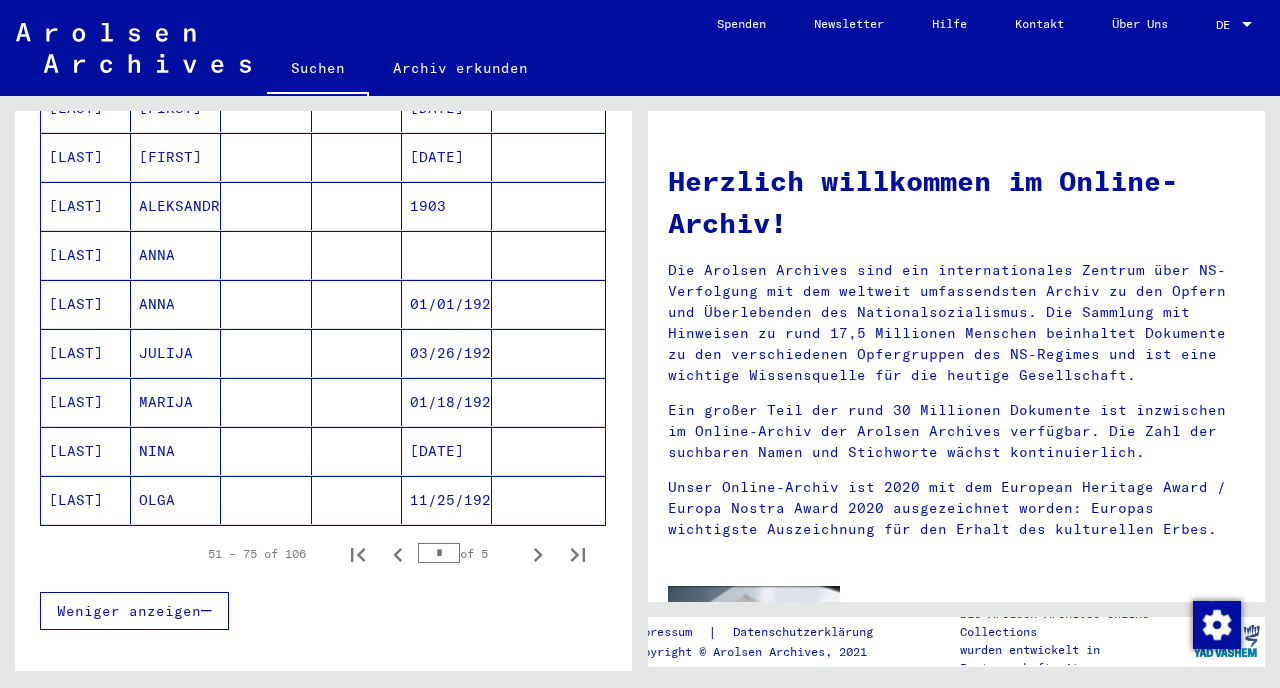 scroll, scrollTop: 1387, scrollLeft: 0, axis: vertical 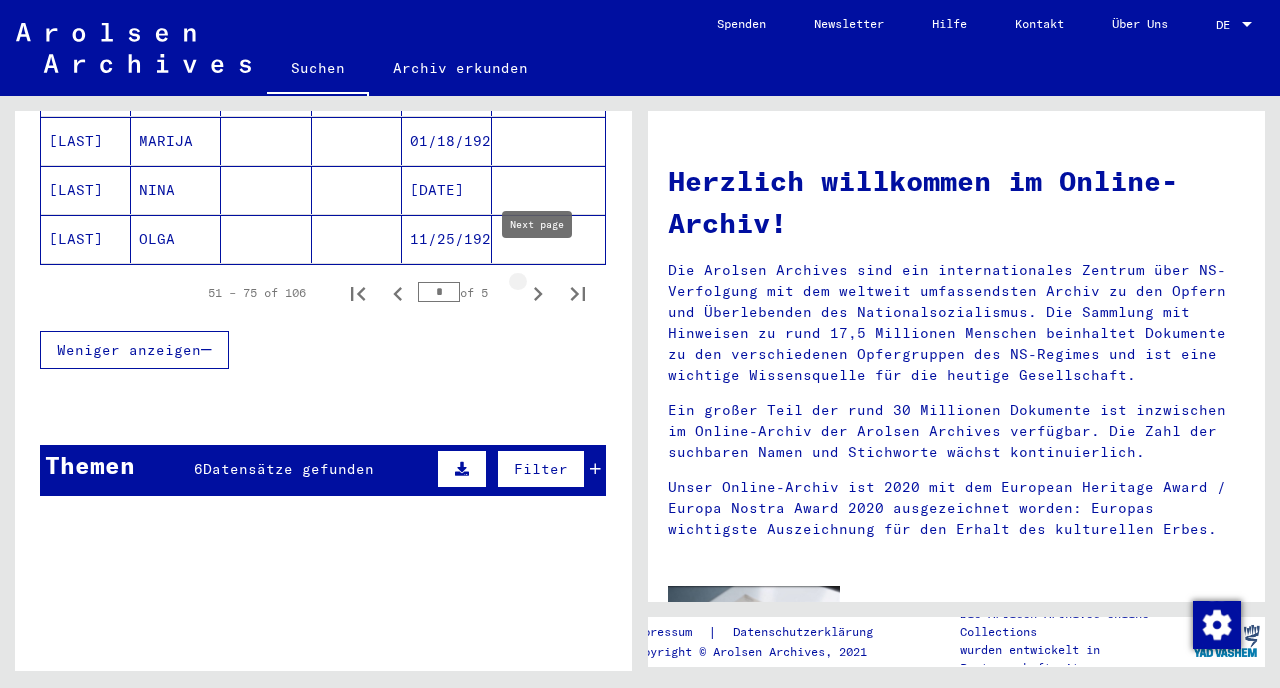 click 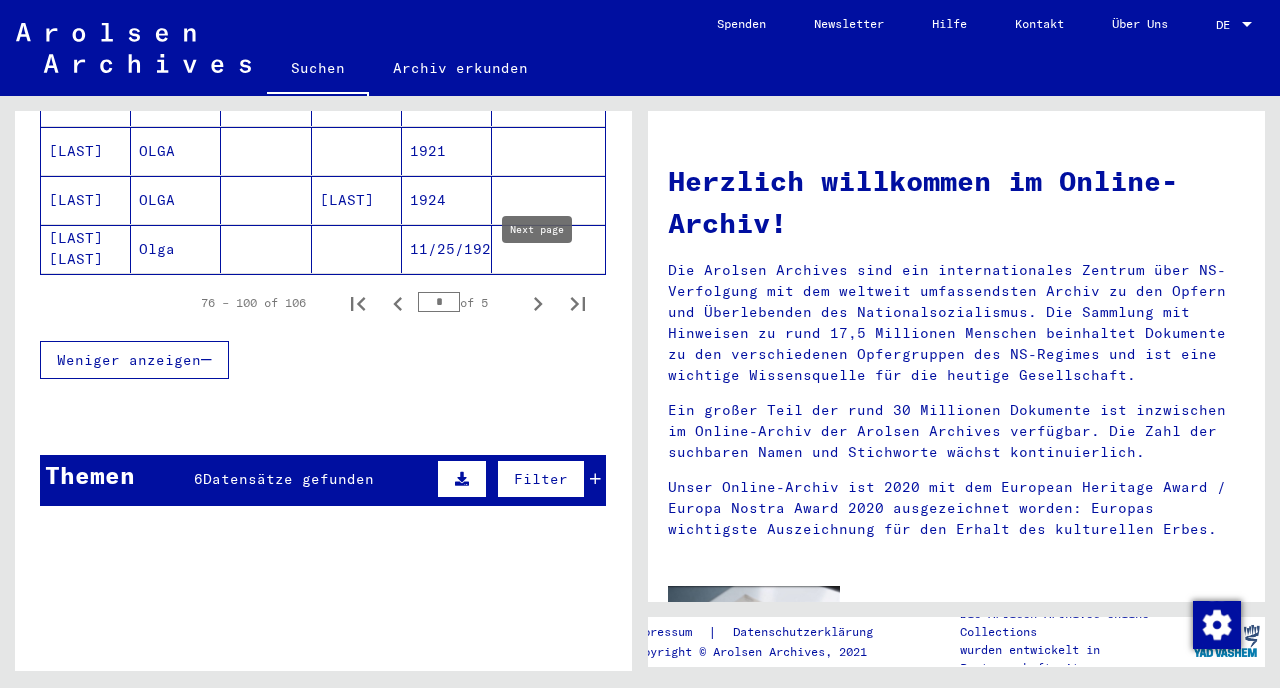 click 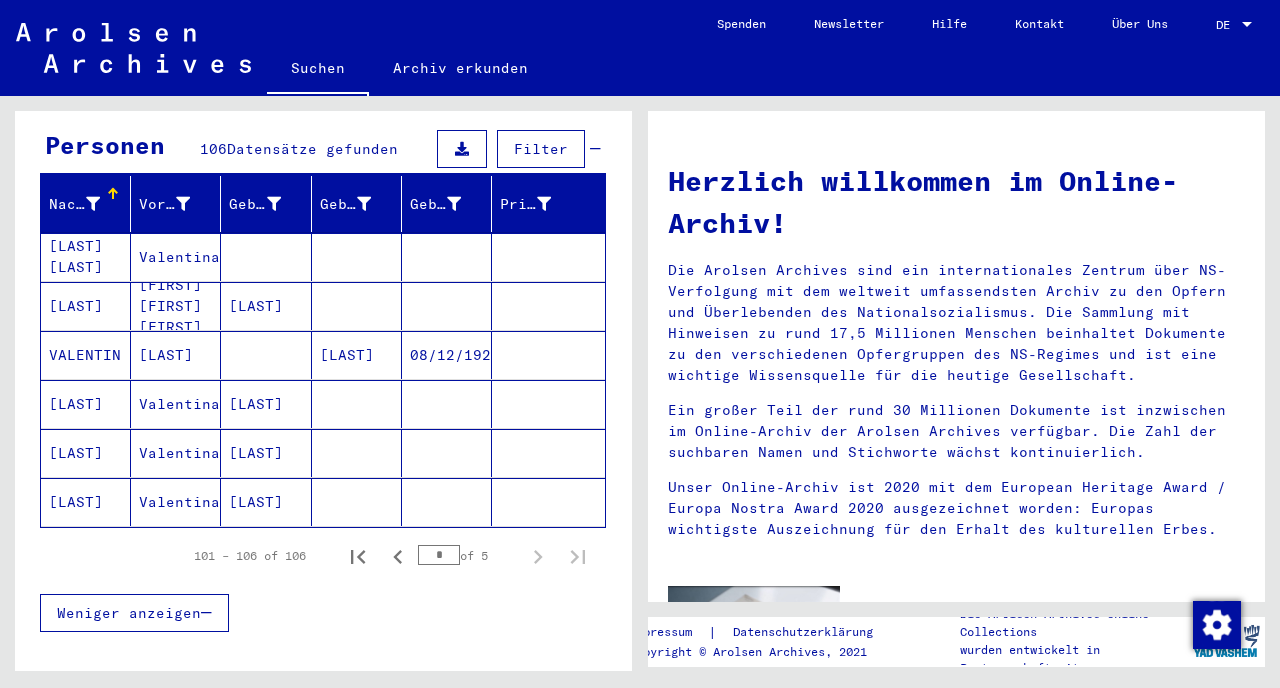 scroll, scrollTop: 0, scrollLeft: 0, axis: both 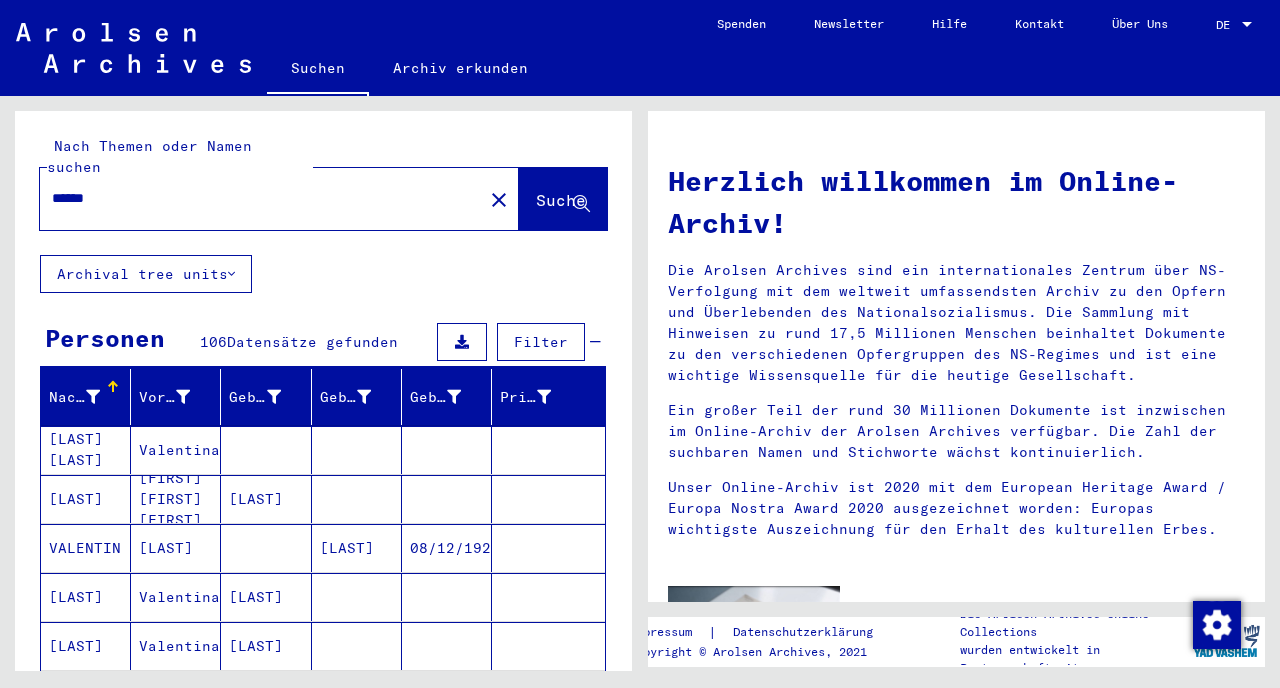 click on "******" at bounding box center (255, 198) 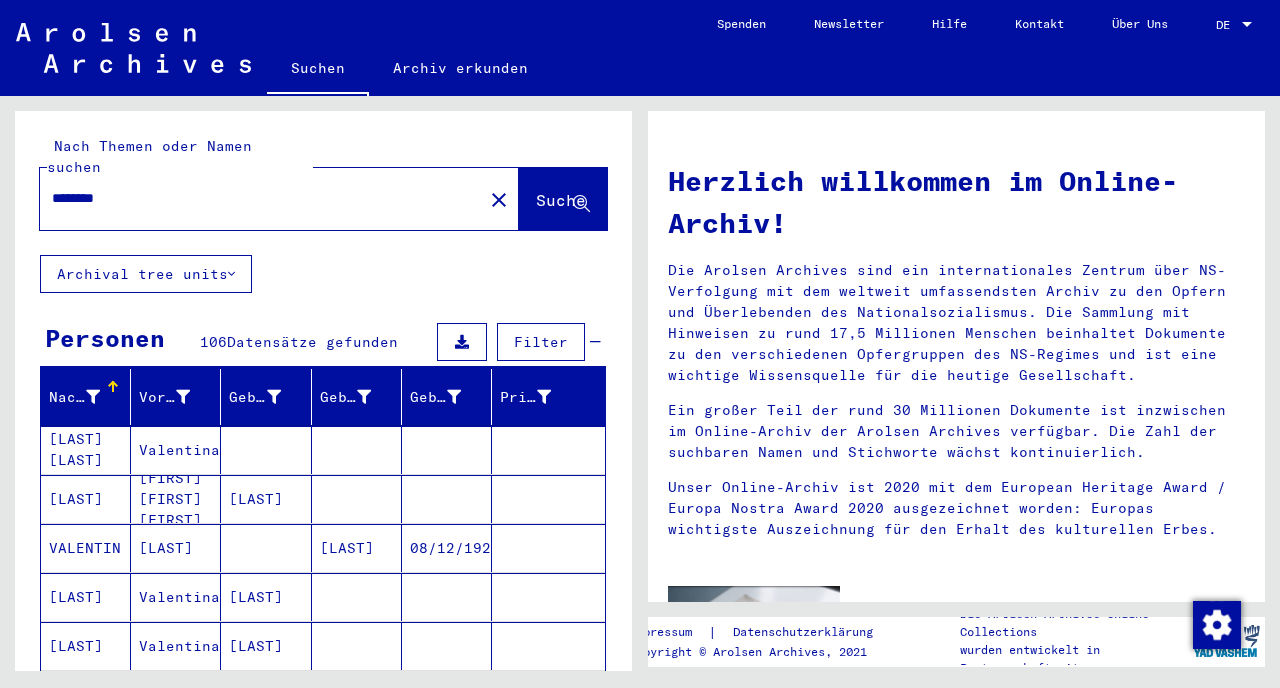 click on "Suche" 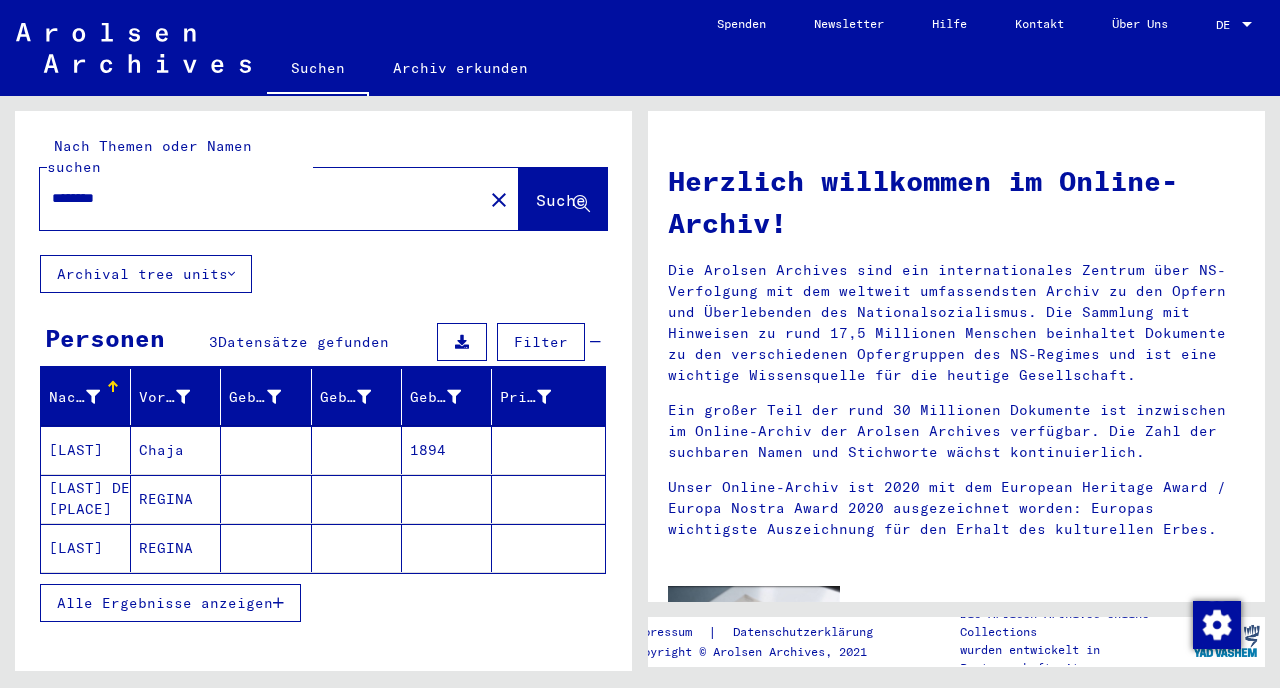 click on "Alle Ergebnisse anzeigen" at bounding box center [165, 603] 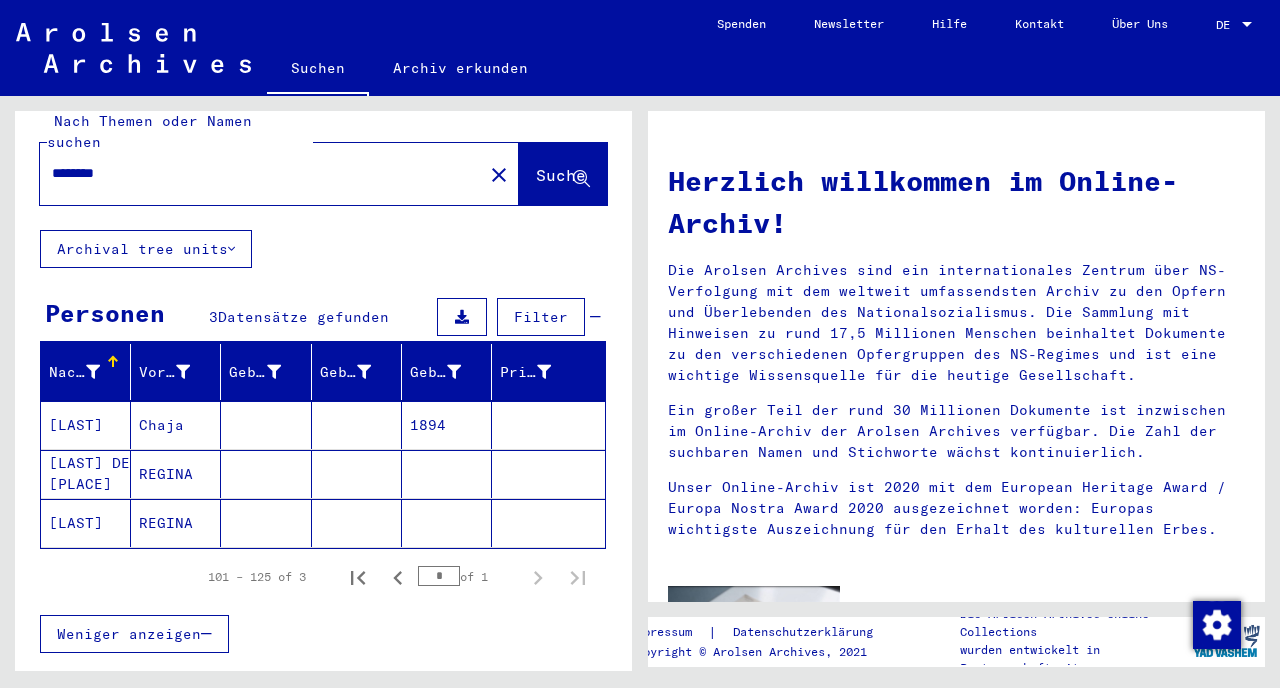 scroll, scrollTop: 27, scrollLeft: 0, axis: vertical 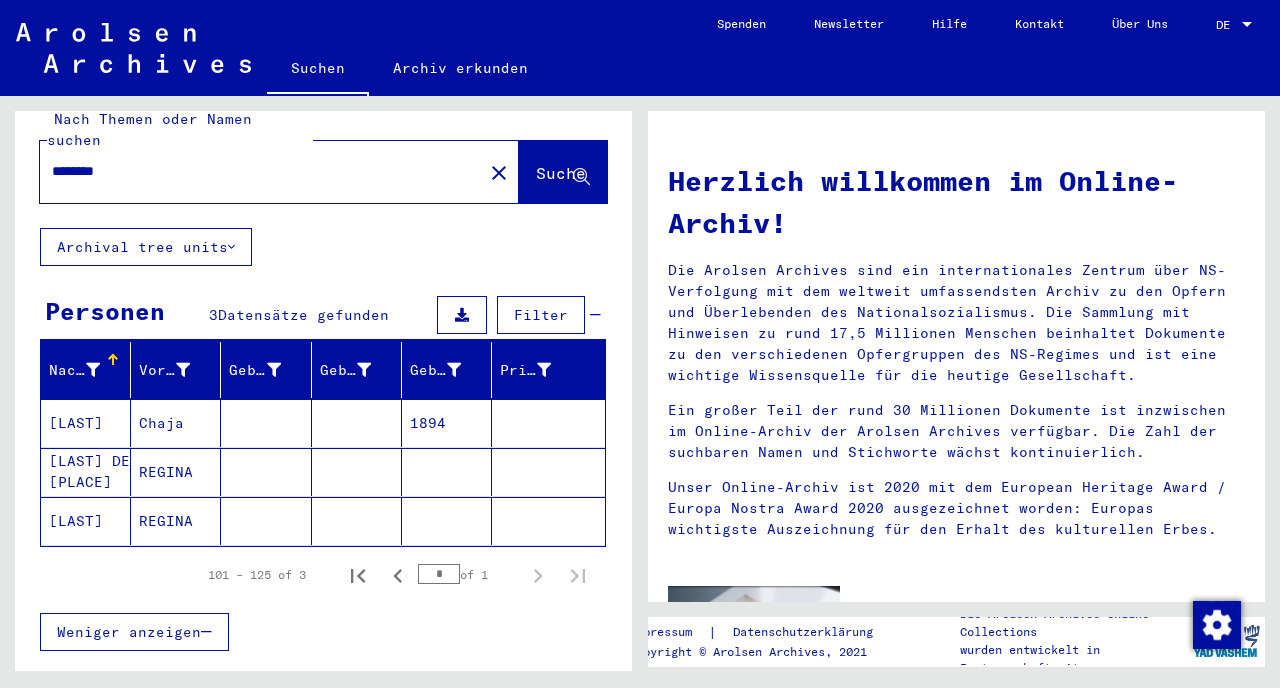 click on "[LAST]" 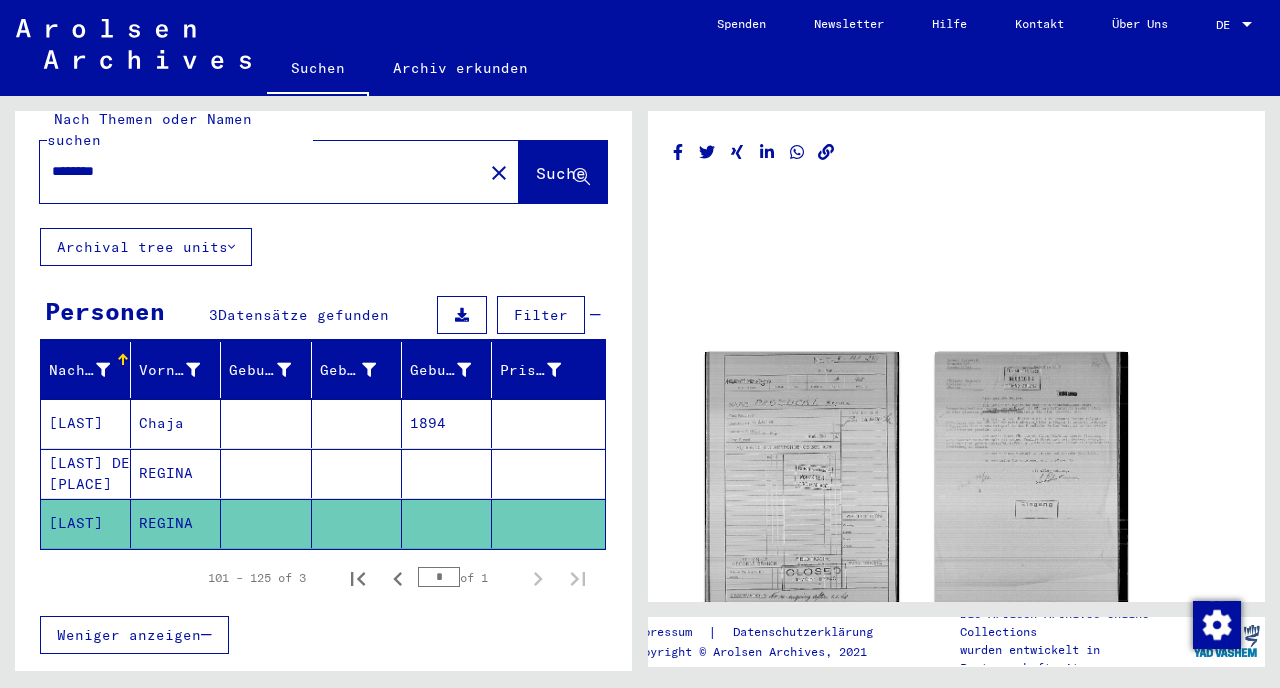 click on "[LAST] DE [PLACE]" at bounding box center (86, 523) 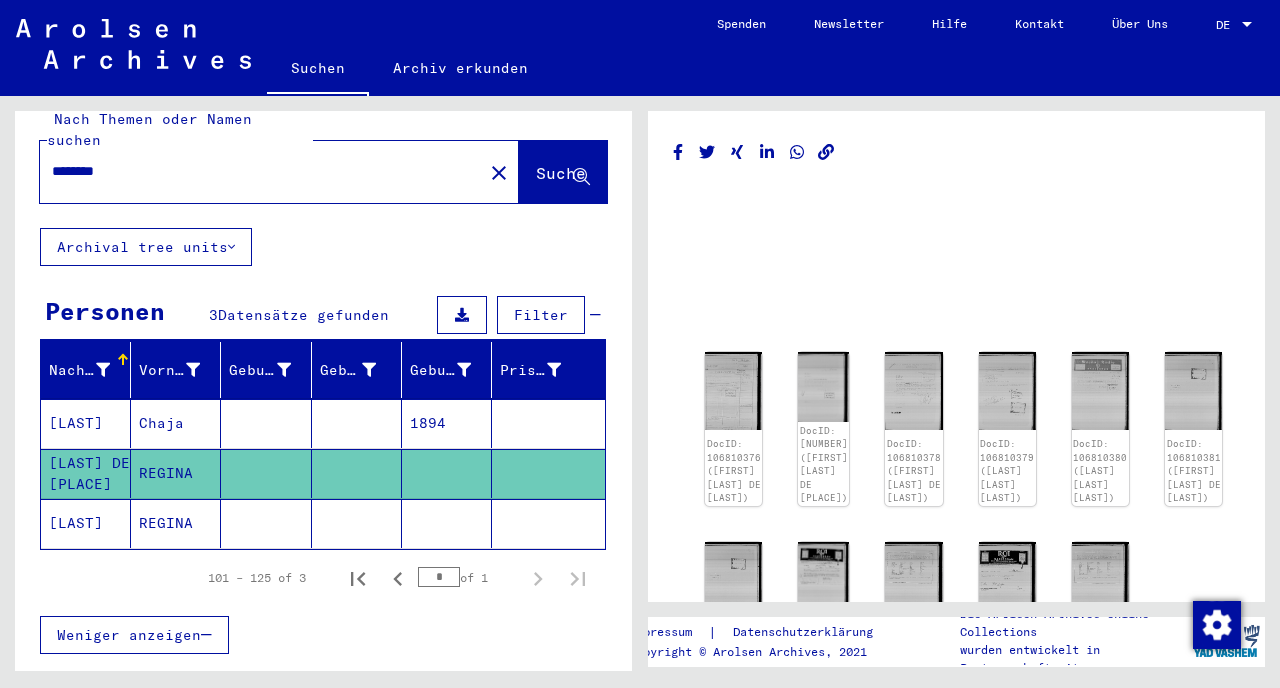 scroll, scrollTop: 0, scrollLeft: 0, axis: both 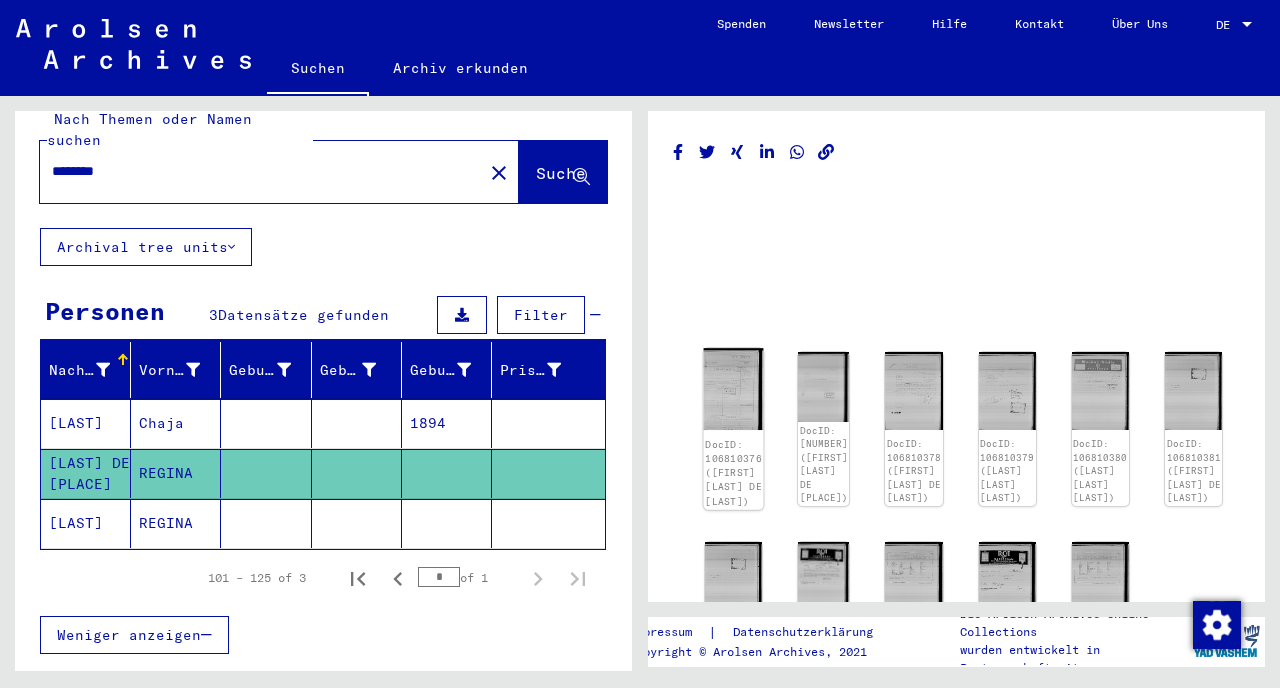 click 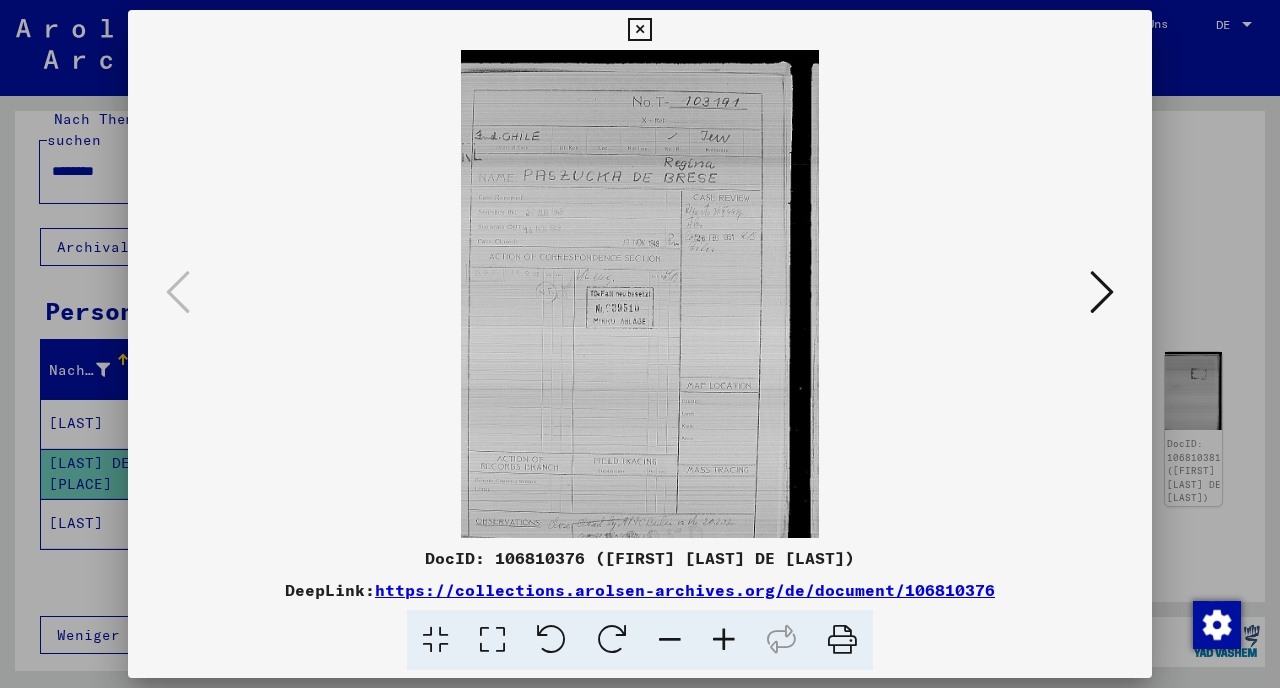 click at bounding box center (1102, 292) 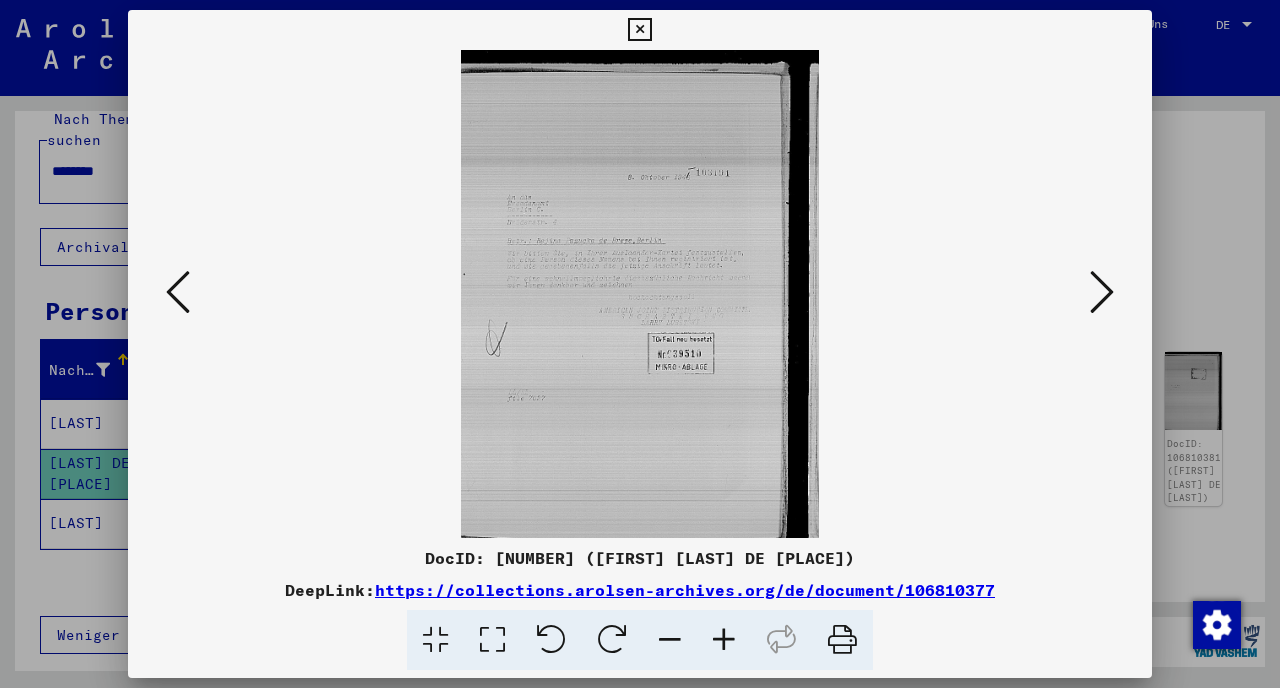 click at bounding box center [1102, 292] 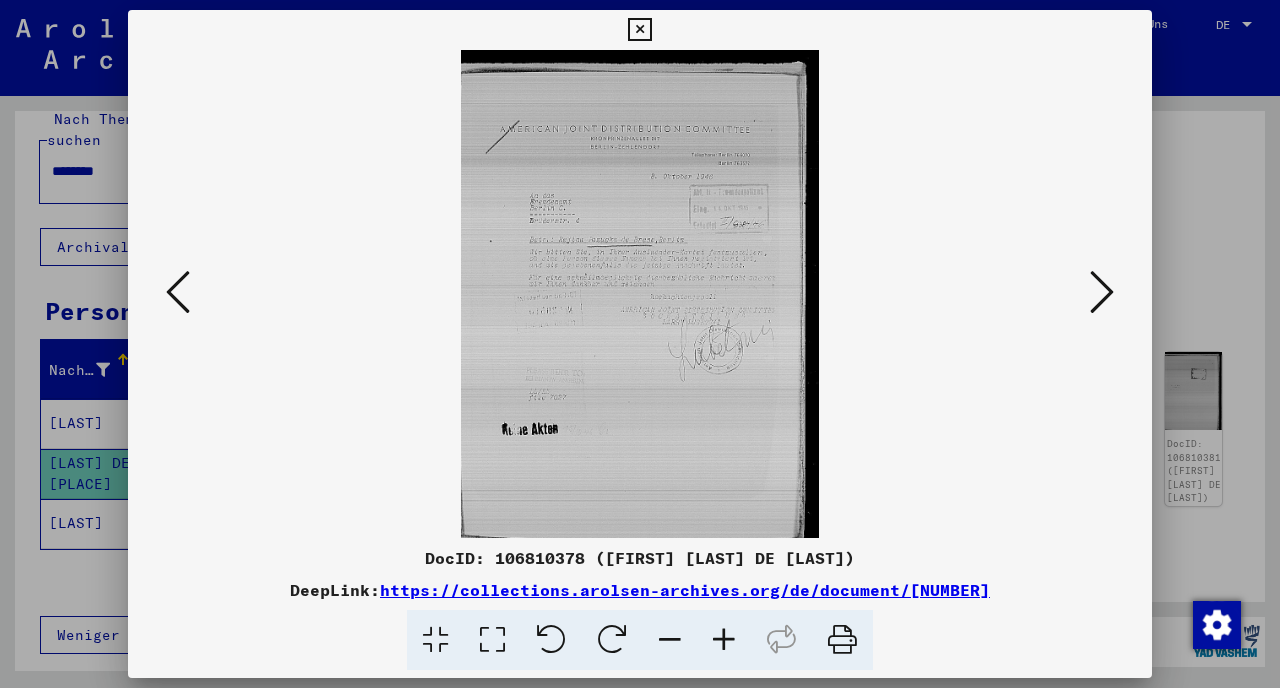 click at bounding box center (1102, 292) 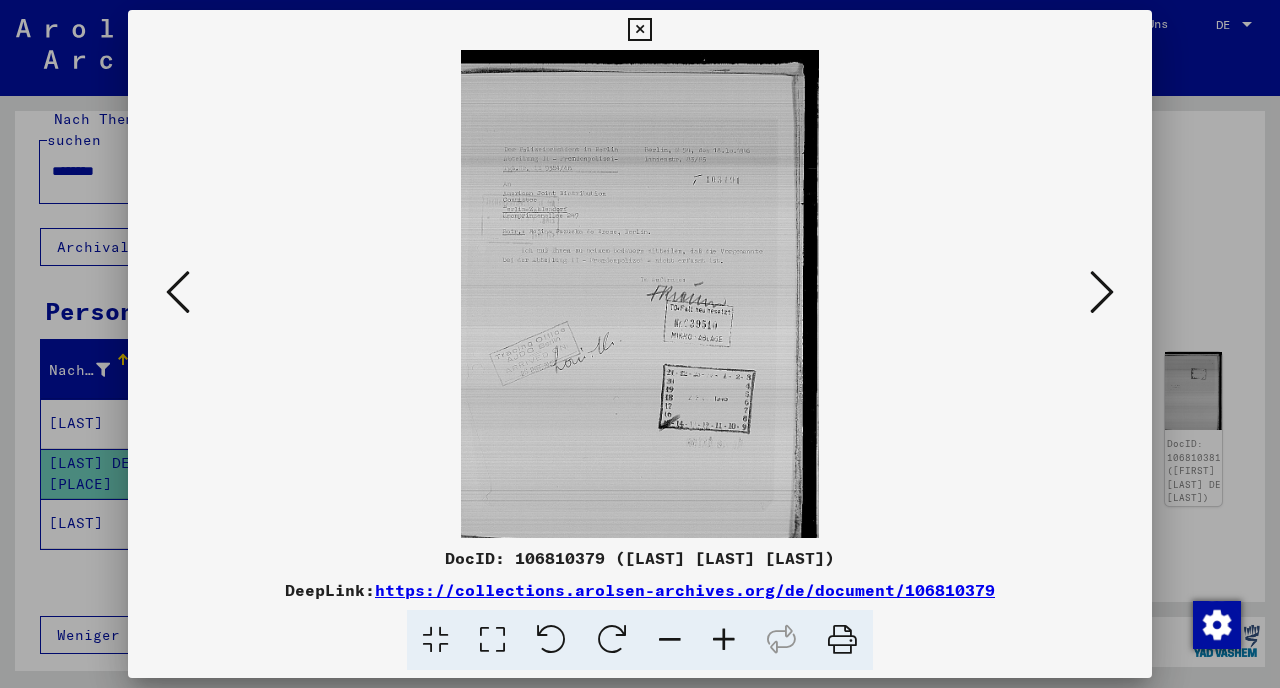 click at bounding box center (1102, 292) 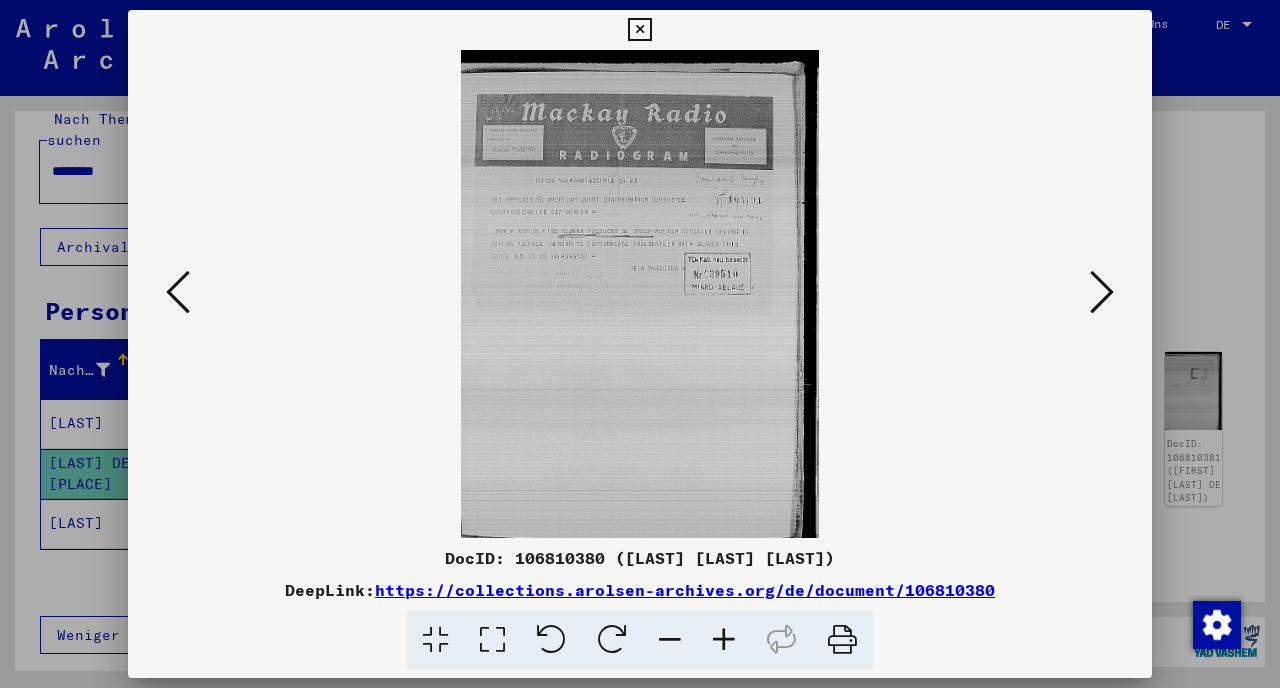 click at bounding box center (1102, 292) 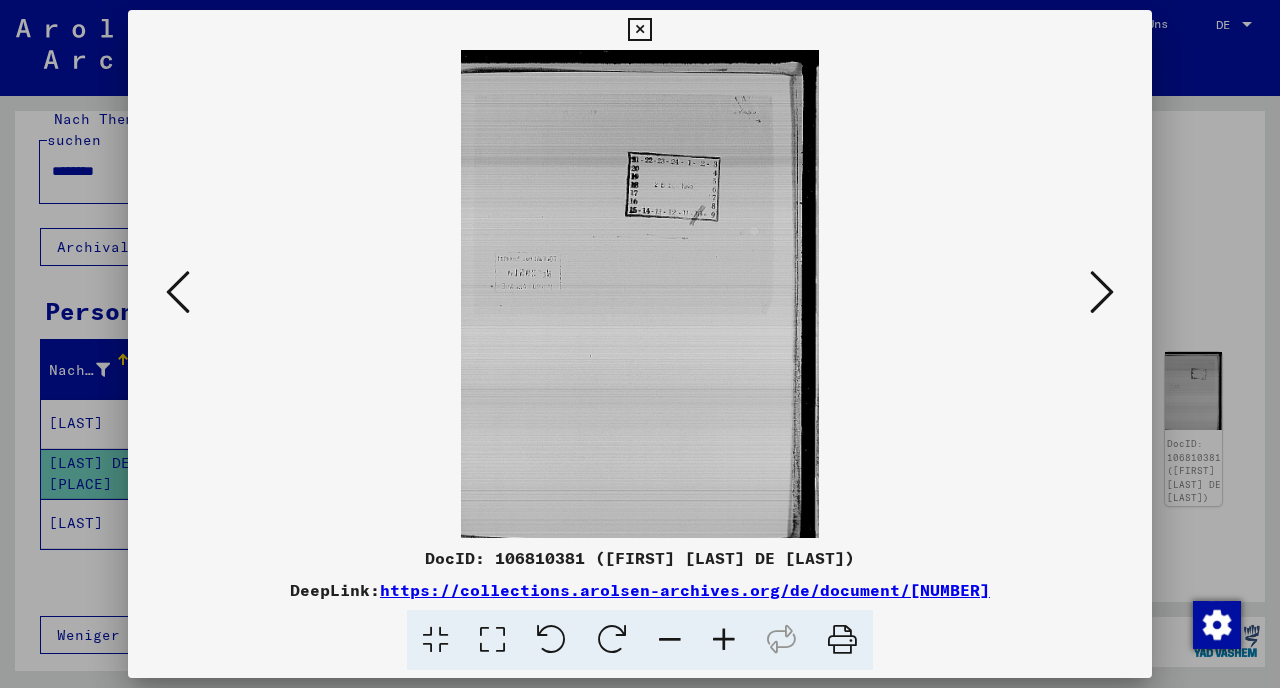 click at bounding box center [1102, 292] 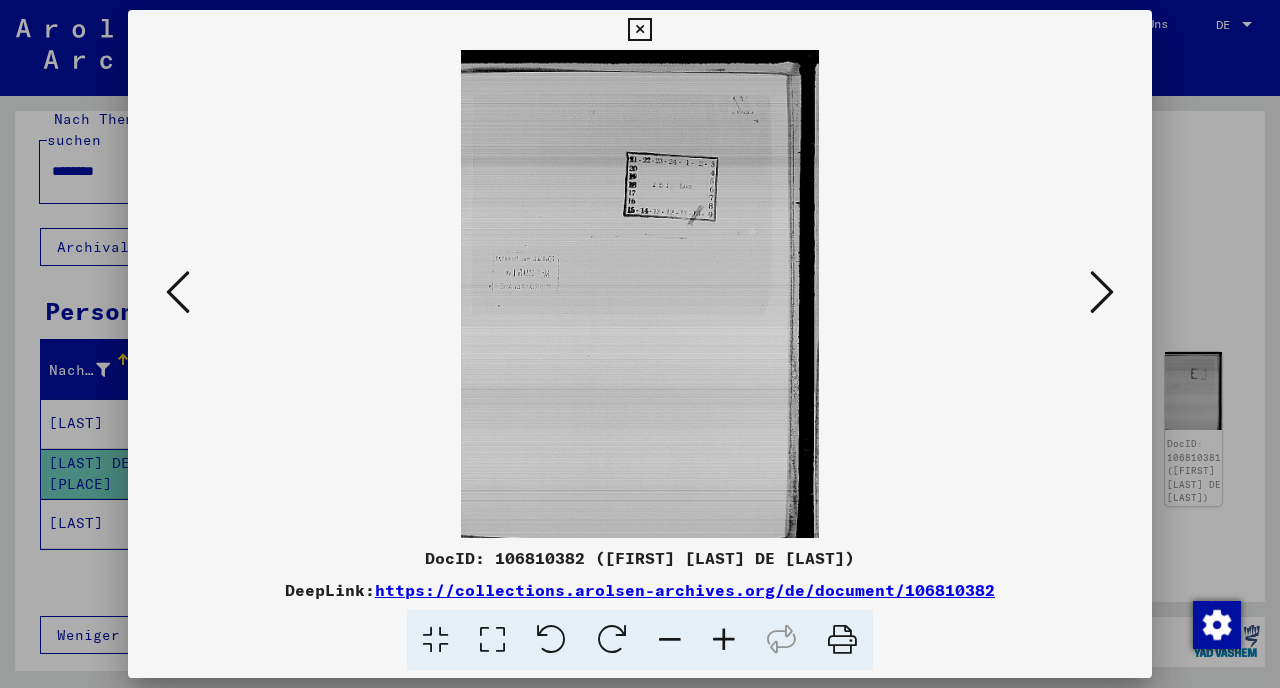 click at bounding box center [1102, 292] 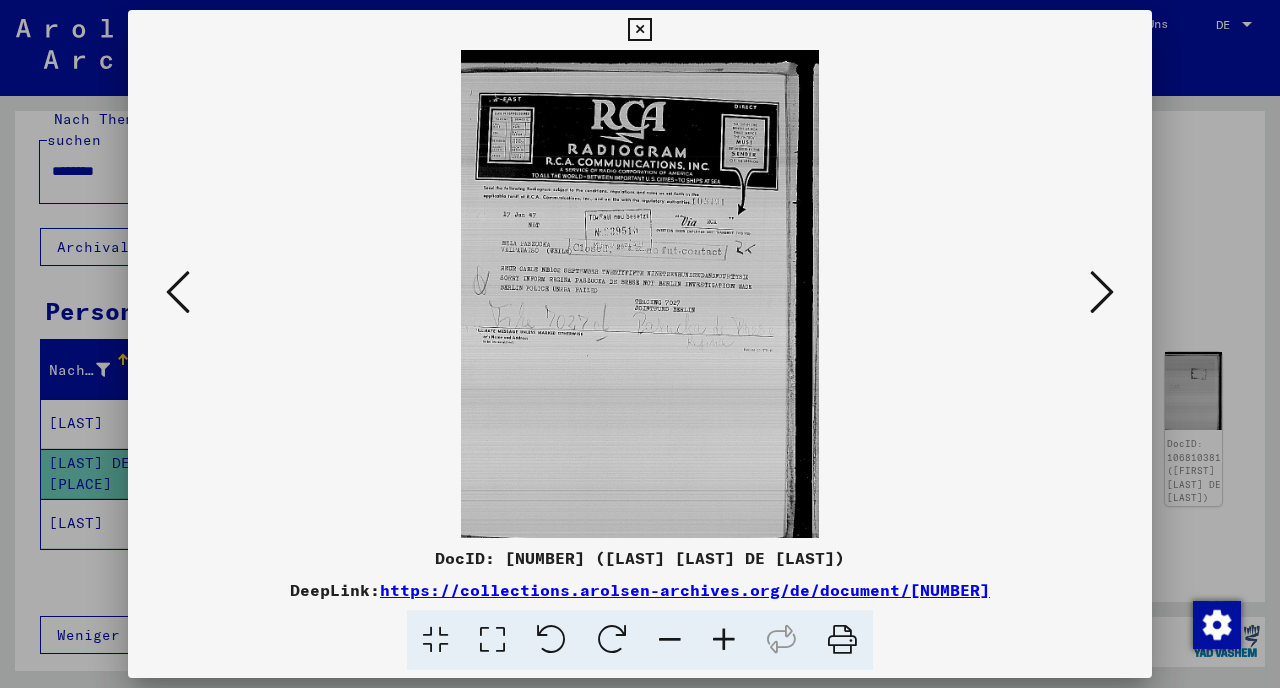click at bounding box center (640, 344) 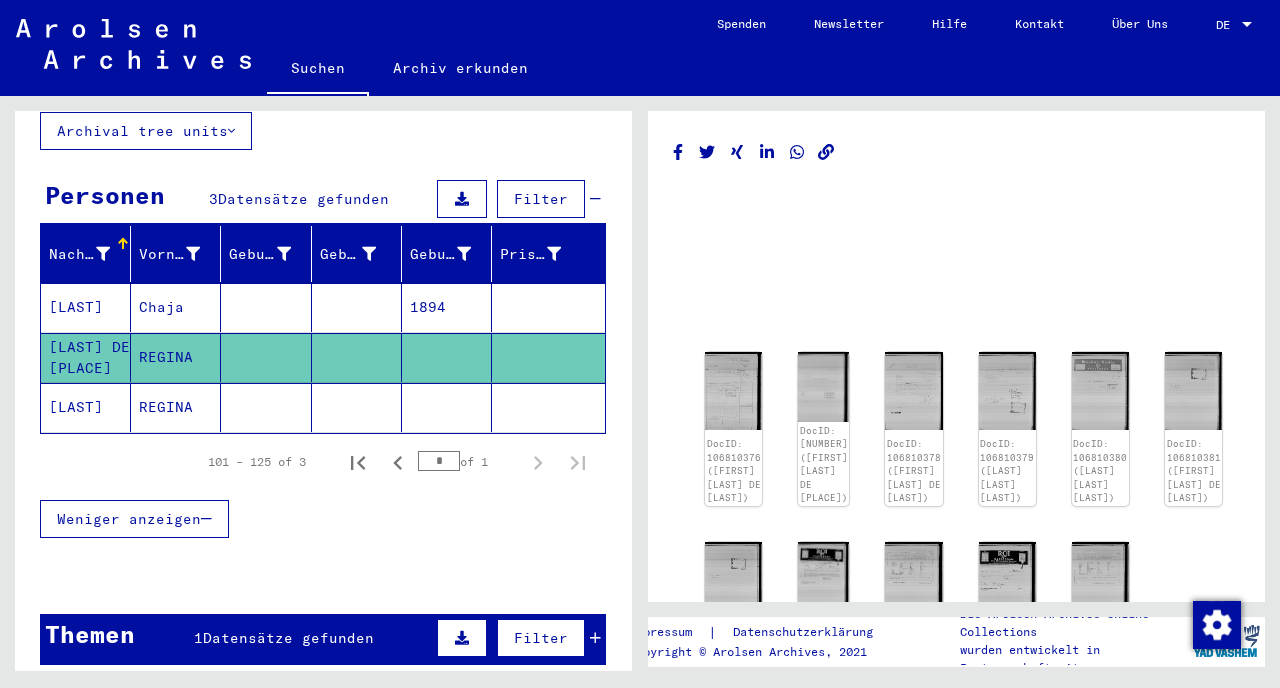 scroll, scrollTop: 0, scrollLeft: 0, axis: both 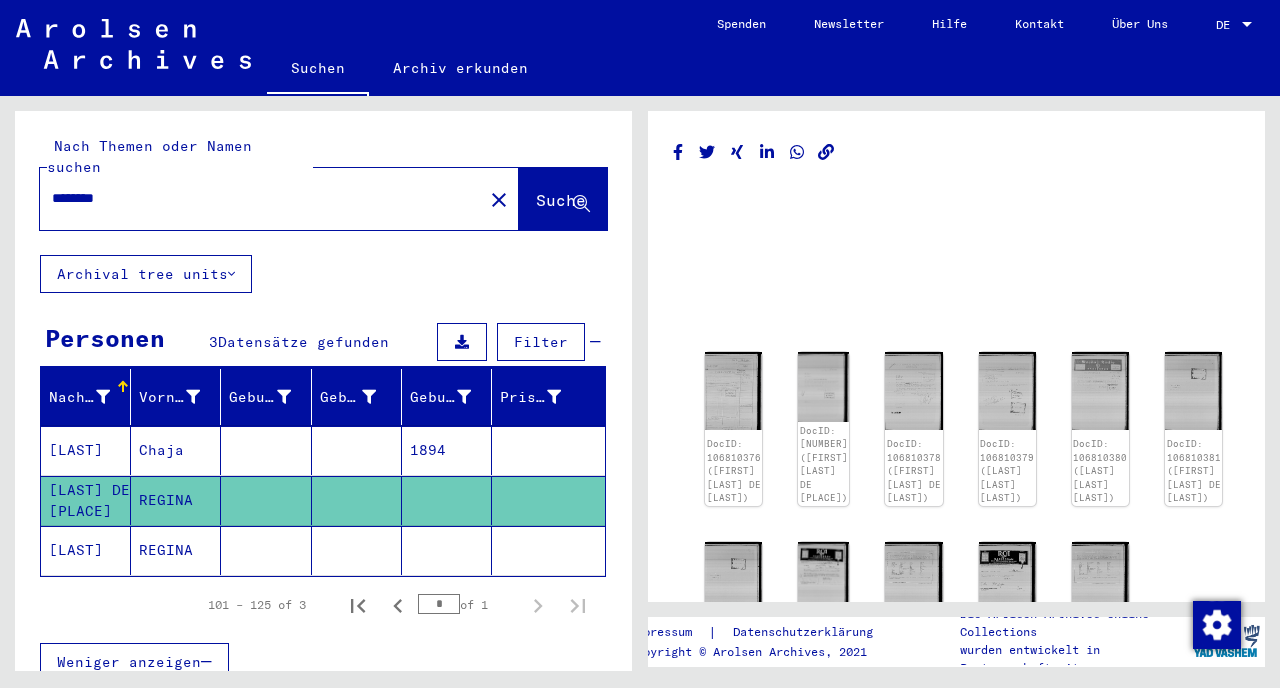 click on "********" at bounding box center (261, 198) 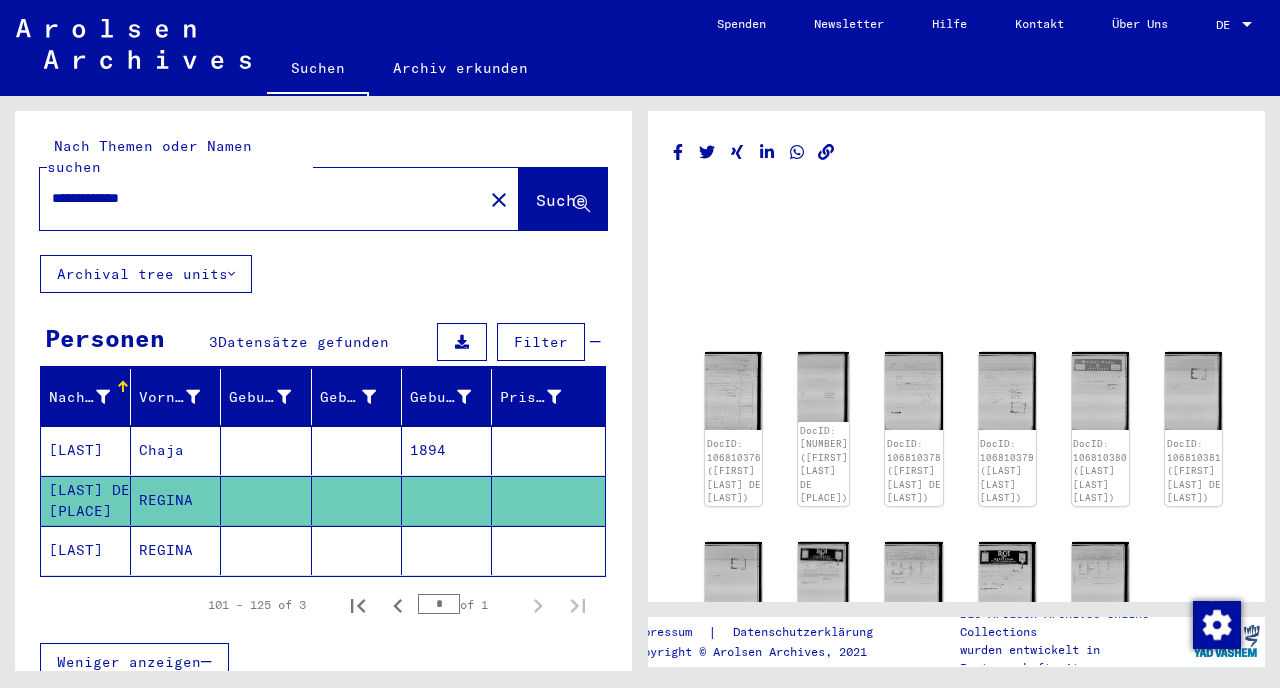 click on "Suche" 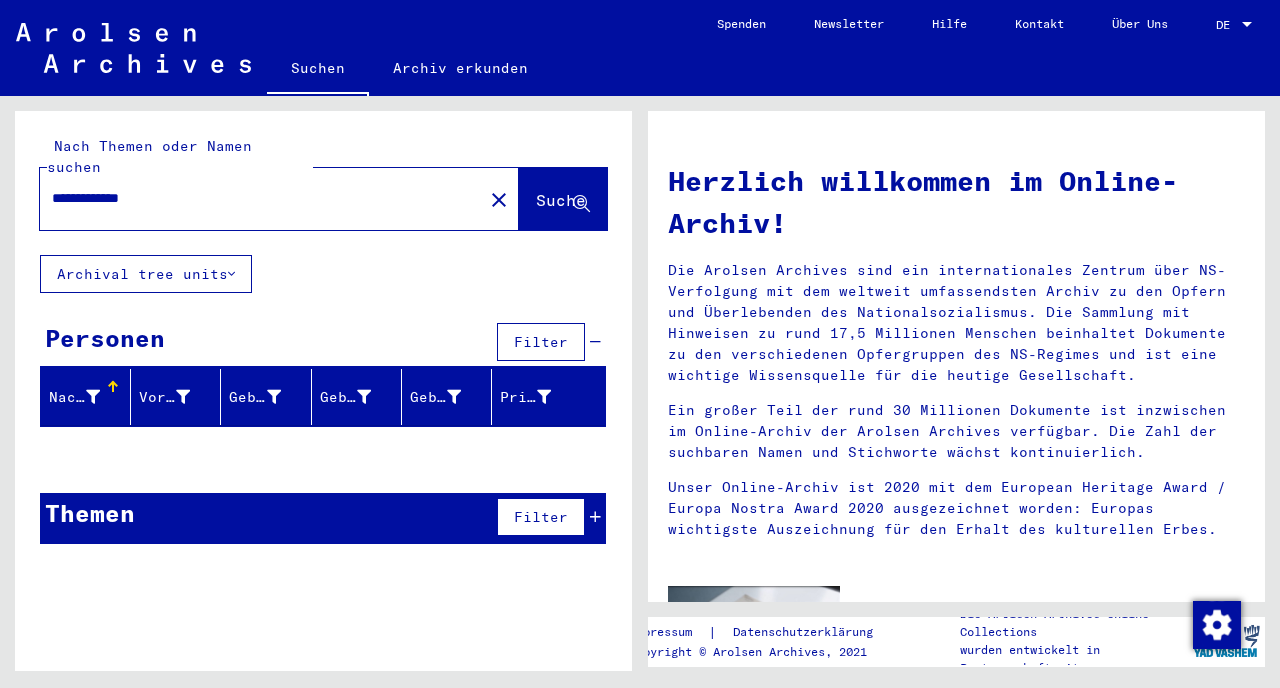 click on "**********" at bounding box center [255, 198] 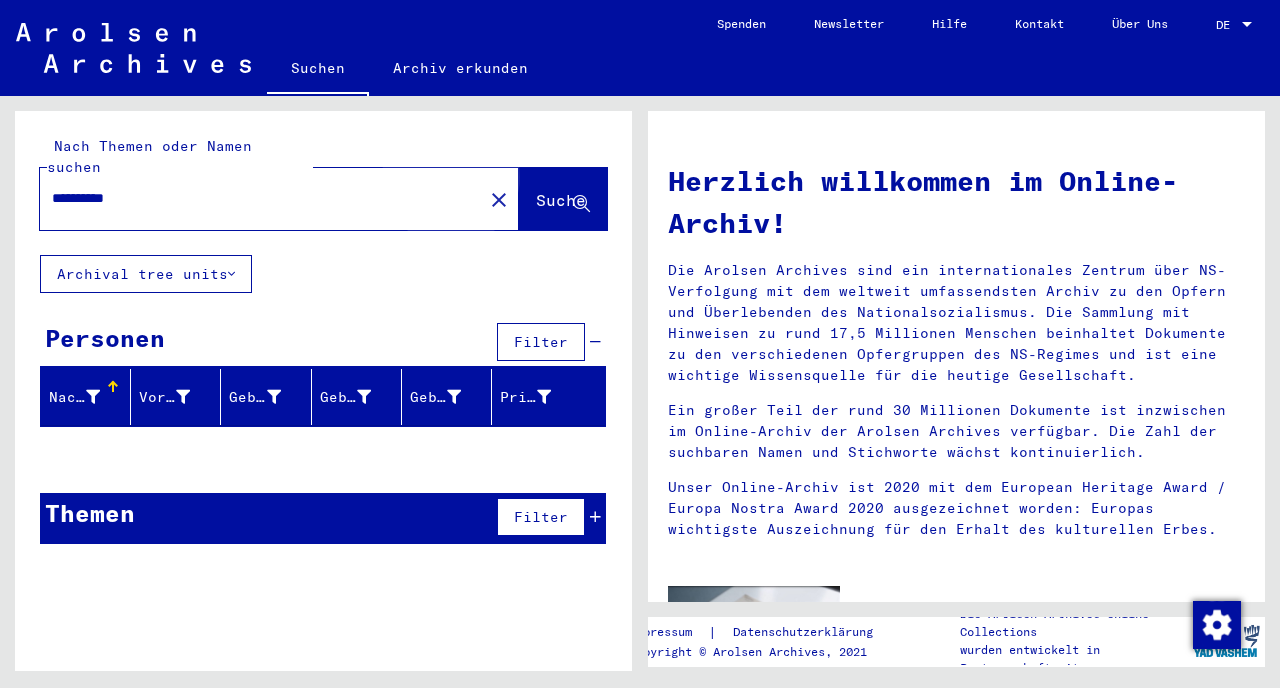 click on "Suche" 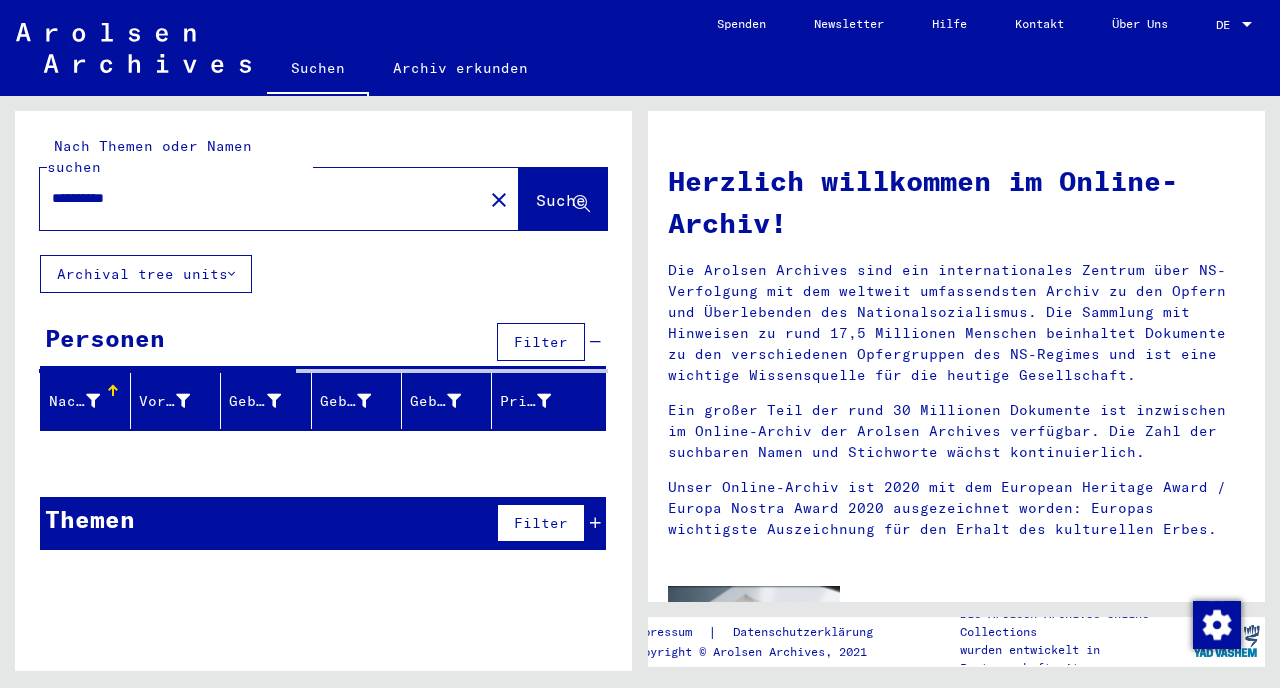 click on "**********" at bounding box center (255, 198) 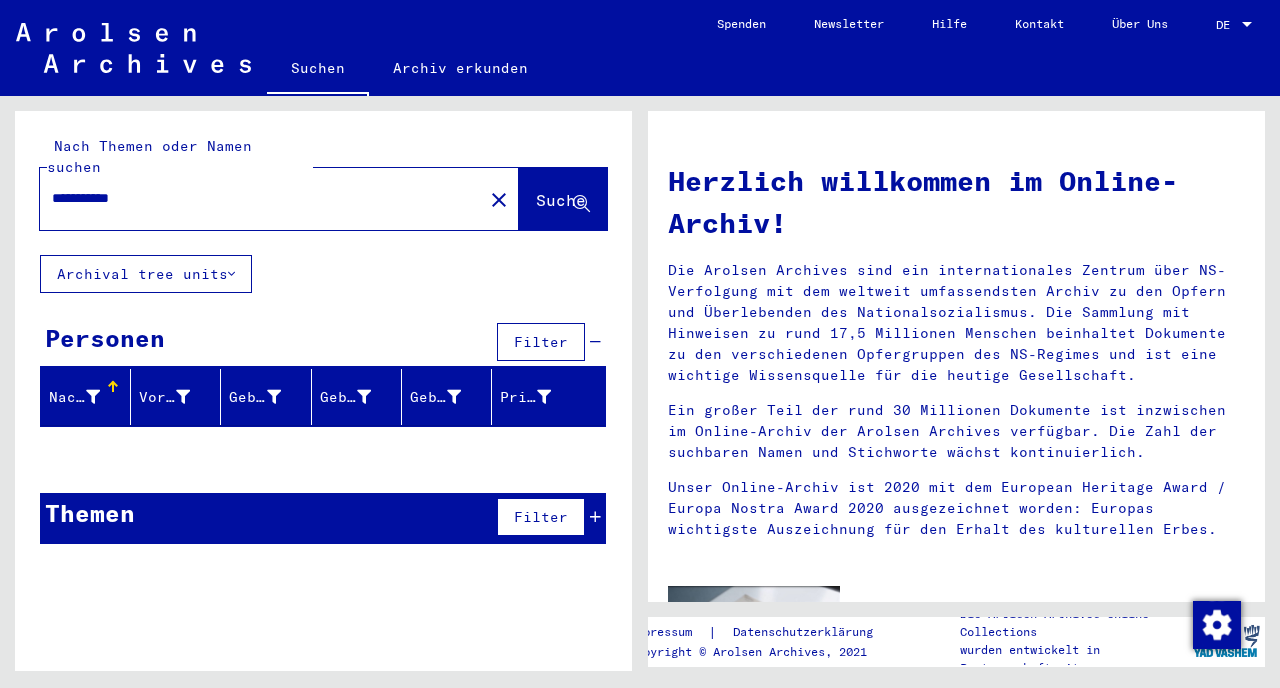 click on "Suche" 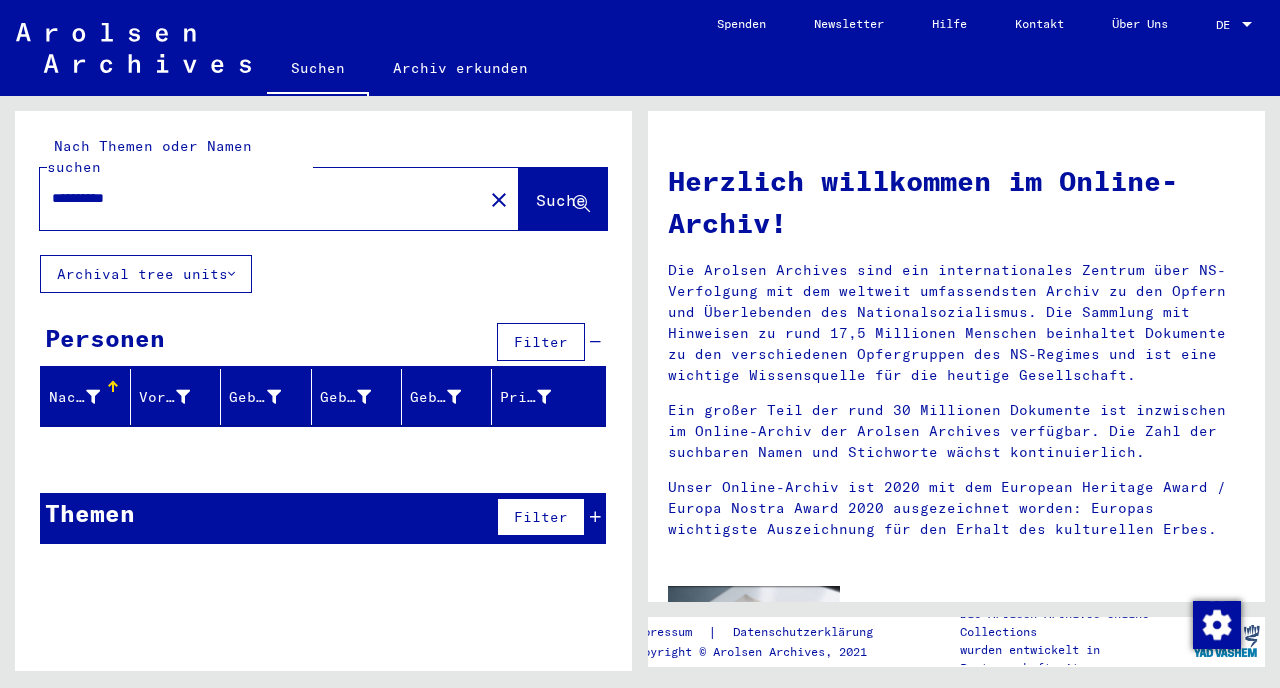 click on "Suche" 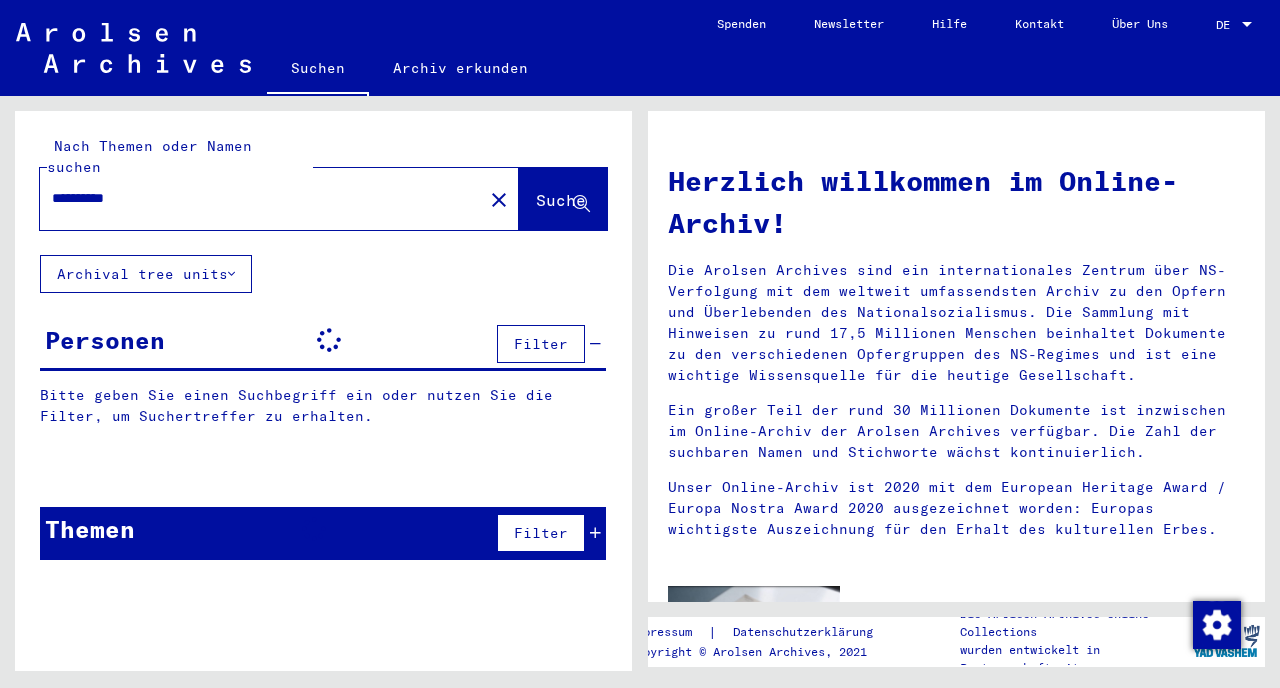 click on "**********" at bounding box center [255, 198] 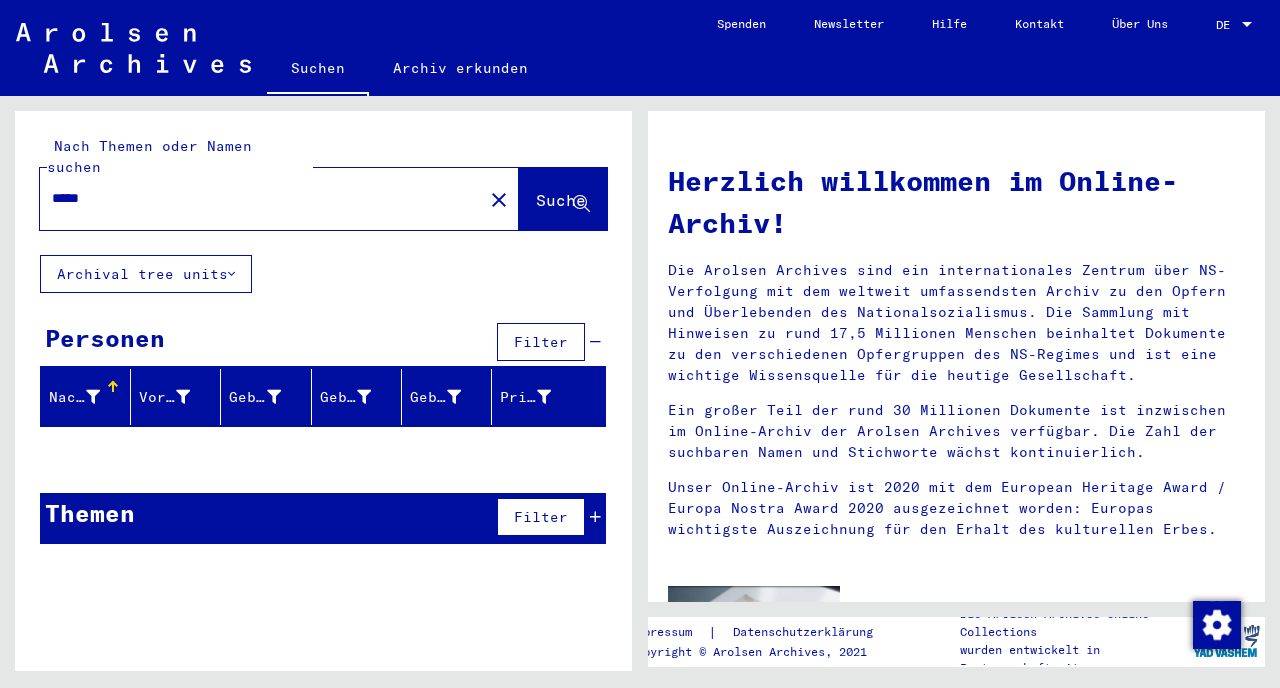 click on "Suche" 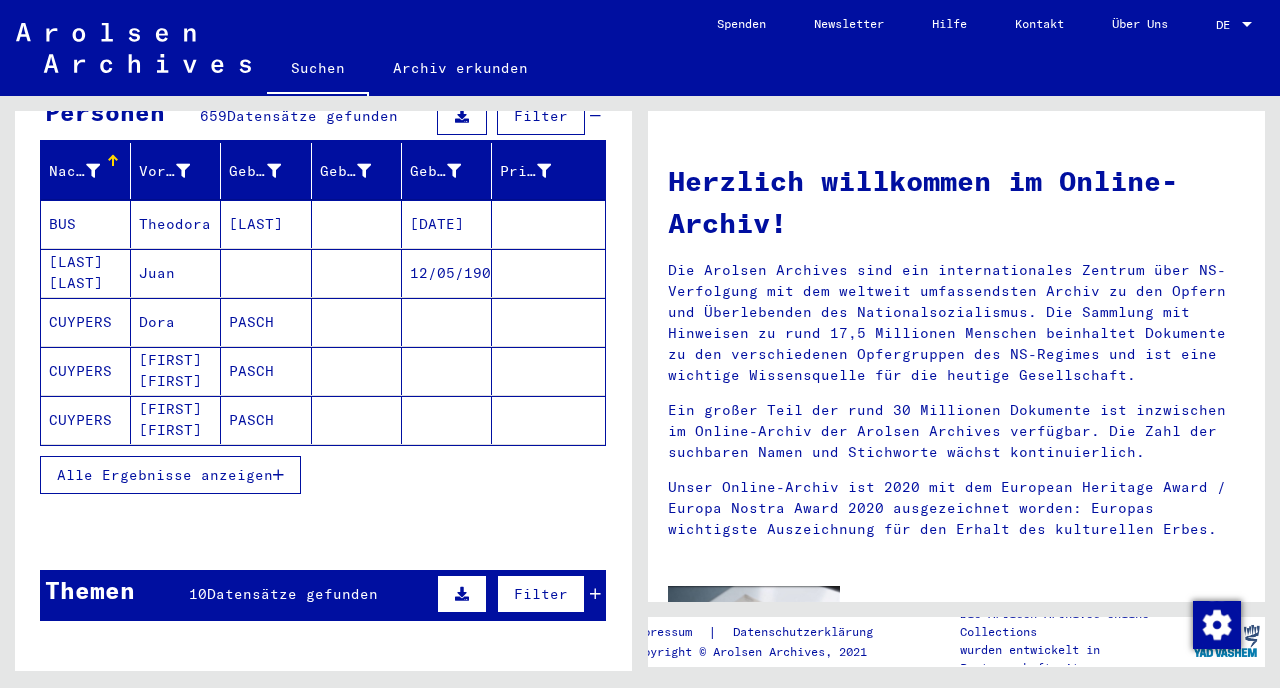 scroll, scrollTop: 0, scrollLeft: 0, axis: both 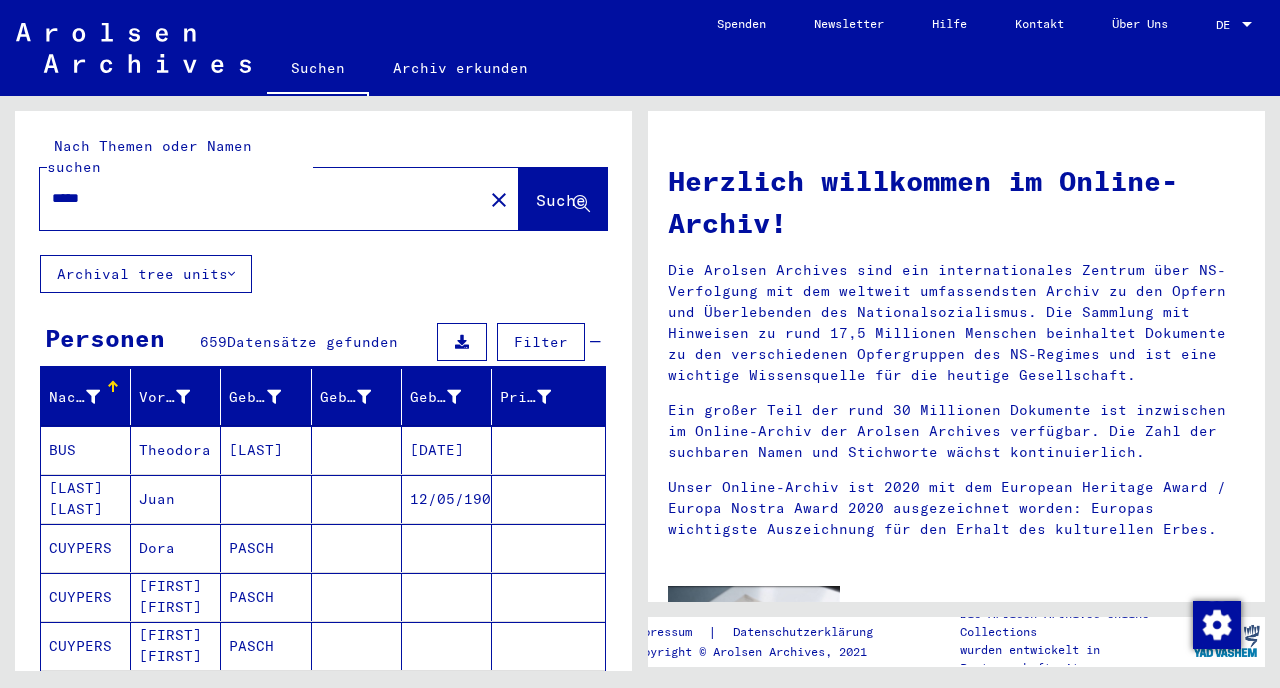 click on "*****" at bounding box center [255, 198] 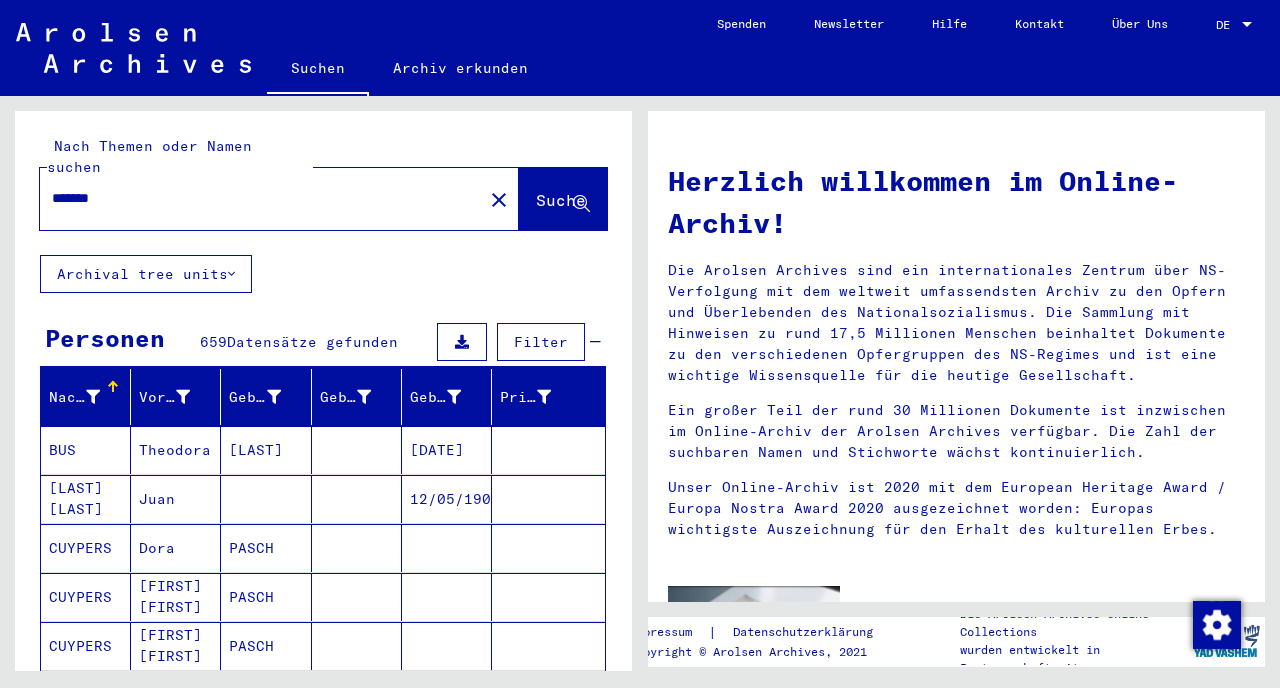 type on "*******" 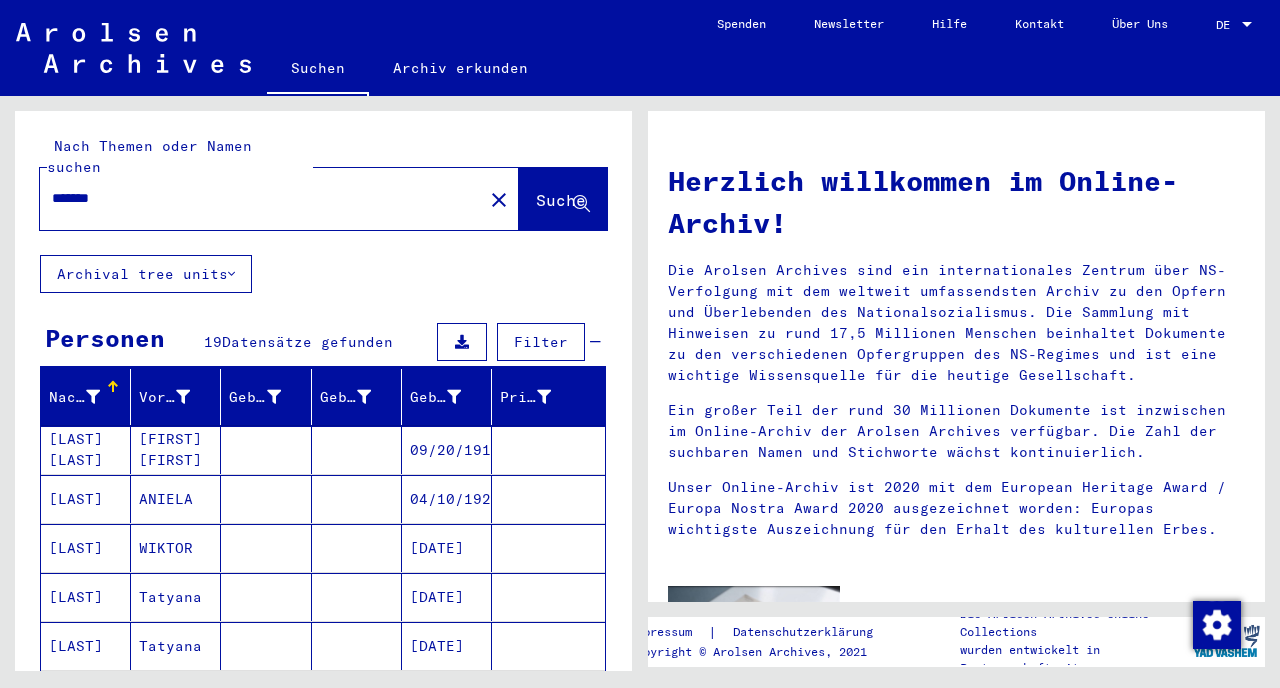scroll, scrollTop: 182, scrollLeft: 0, axis: vertical 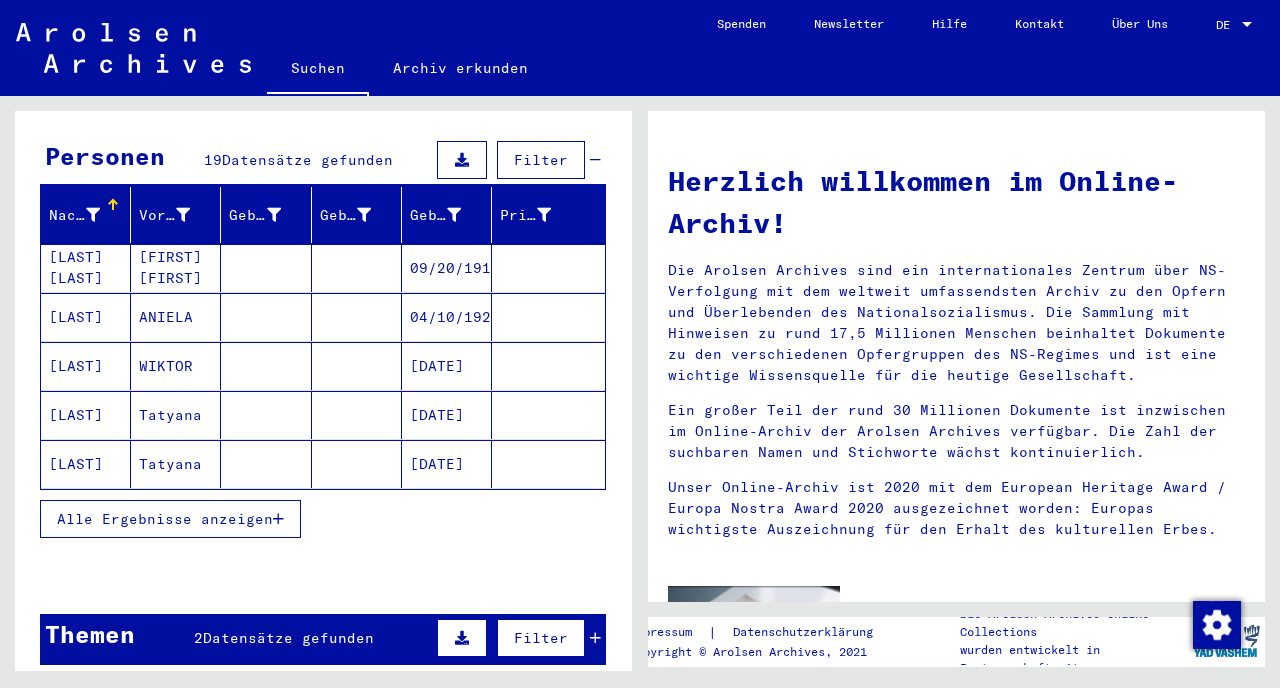 click on "Alle Ergebnisse anzeigen" at bounding box center (165, 519) 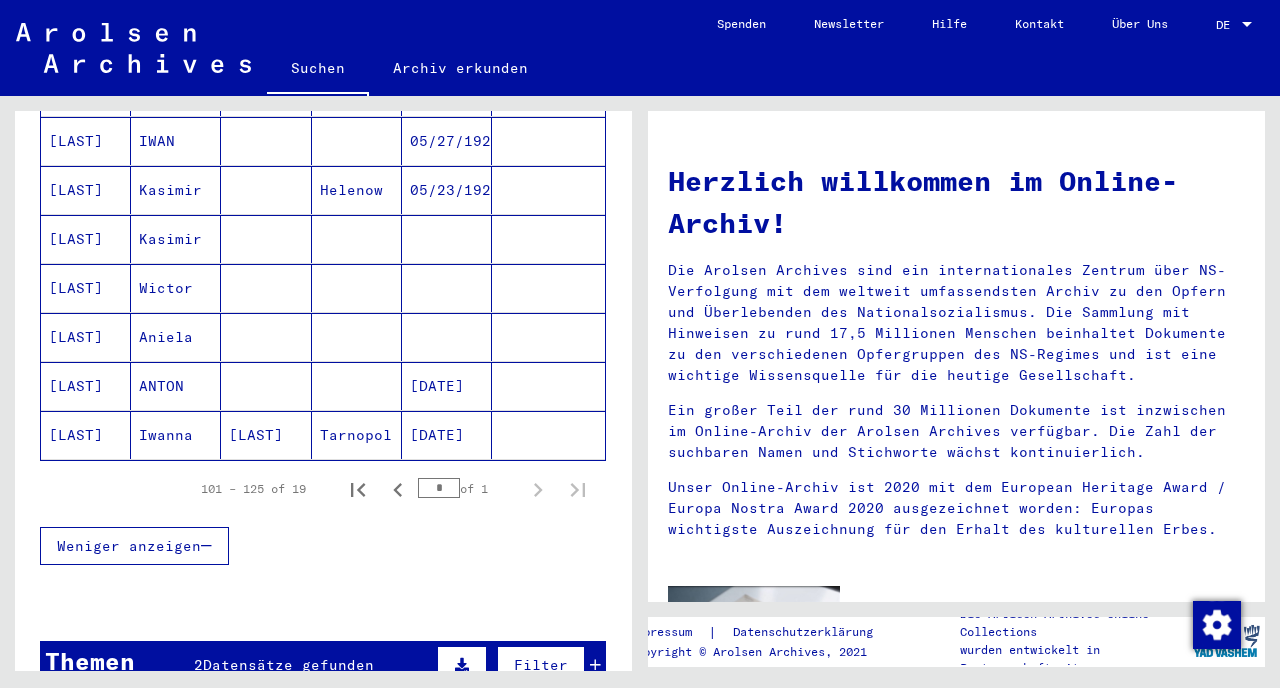 scroll, scrollTop: 940, scrollLeft: 0, axis: vertical 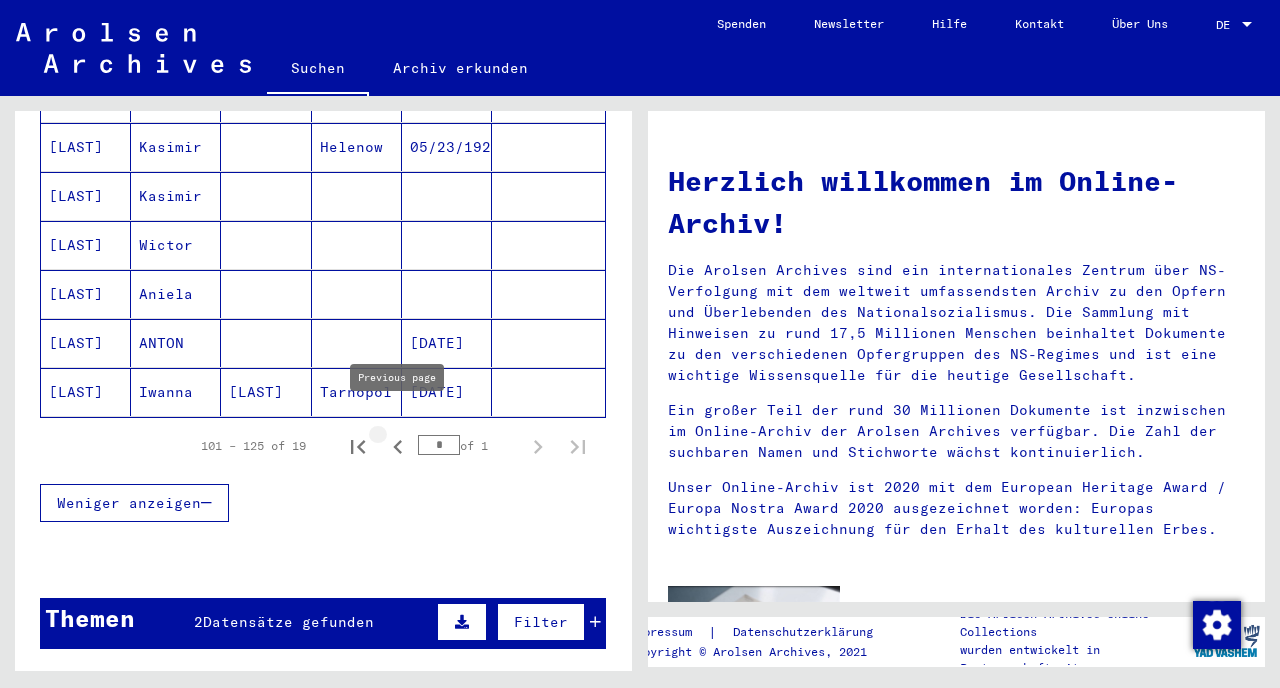 click 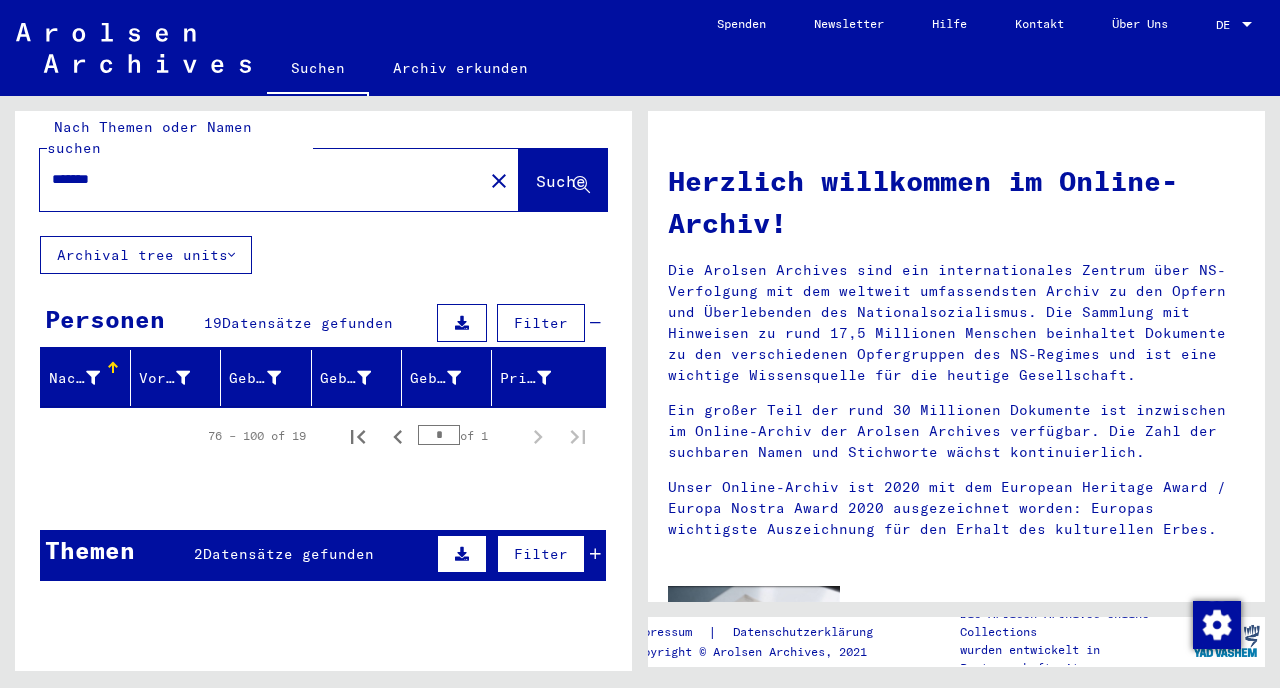 scroll, scrollTop: 37, scrollLeft: 0, axis: vertical 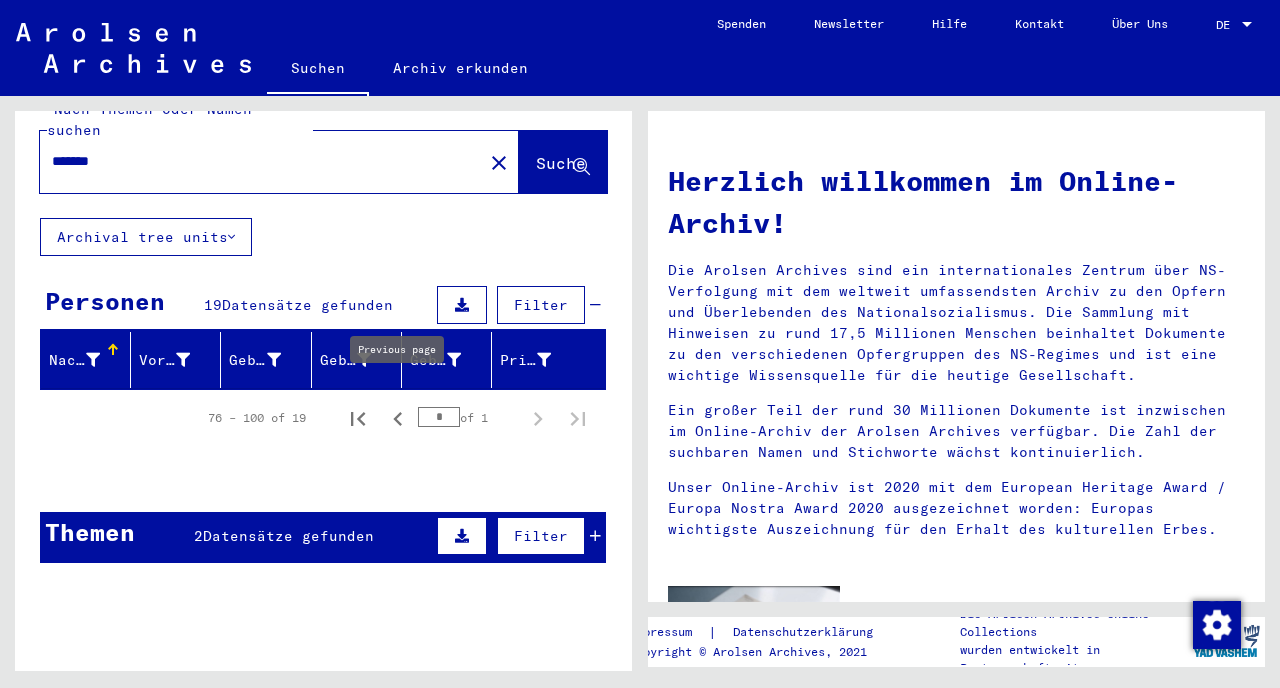 click 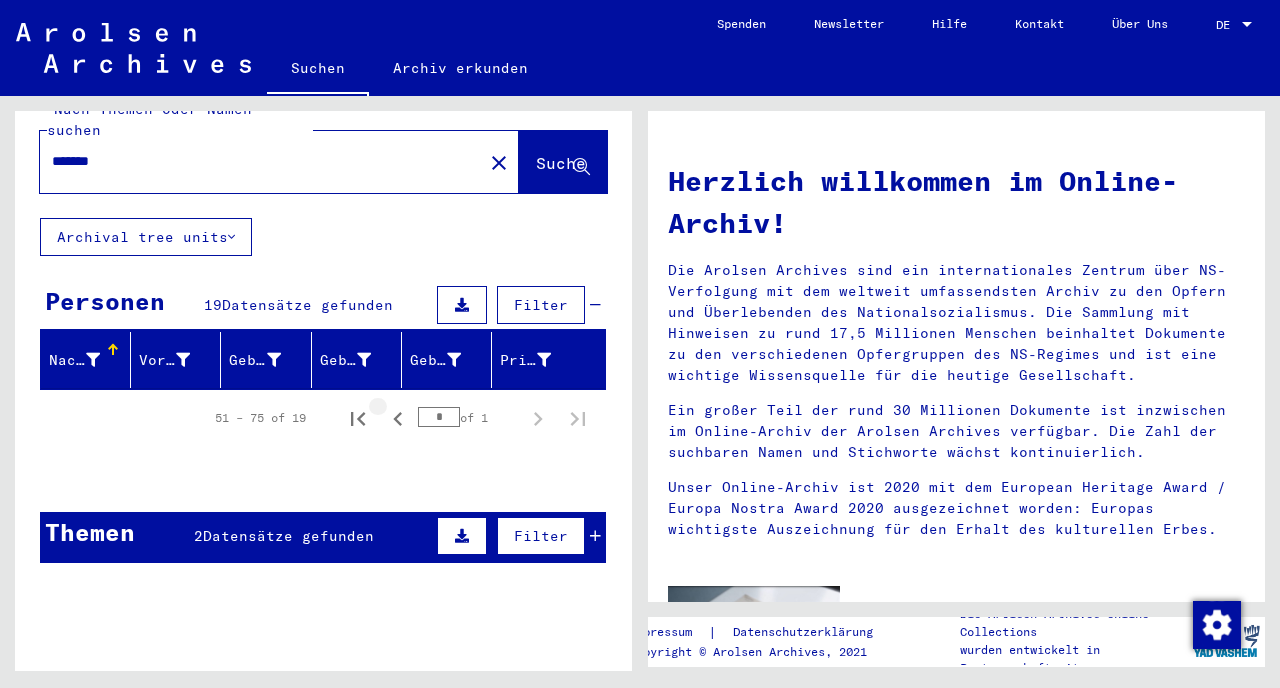 click 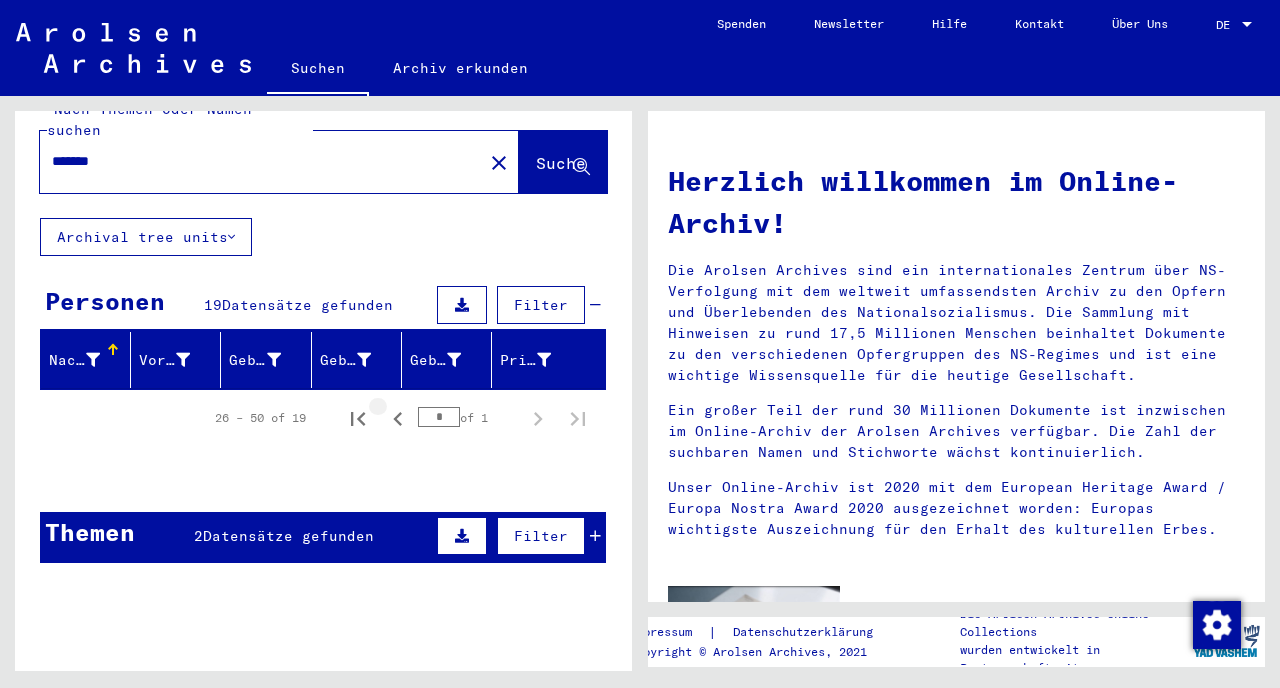 click 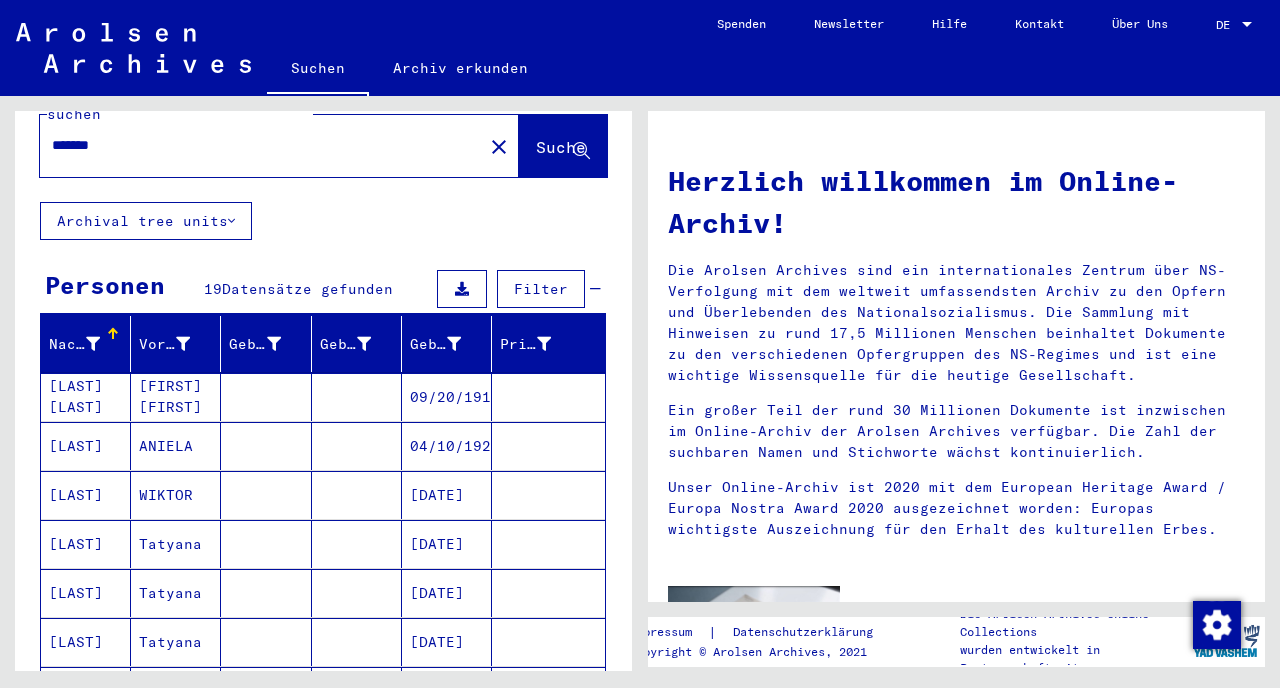 scroll, scrollTop: 0, scrollLeft: 0, axis: both 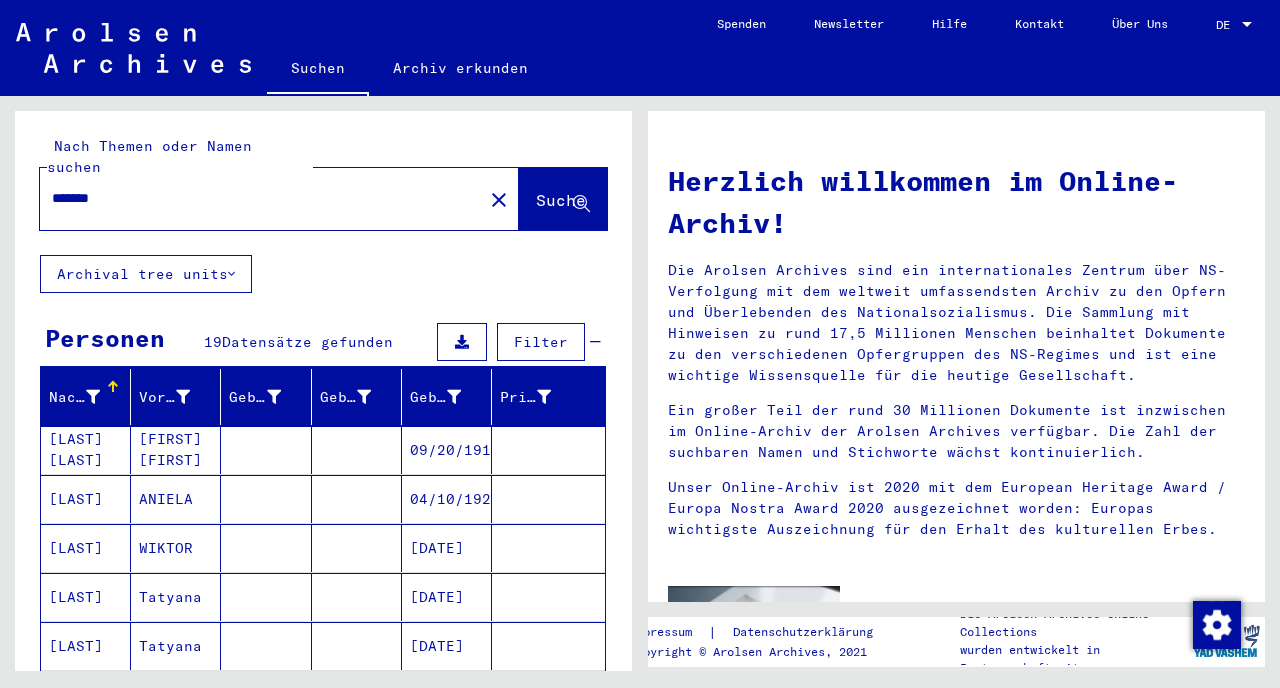 click on "*******" at bounding box center (255, 198) 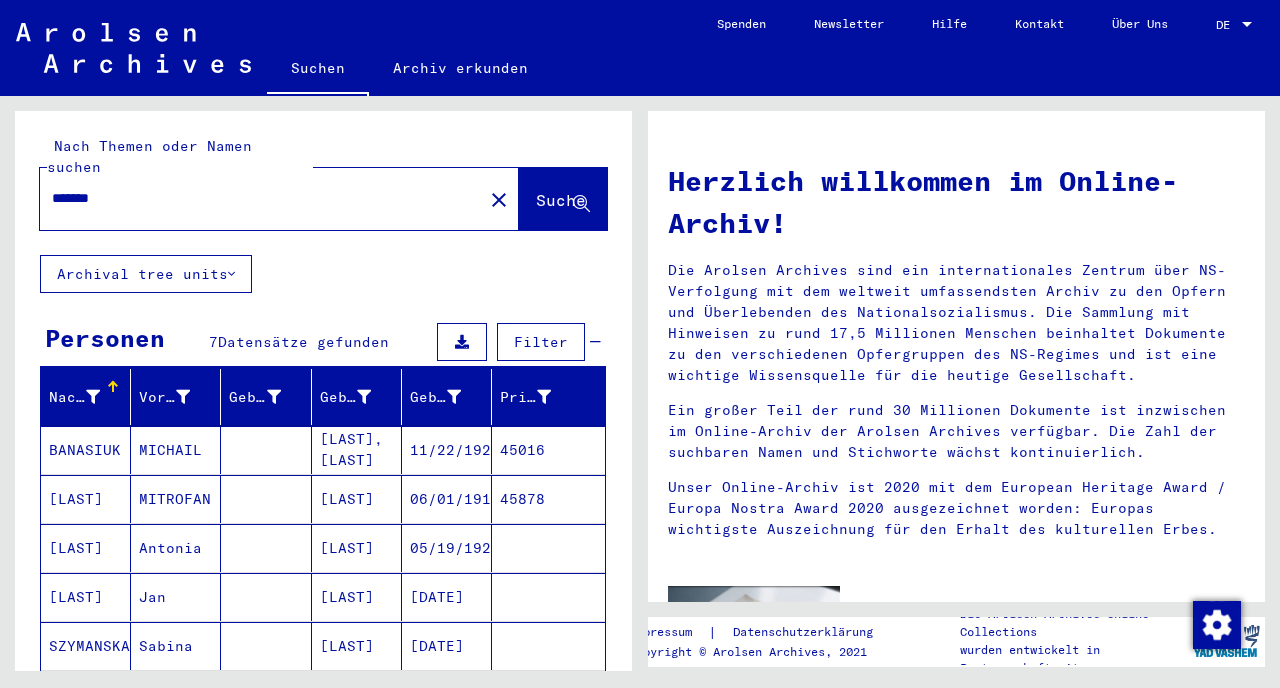 click on "Filter" at bounding box center [541, 342] 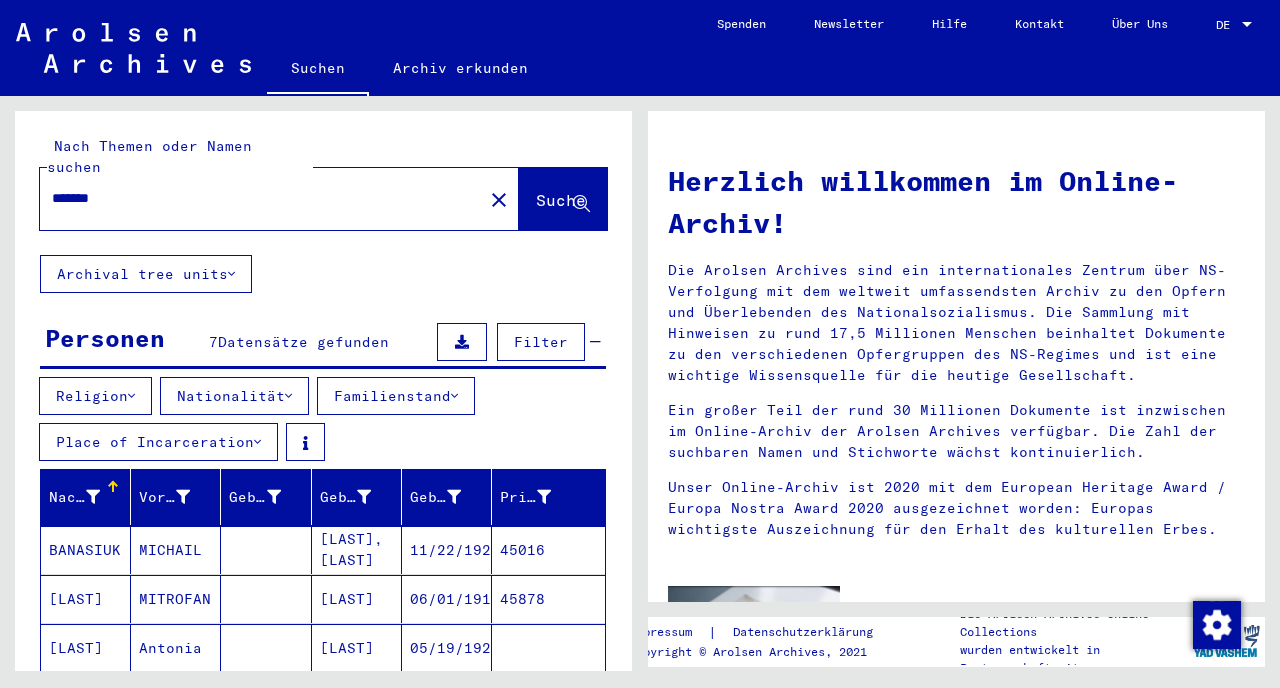 click on "Place of Incarceration" at bounding box center (158, 442) 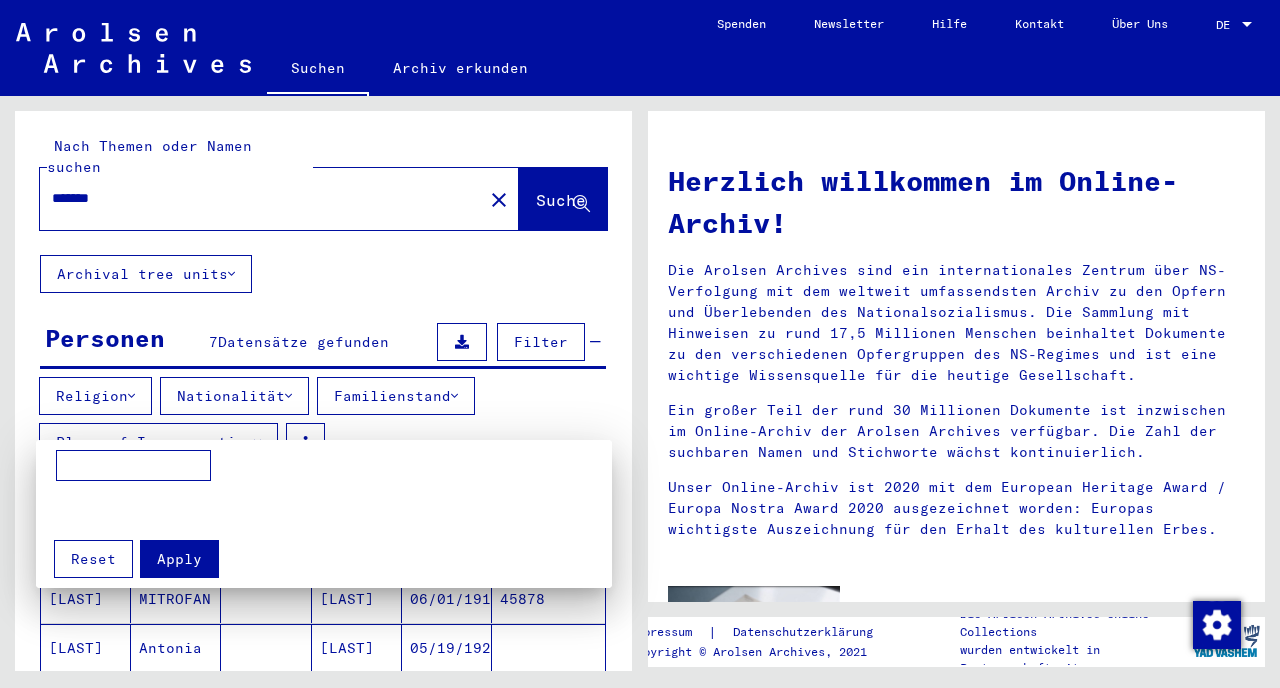 click at bounding box center (640, 344) 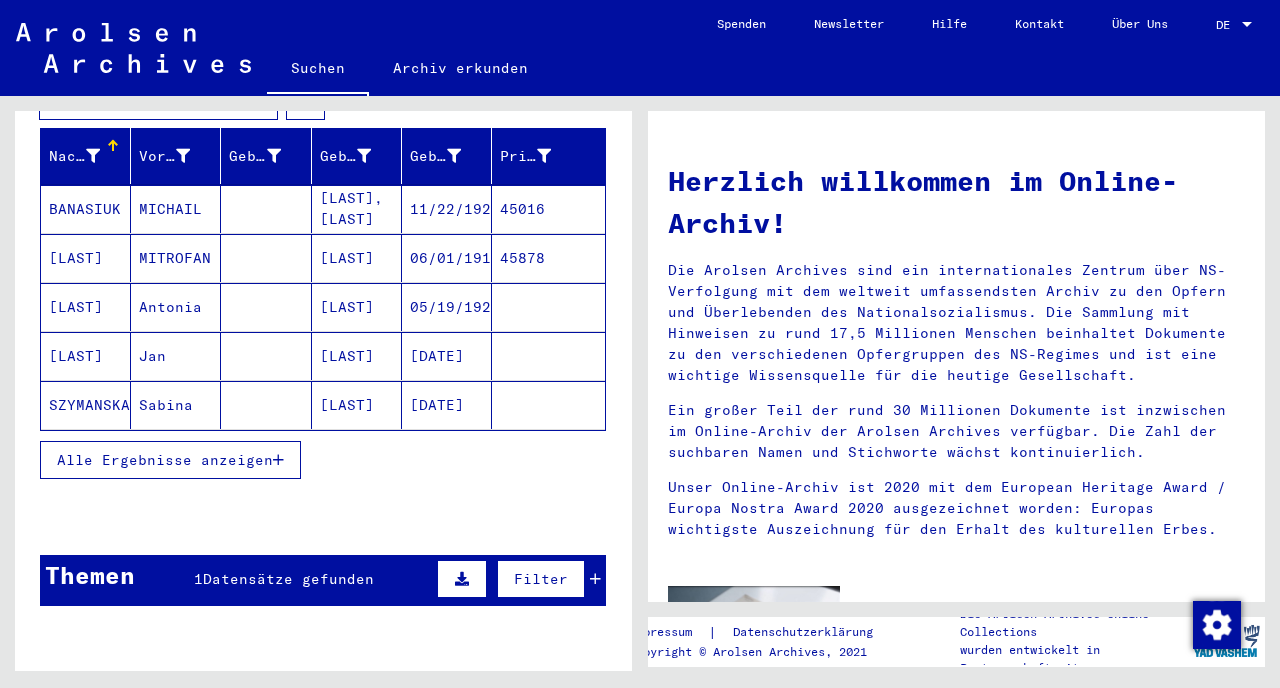 scroll, scrollTop: 338, scrollLeft: 0, axis: vertical 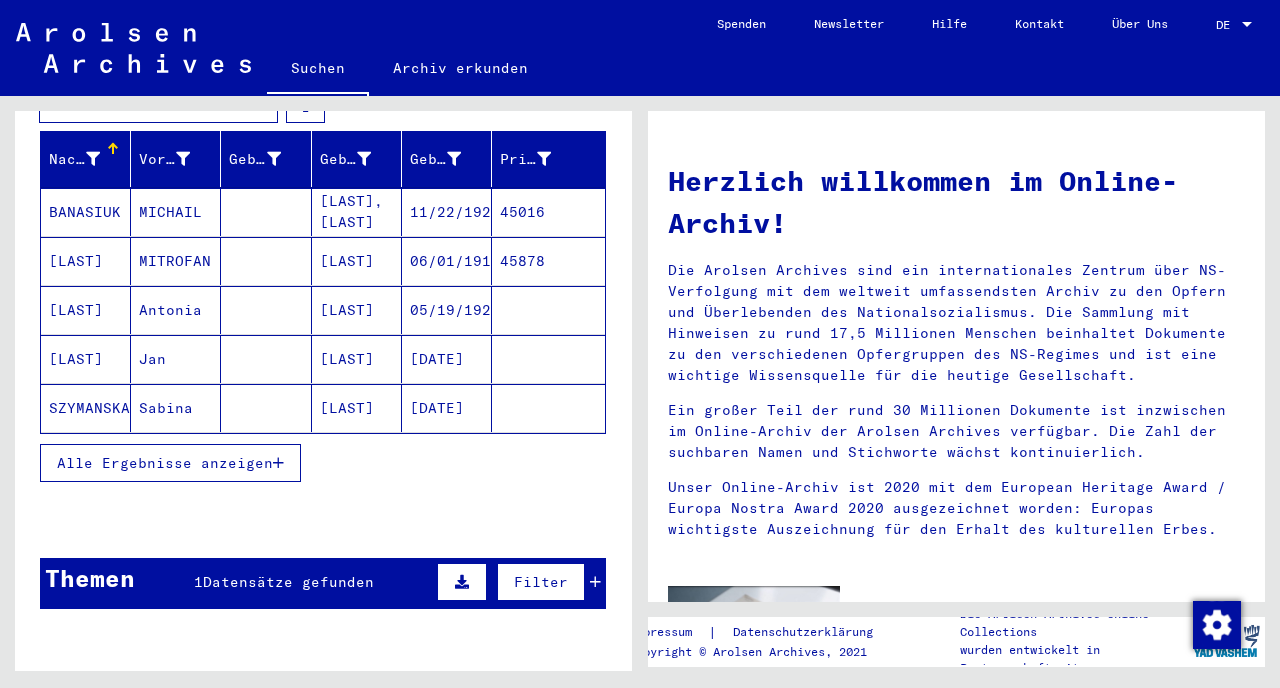 click on "Alle Ergebnisse anzeigen" at bounding box center (165, 463) 